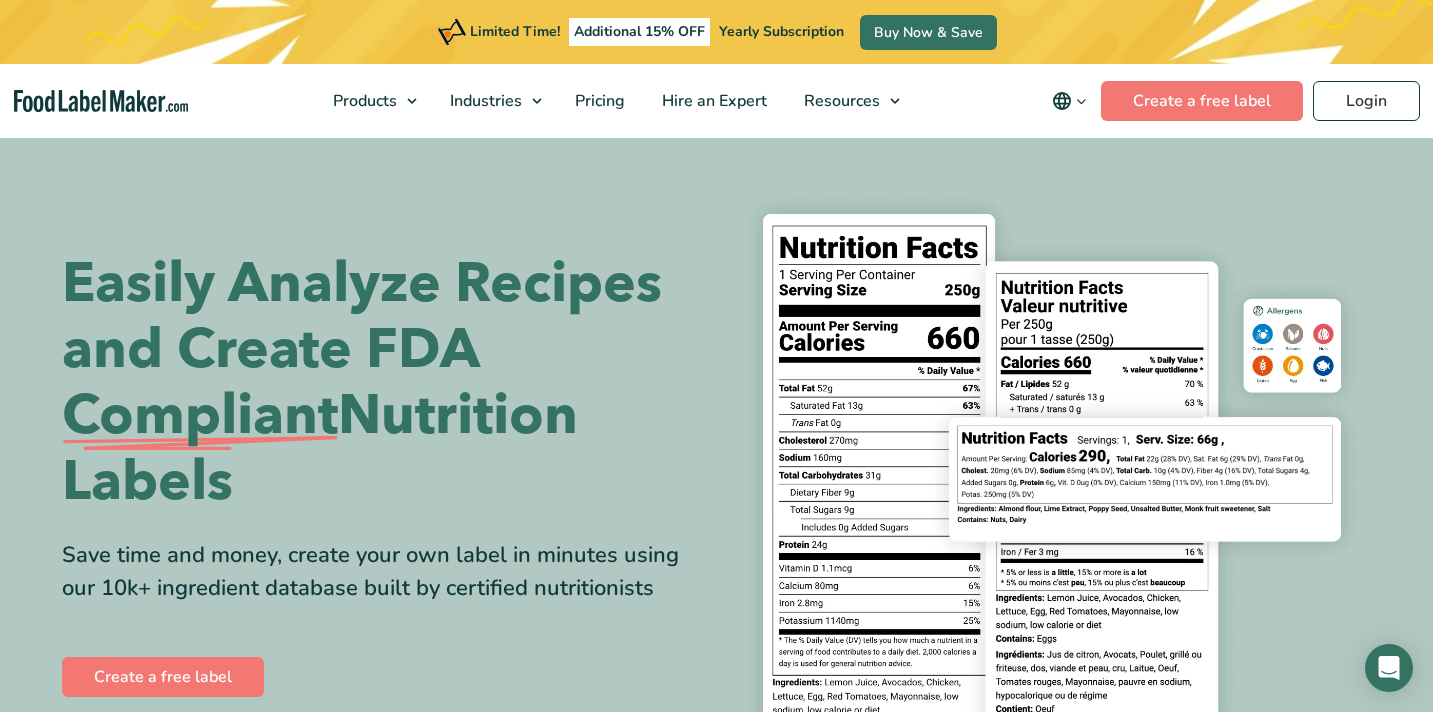 scroll, scrollTop: 0, scrollLeft: 0, axis: both 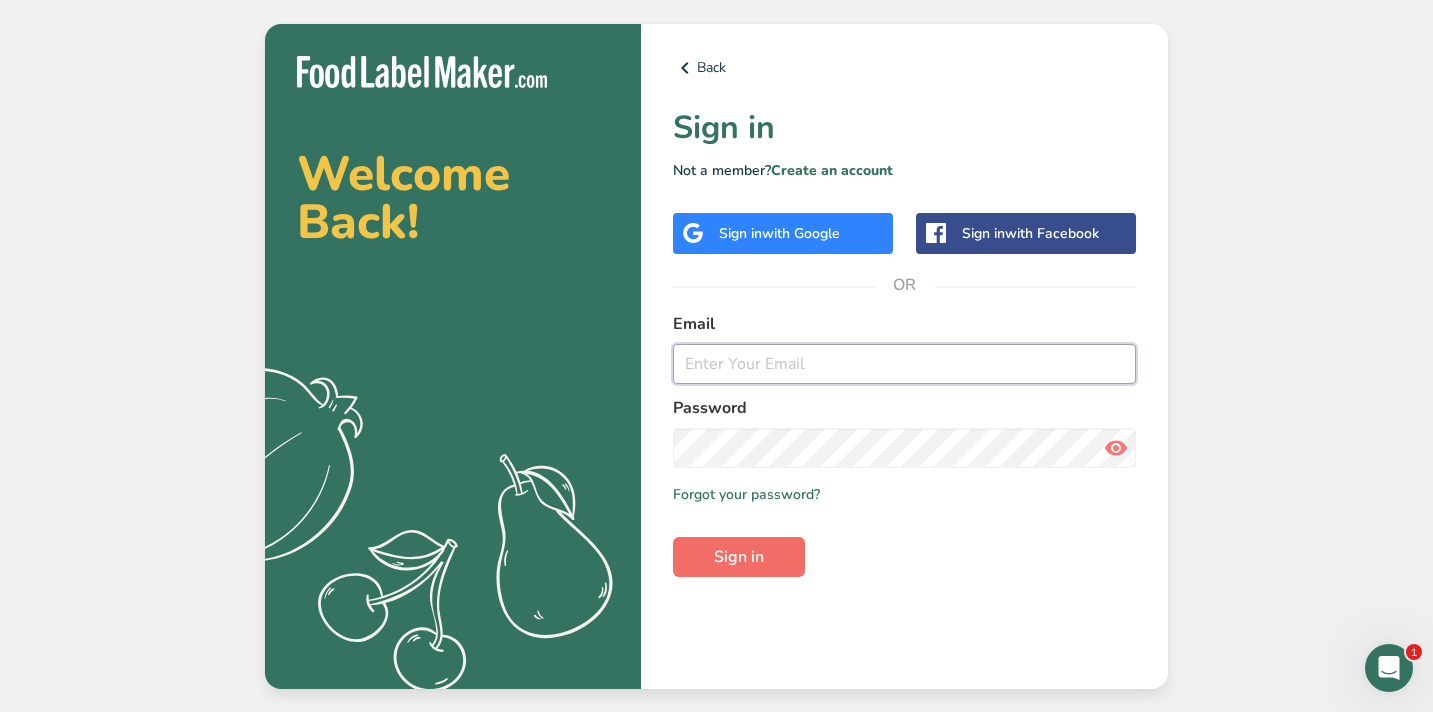 type on "[PERSON_NAME][EMAIL_ADDRESS][DOMAIN_NAME]" 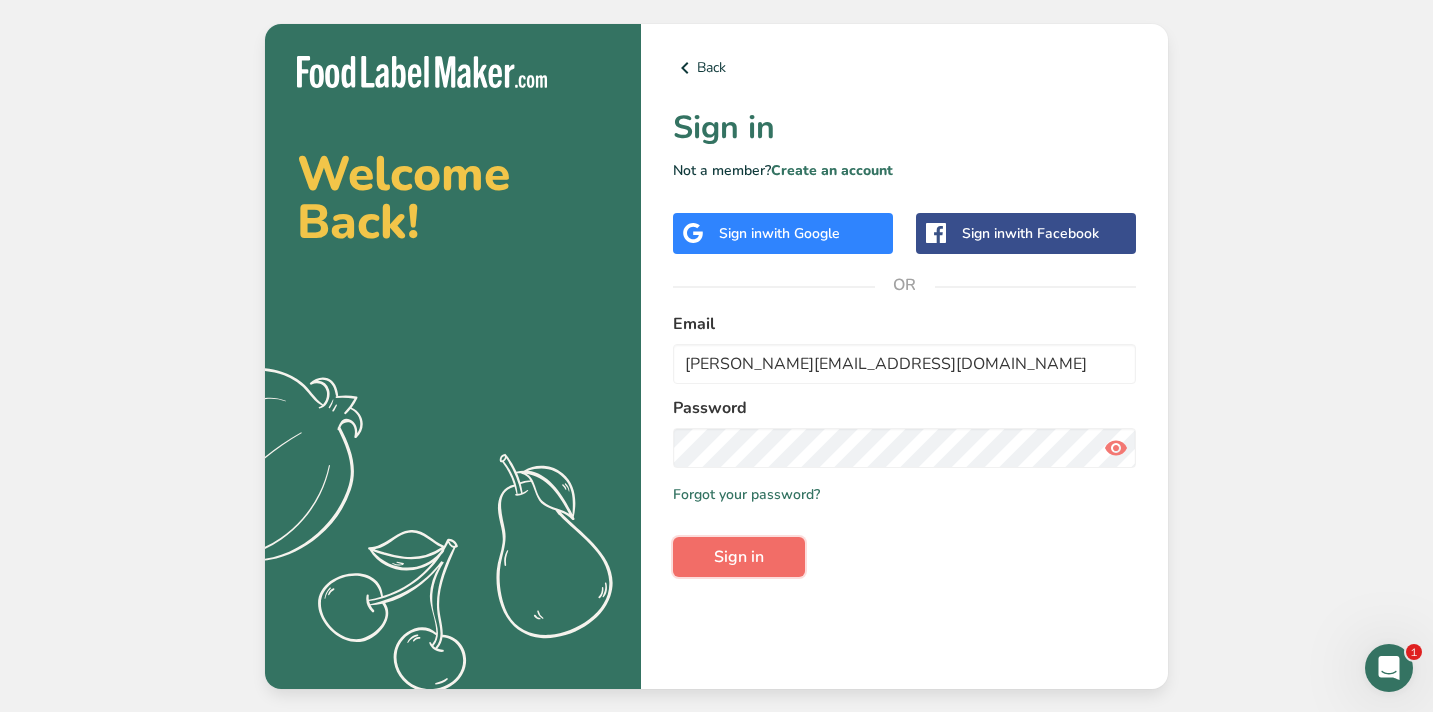 click on "Sign in" at bounding box center [739, 557] 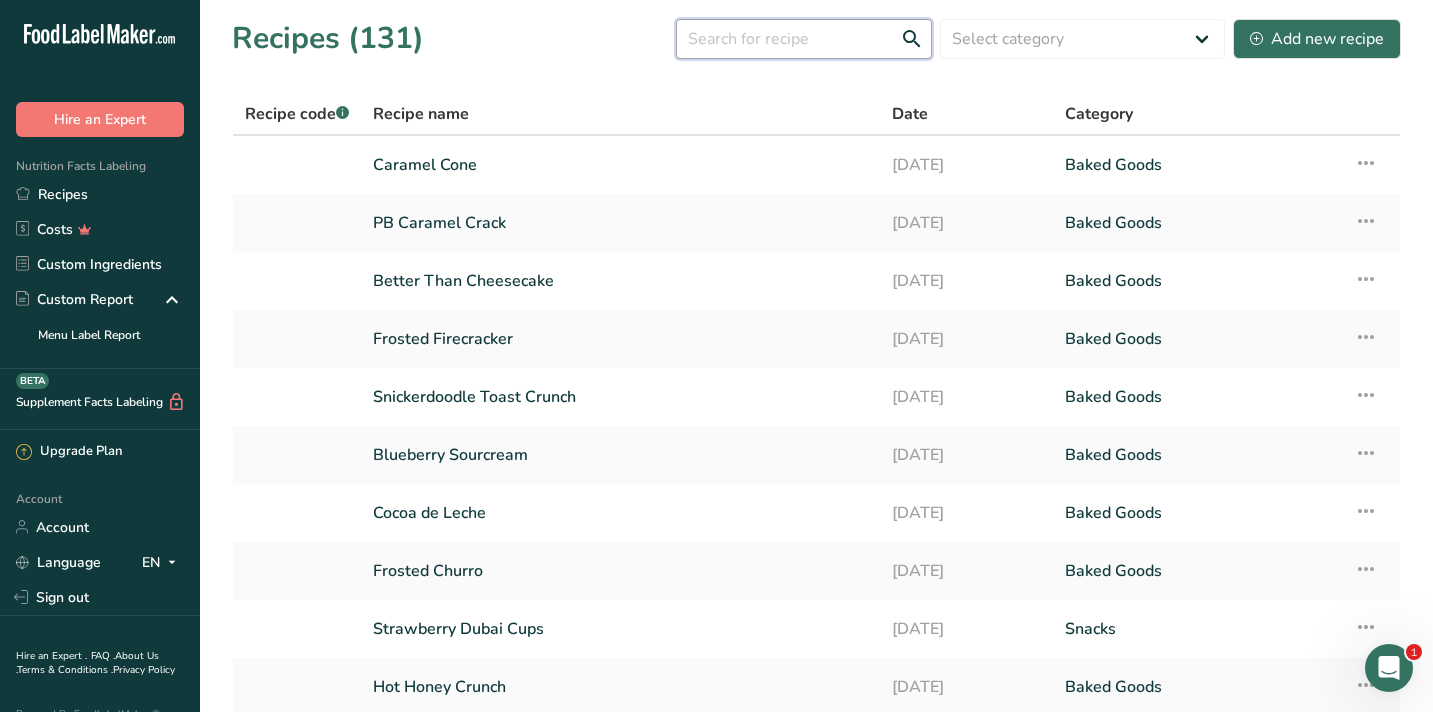 click at bounding box center (804, 39) 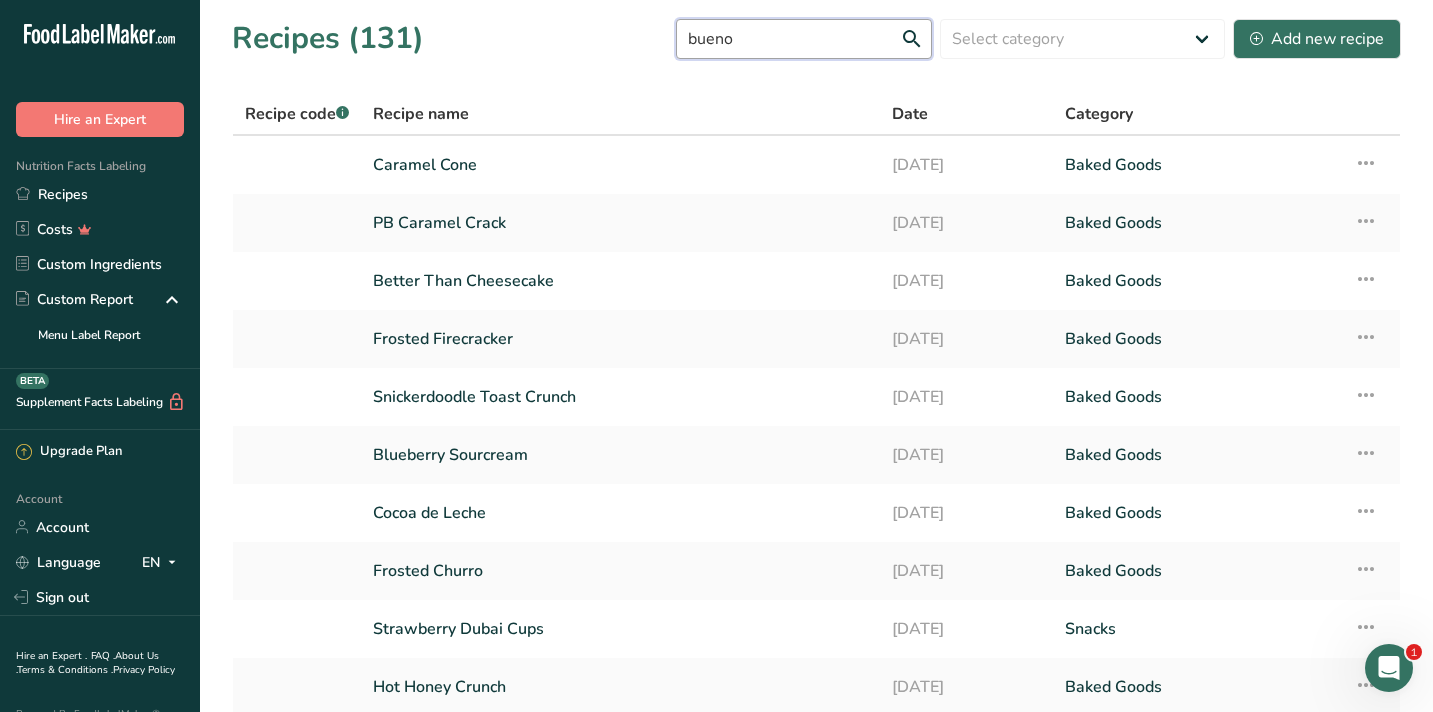 type on "bueno" 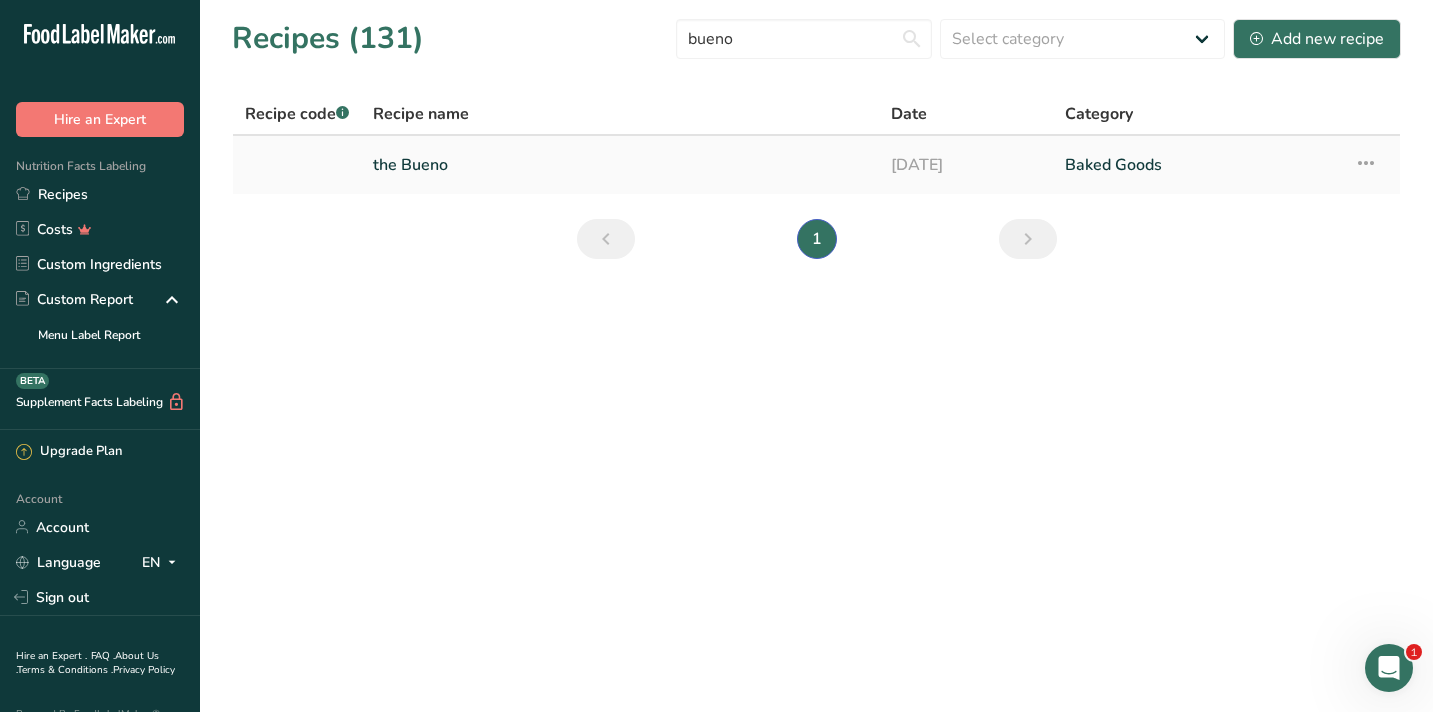 click on "the Bueno" at bounding box center [620, 165] 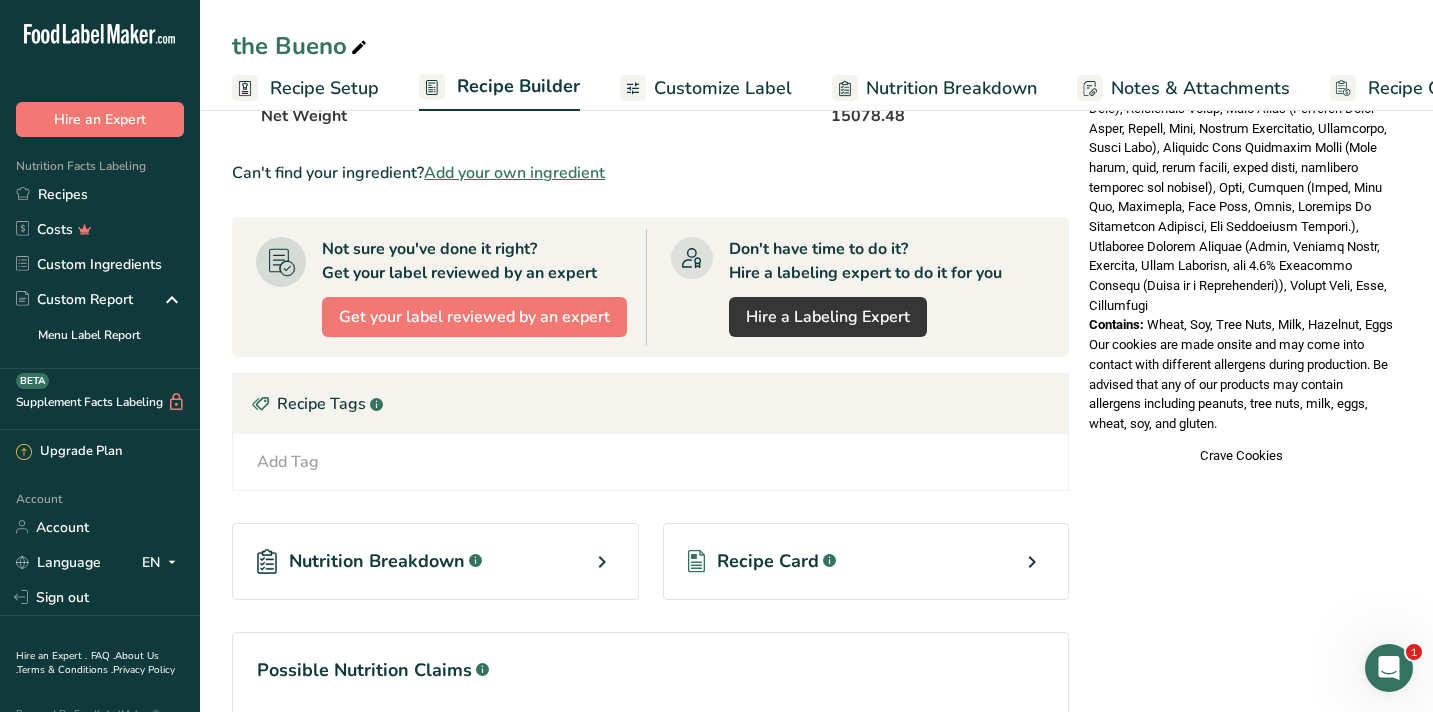 scroll, scrollTop: 0, scrollLeft: 0, axis: both 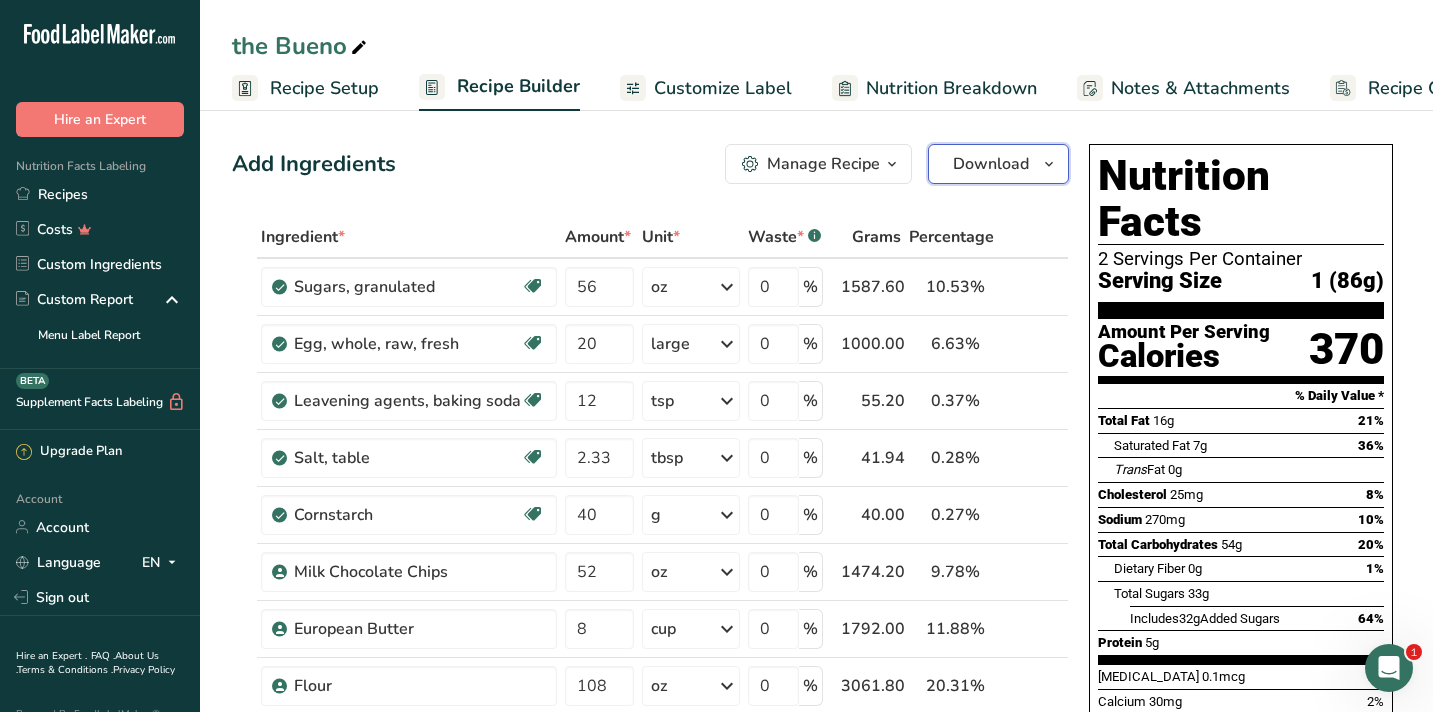 click on "Download" at bounding box center (991, 164) 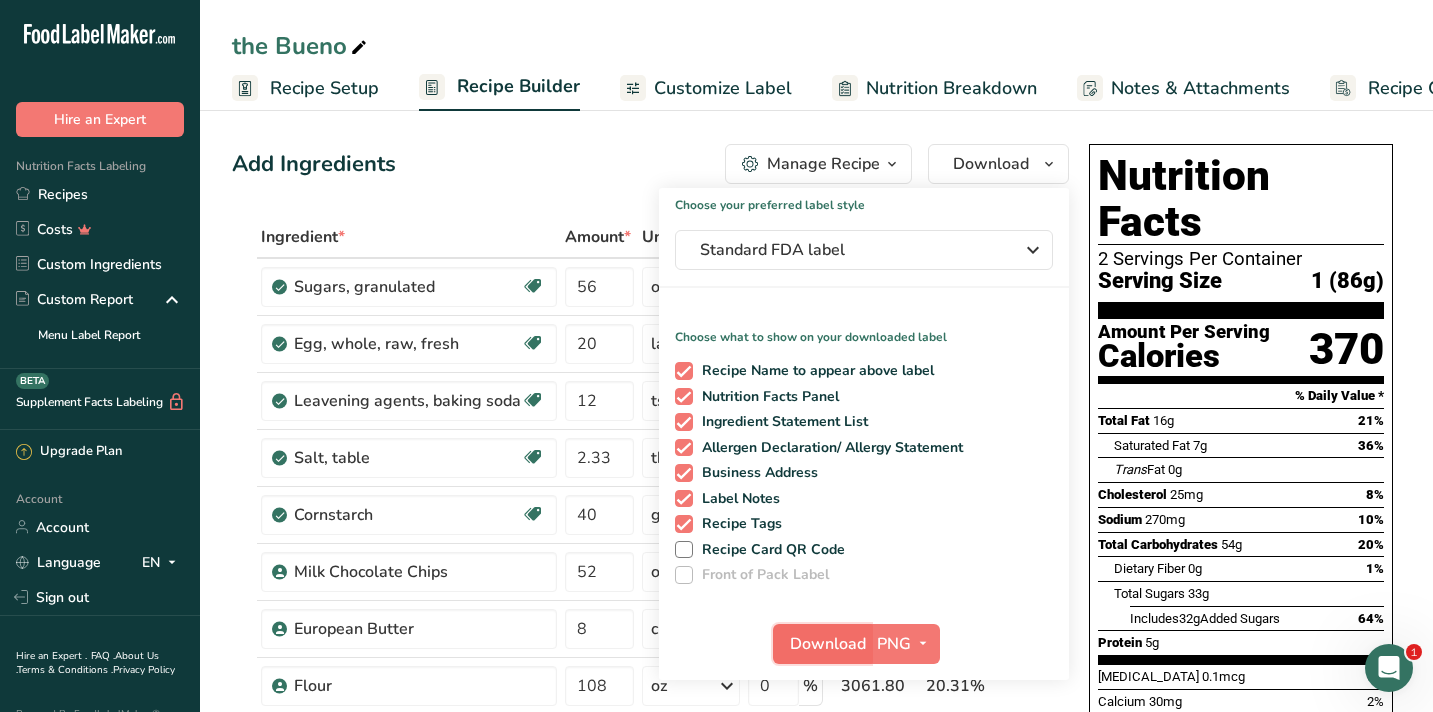 click on "Download" at bounding box center [828, 644] 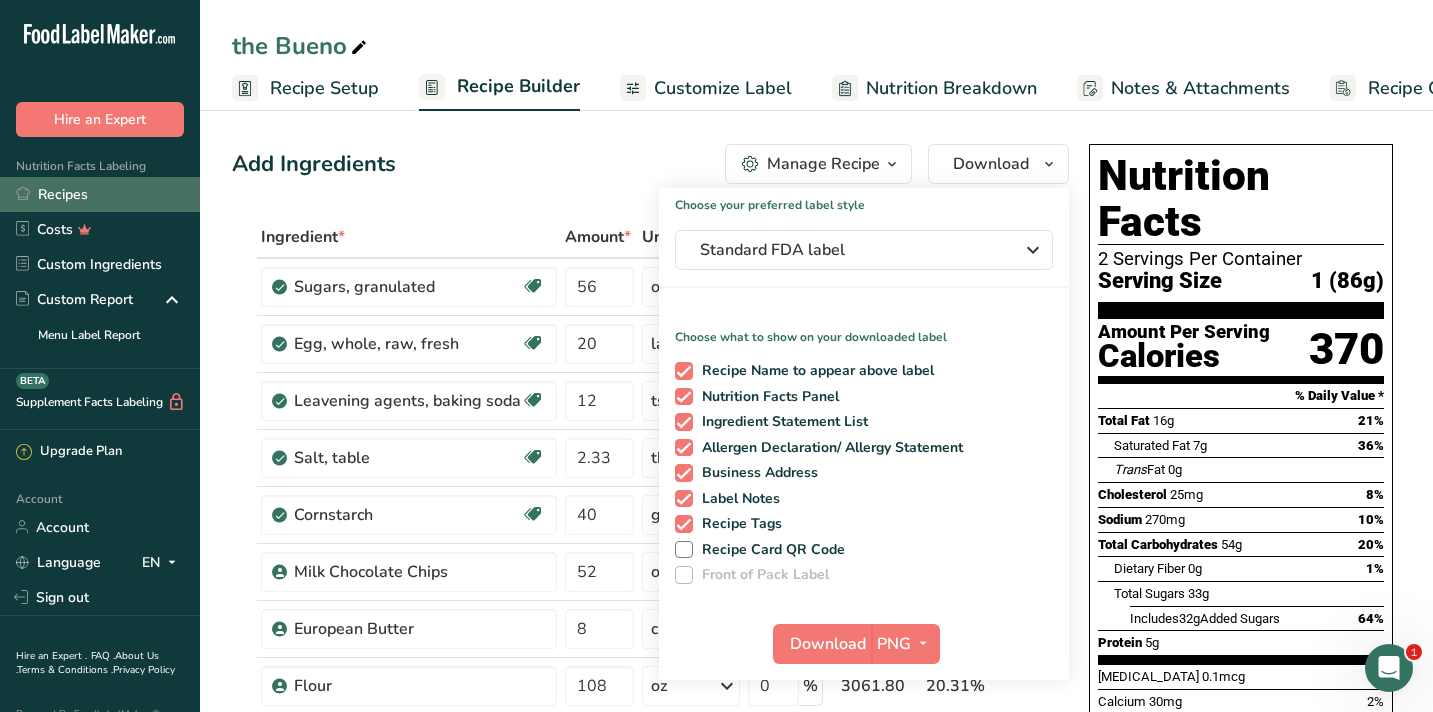 click on "Recipes" at bounding box center [100, 194] 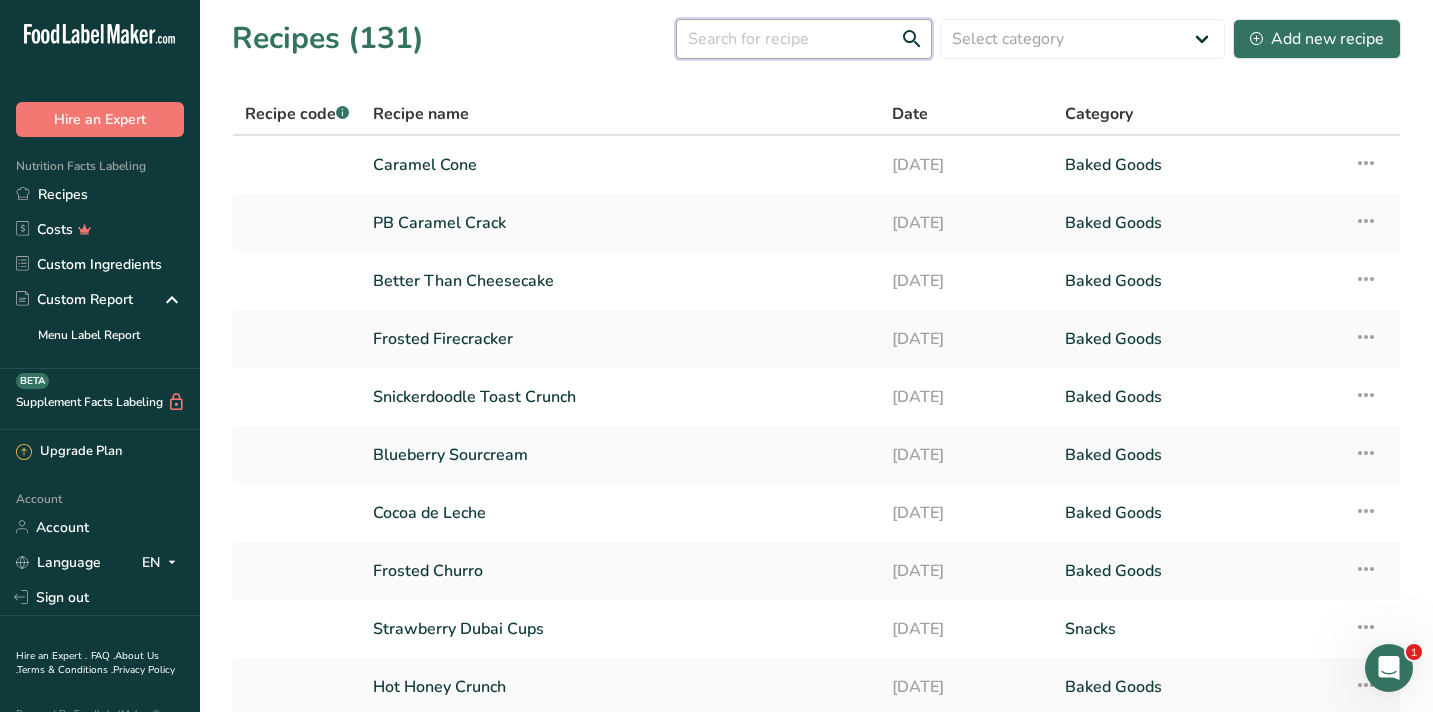 click at bounding box center (804, 39) 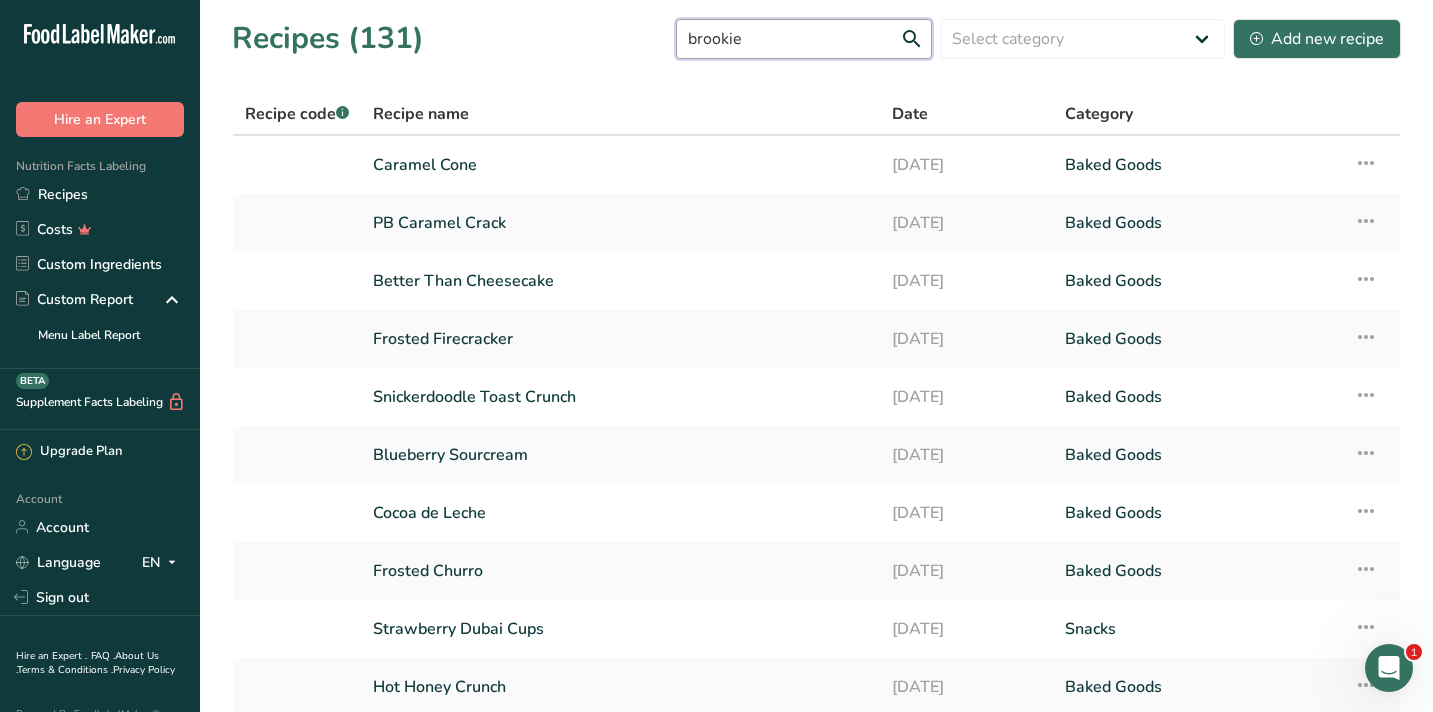 type on "brookie" 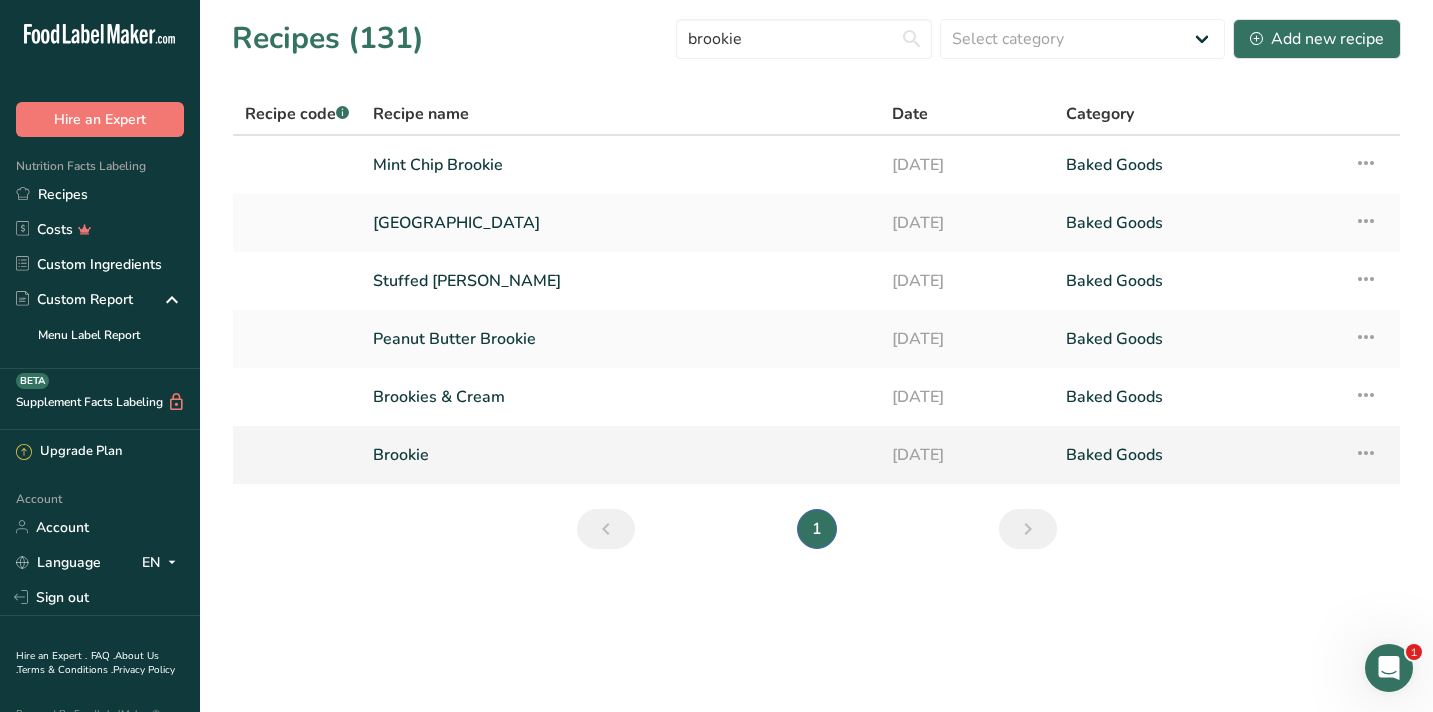 click at bounding box center [1366, 453] 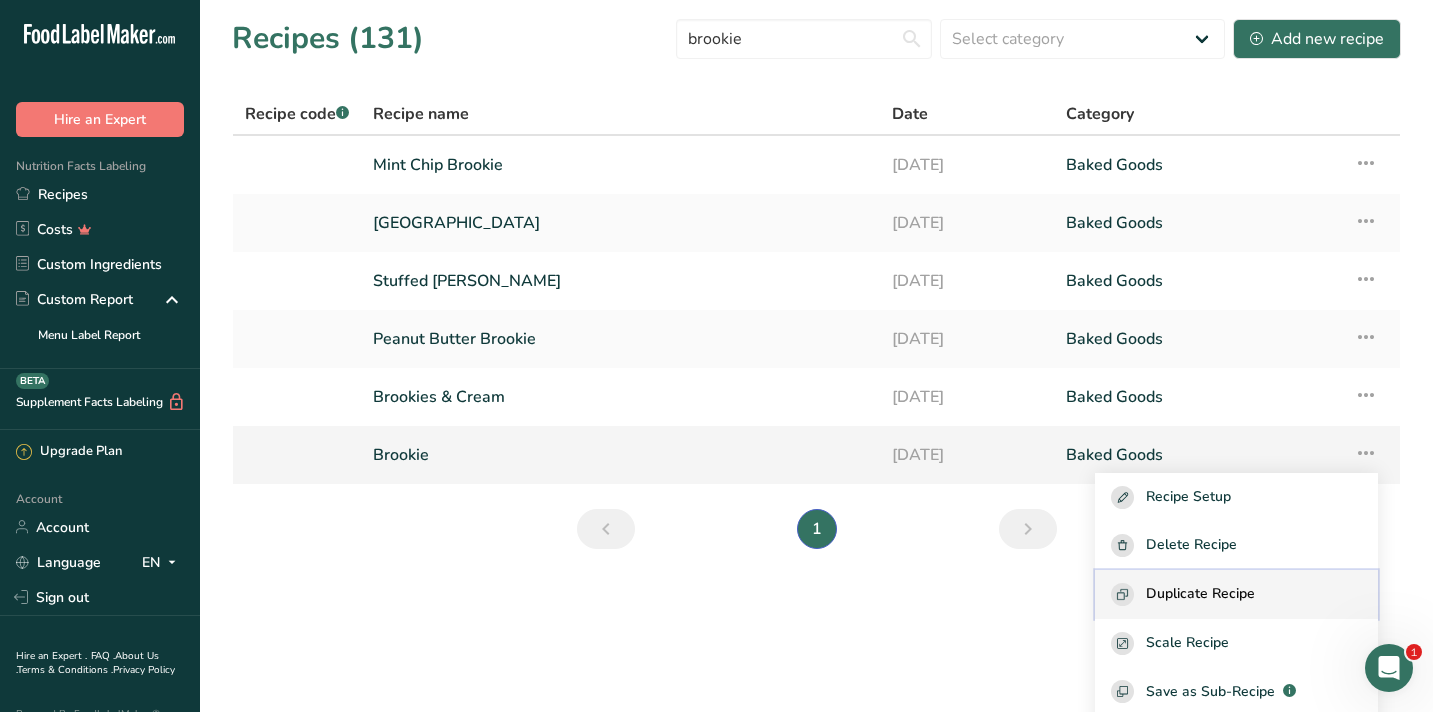 click on "Duplicate Recipe" at bounding box center (1236, 594) 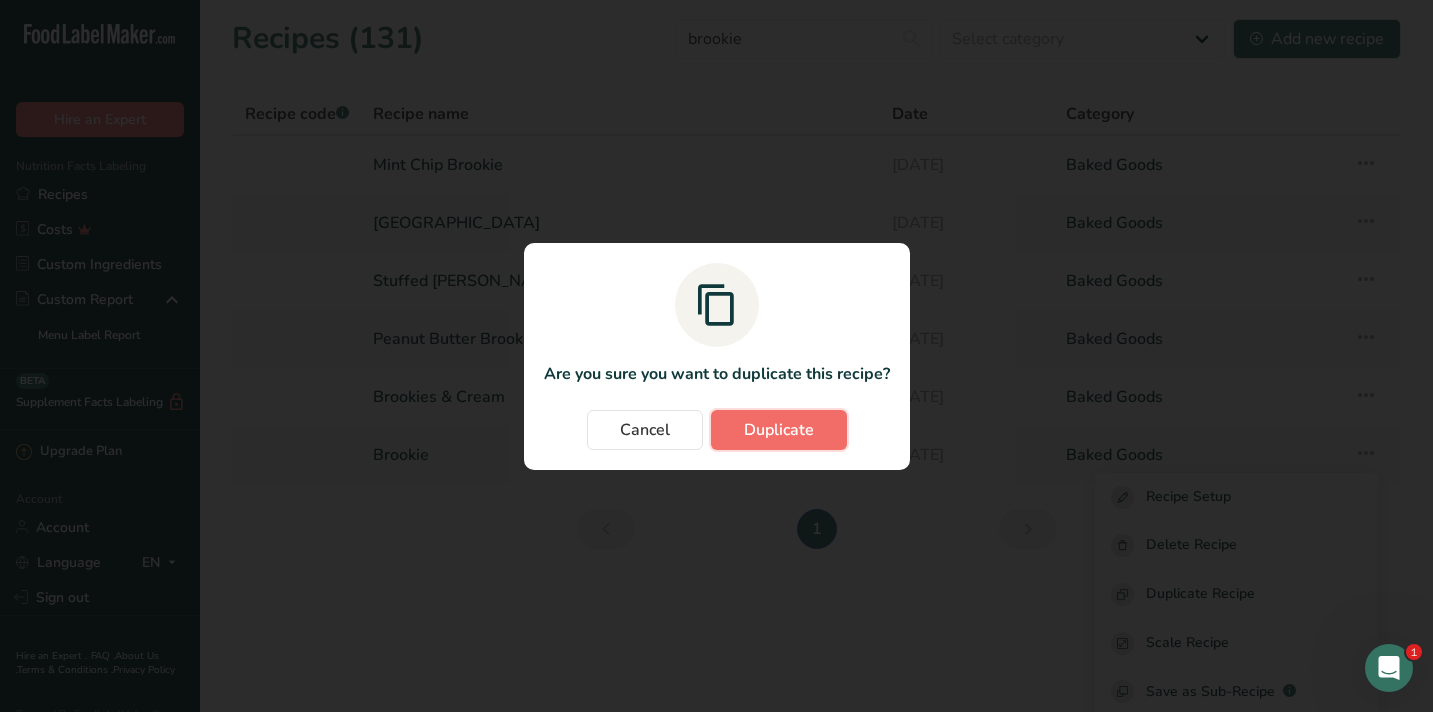 click on "Duplicate" at bounding box center (779, 430) 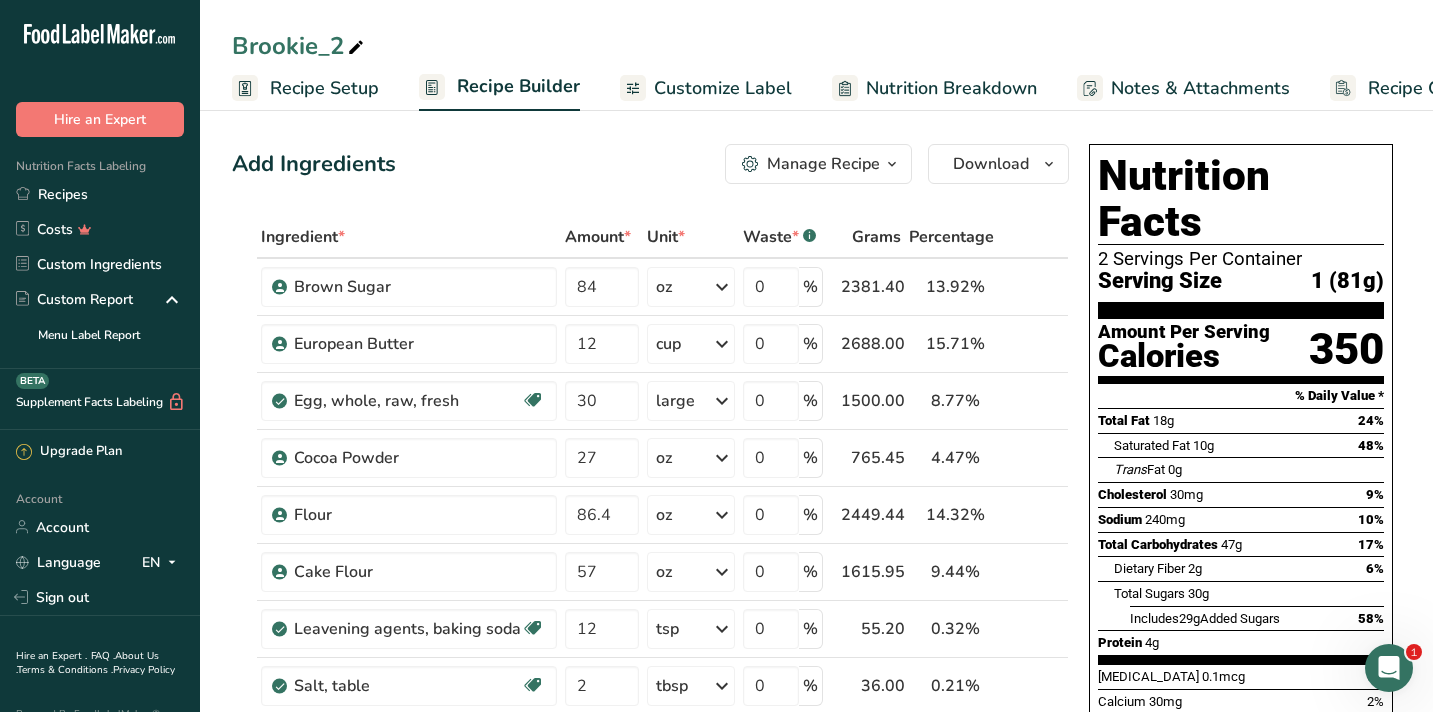 click on "Brookie_2" at bounding box center (300, 46) 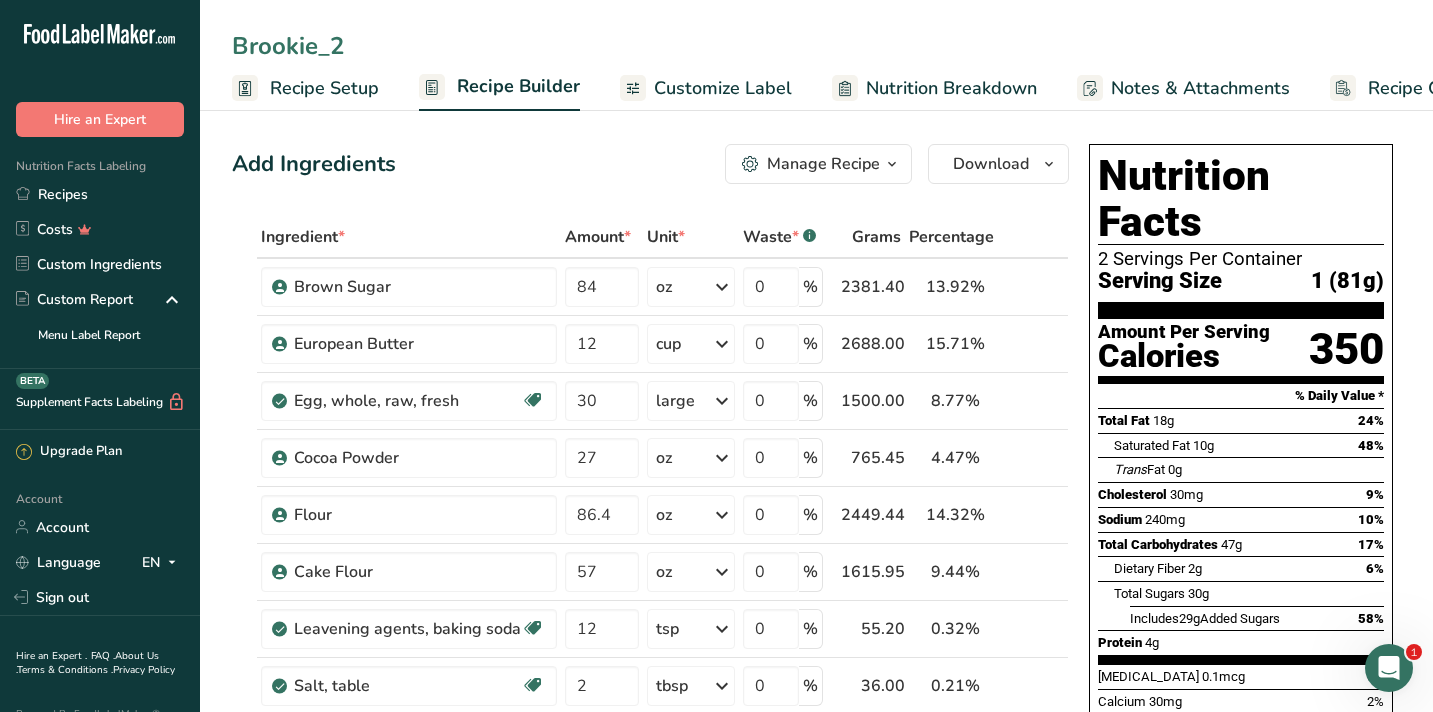click on "Brookie_2" at bounding box center (816, 46) 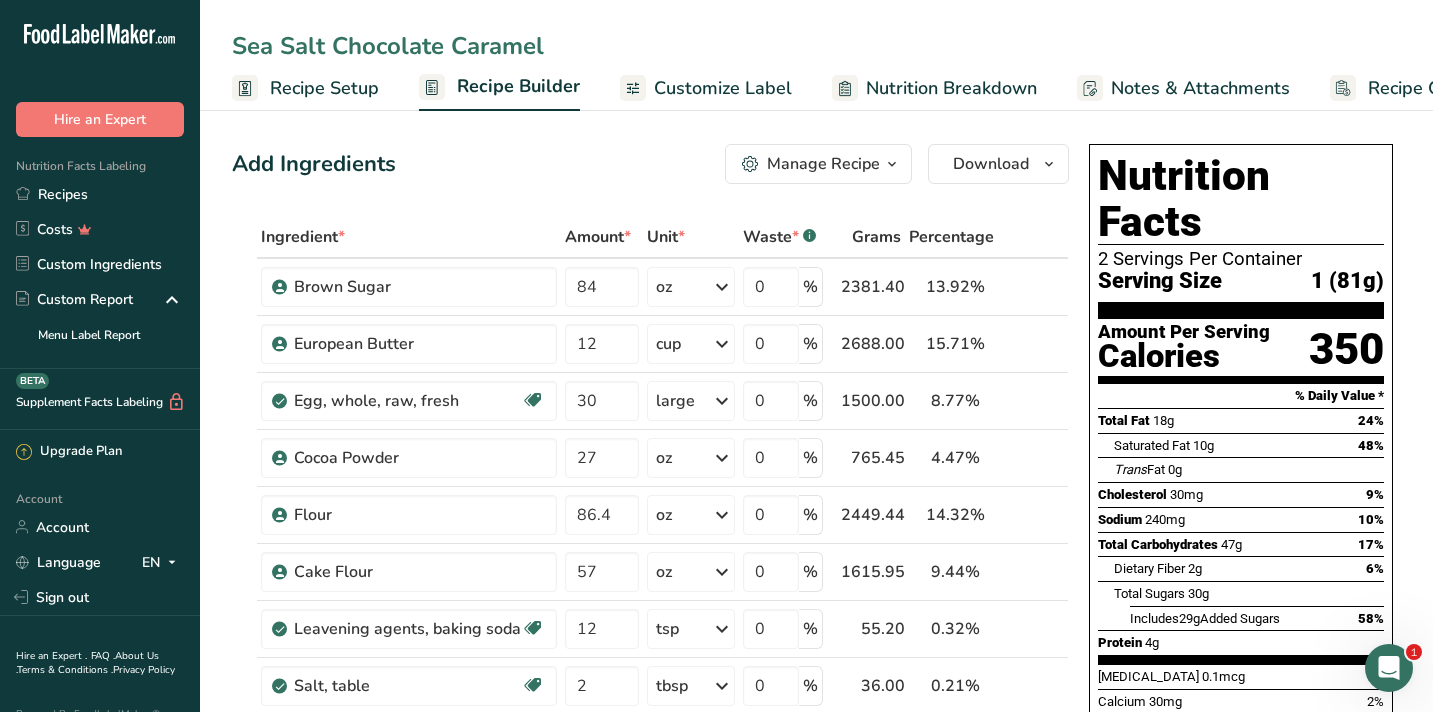 type on "Sea Salt Chocolate Caramel" 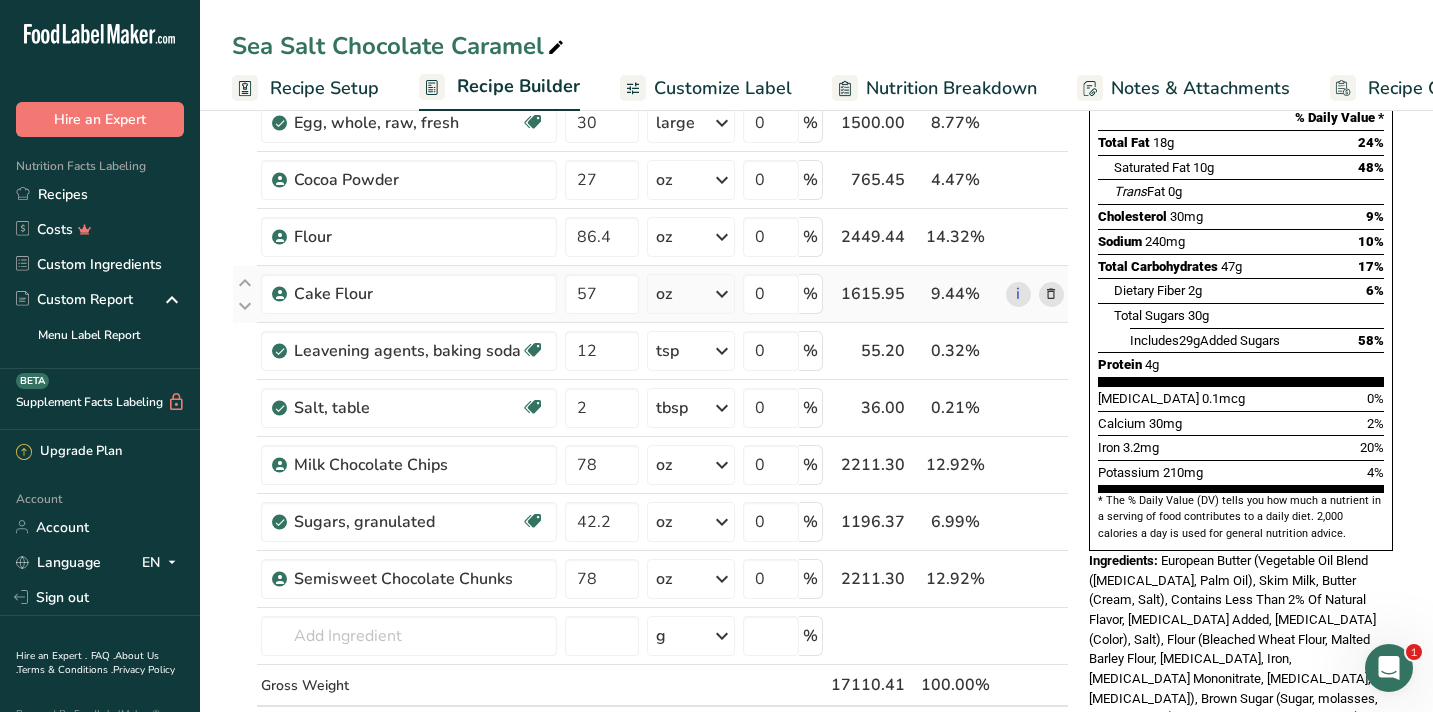 scroll, scrollTop: 279, scrollLeft: 0, axis: vertical 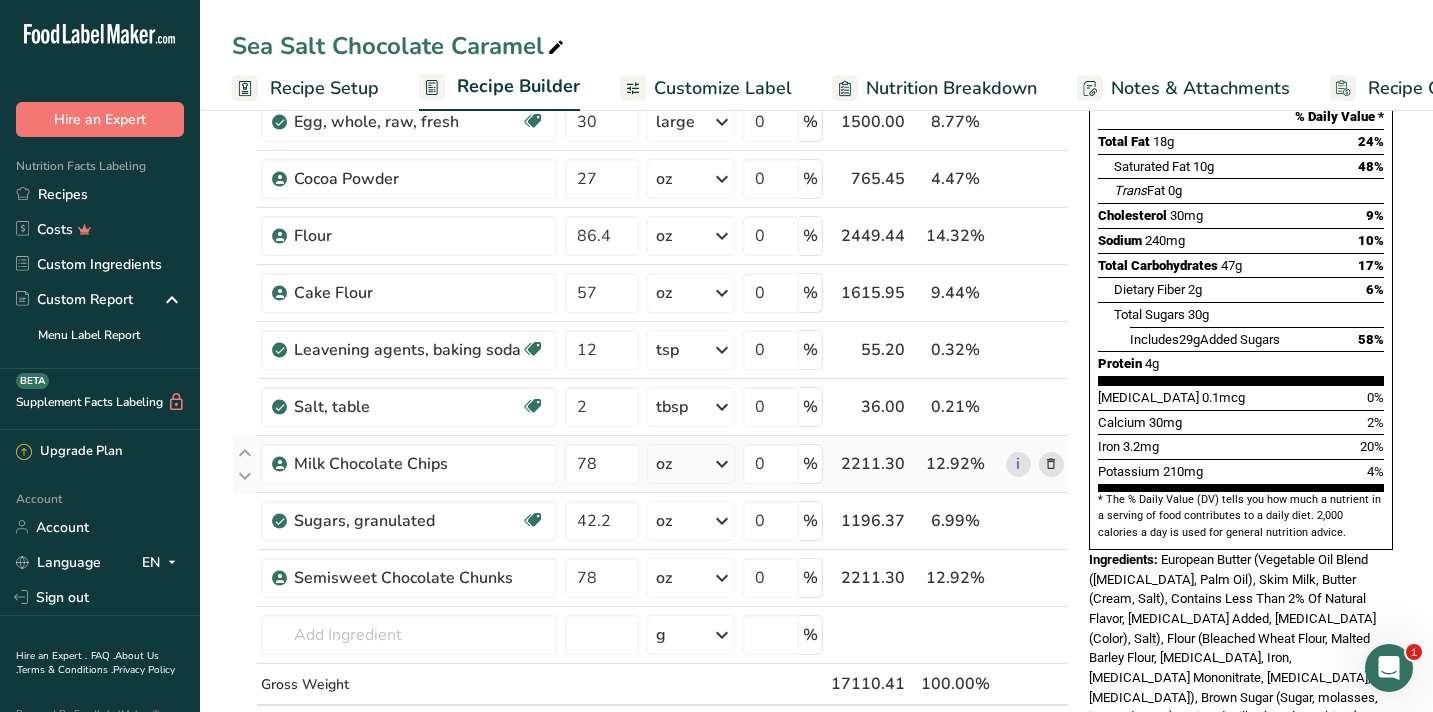 click at bounding box center [1051, 464] 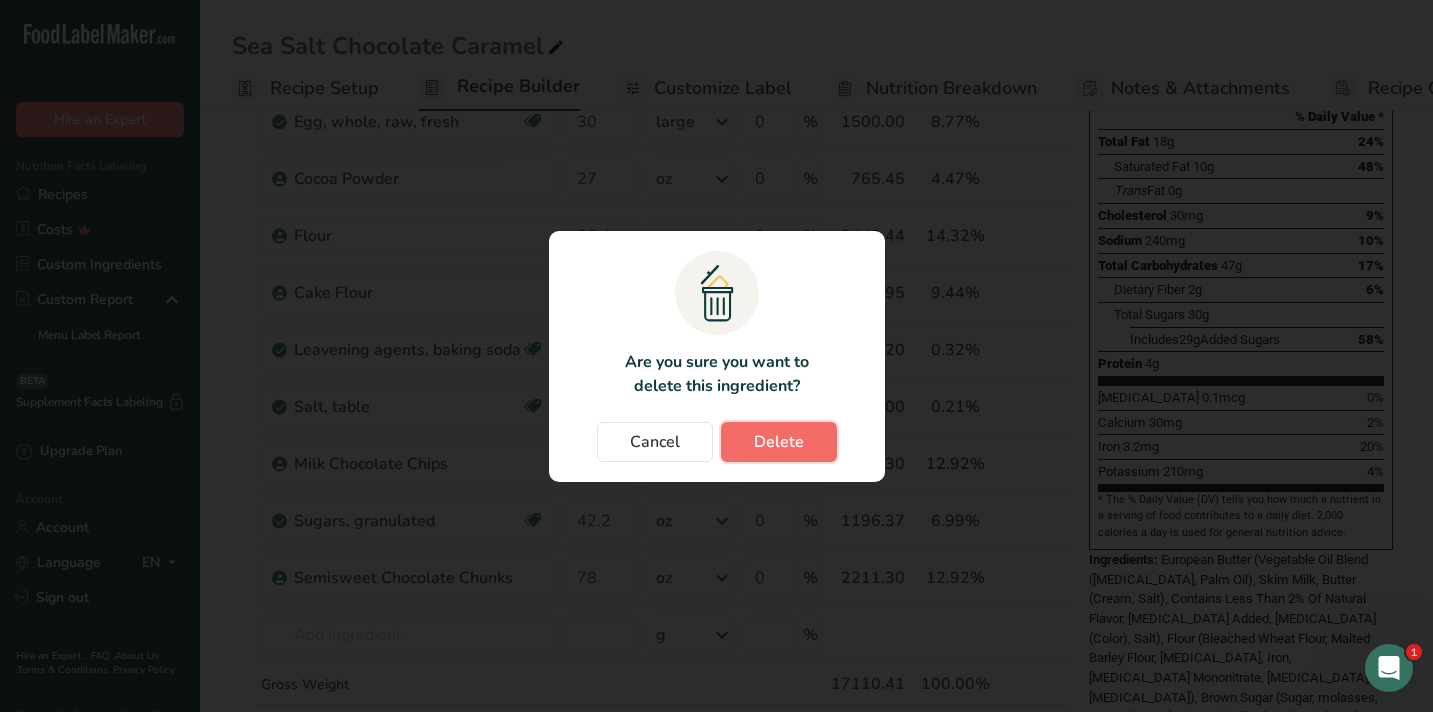 click on "Delete" at bounding box center [779, 442] 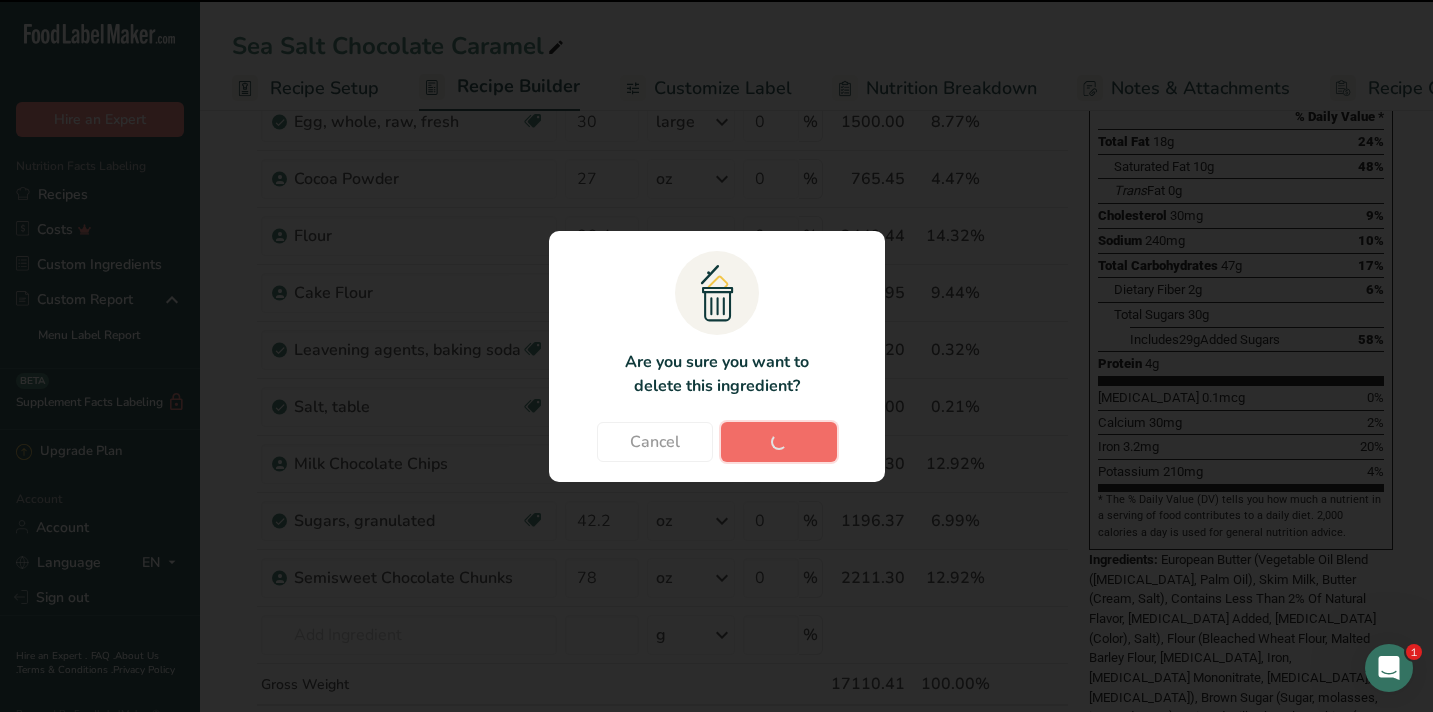 type on "42.2" 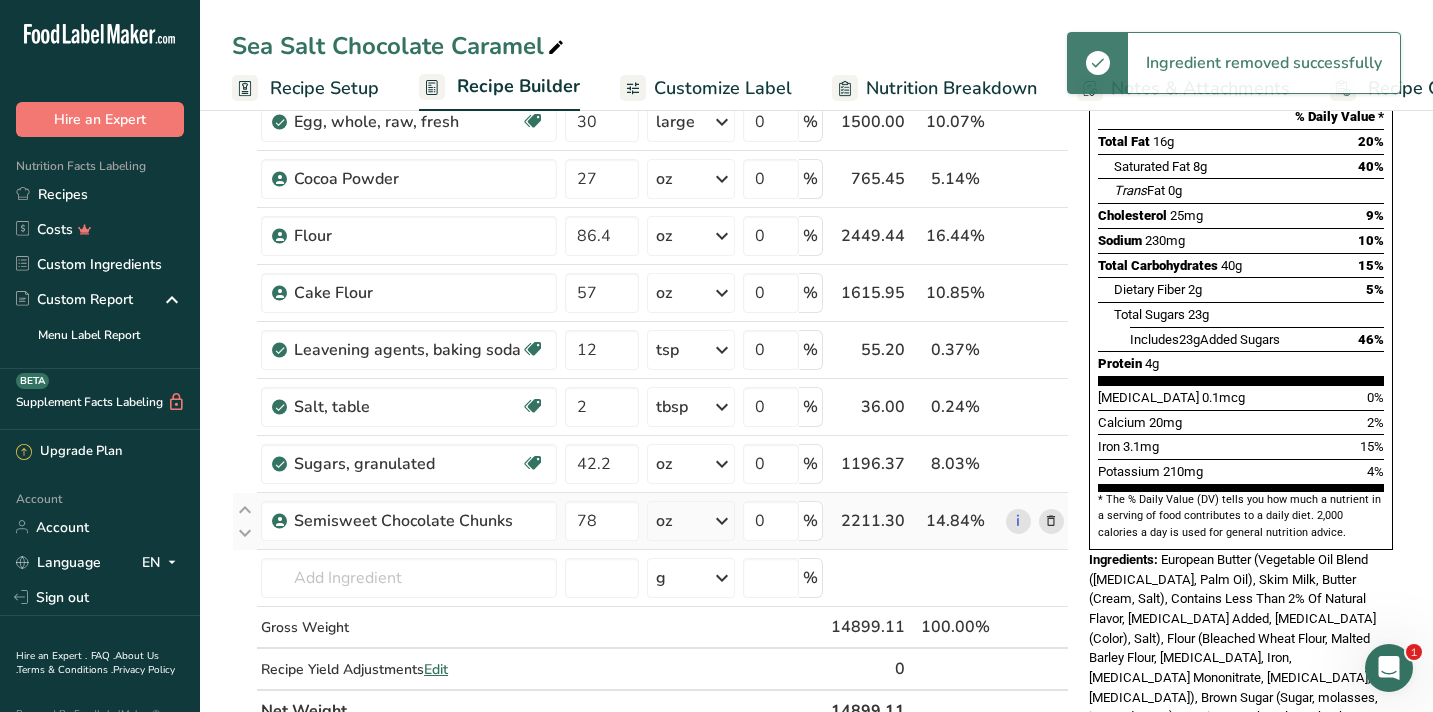 click at bounding box center (1051, 521) 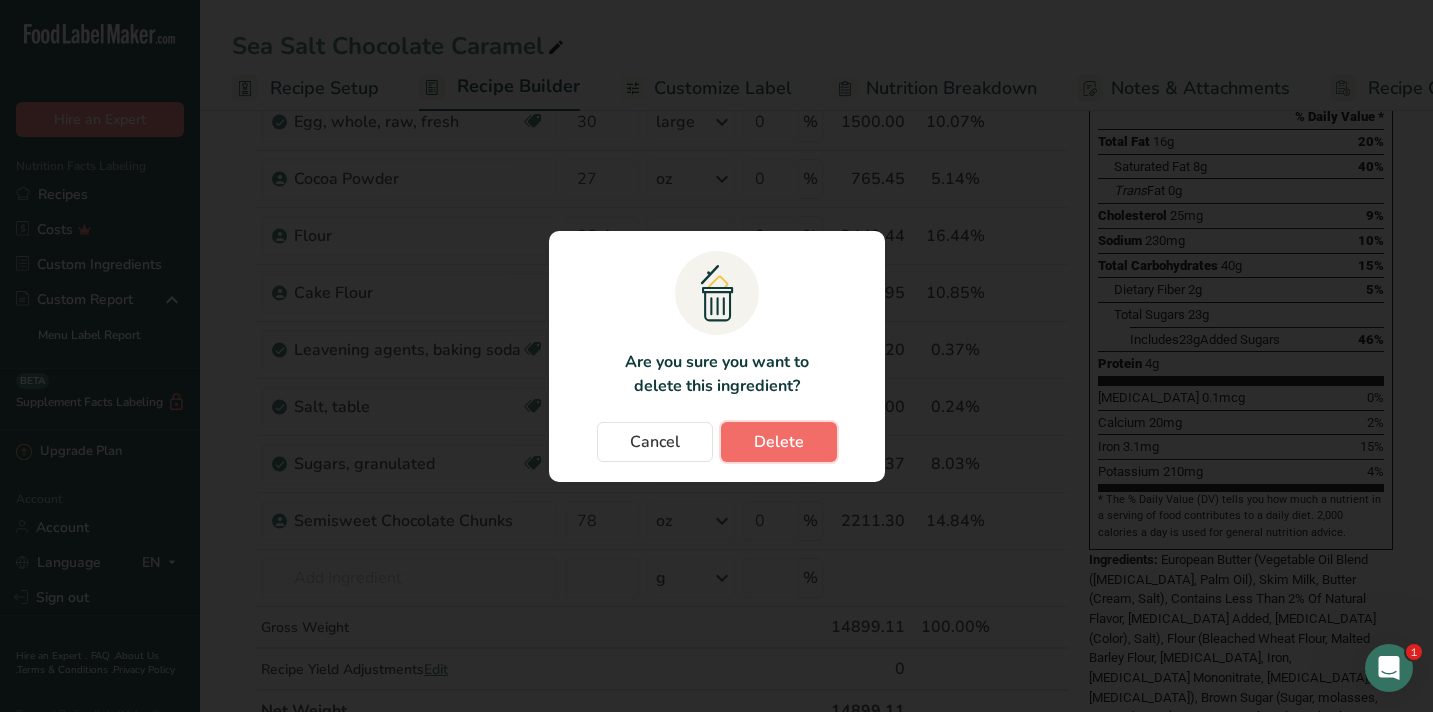 click on "Delete" at bounding box center [779, 442] 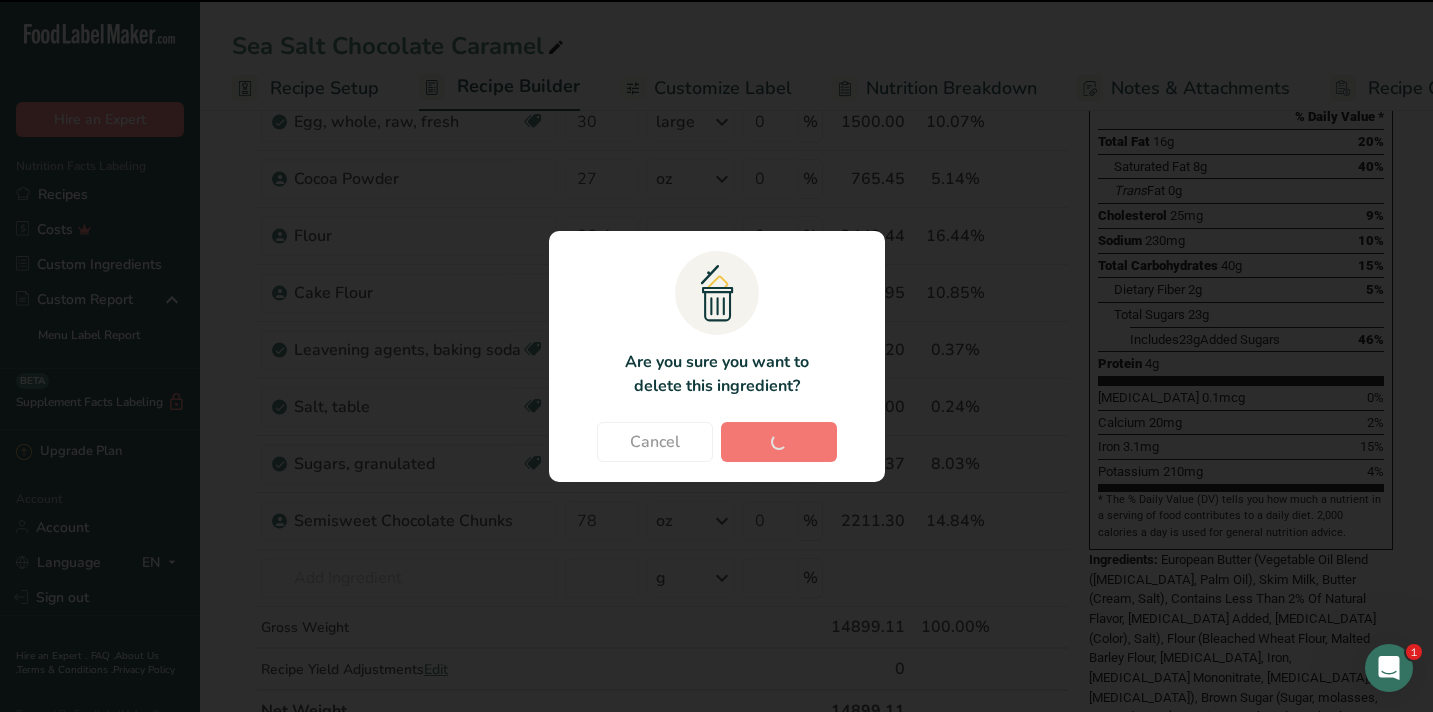 type 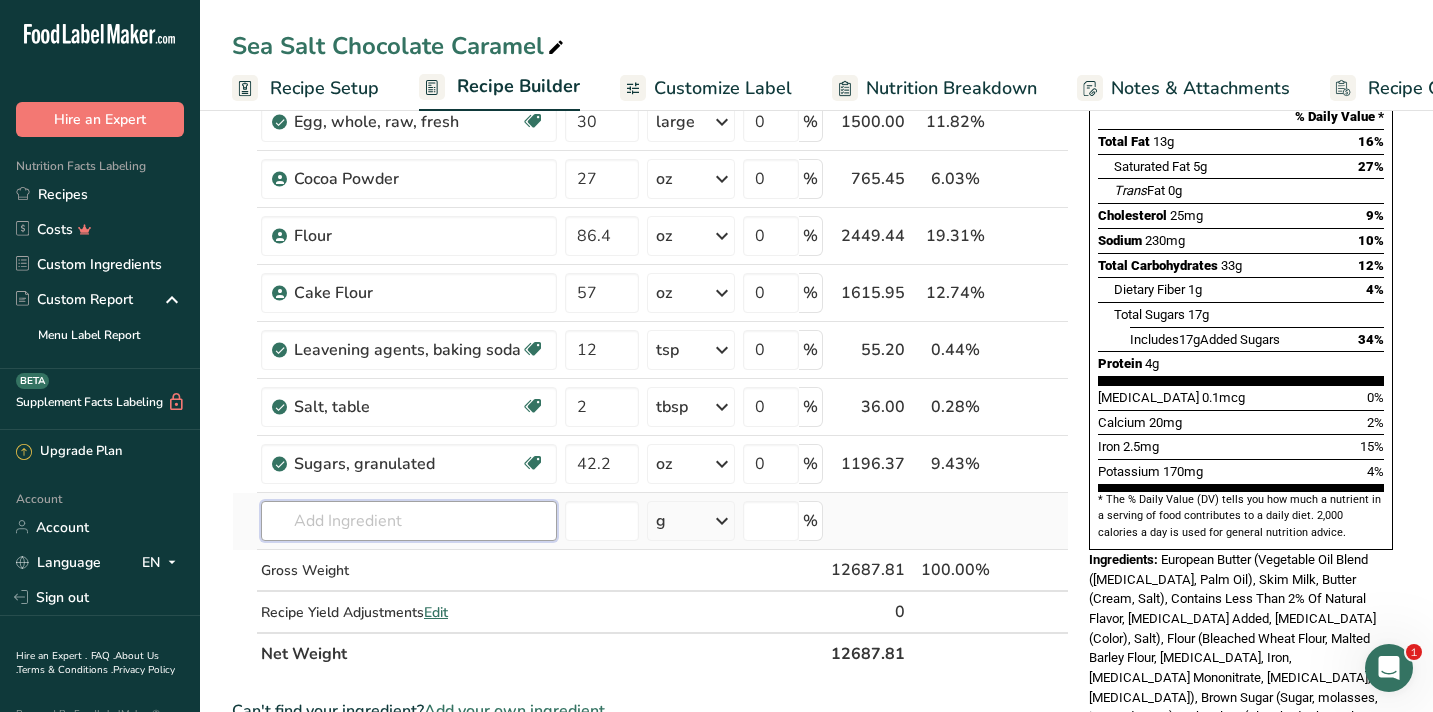 click at bounding box center [409, 521] 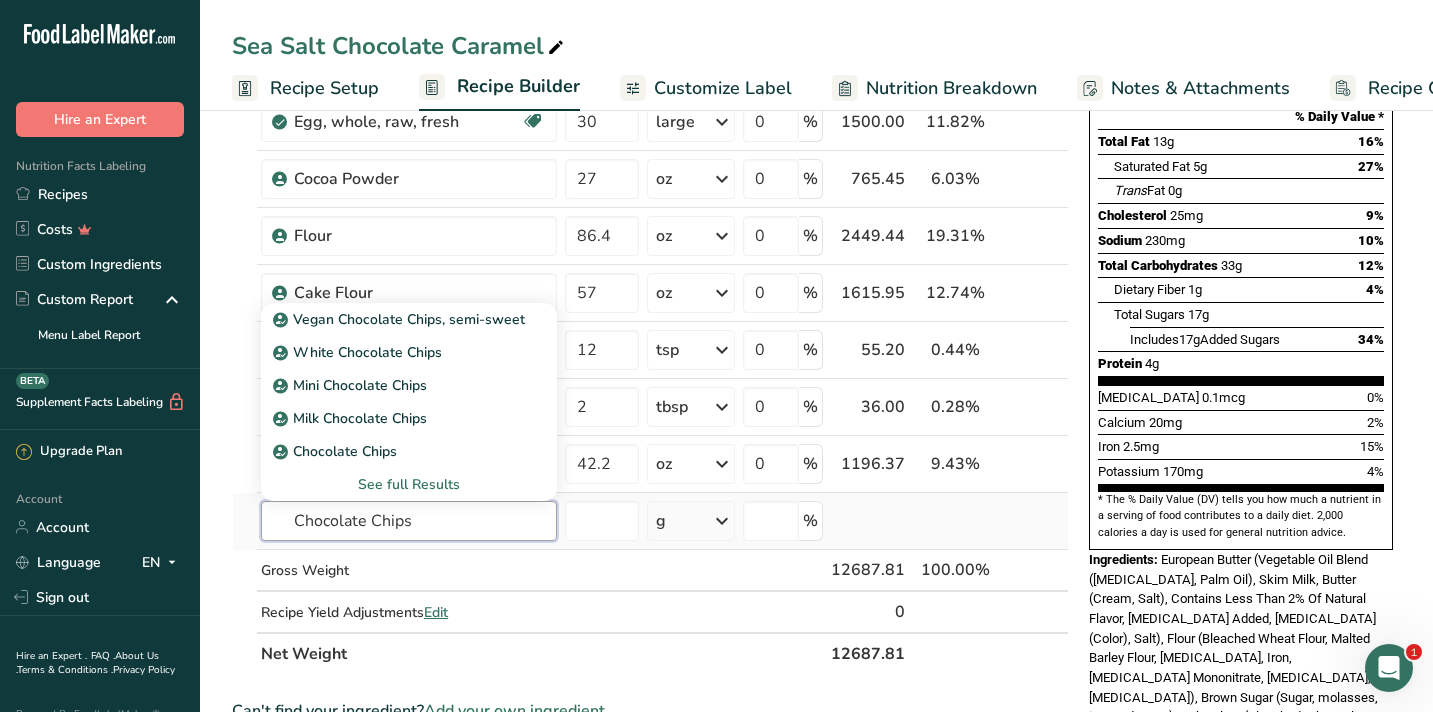 type on "Chocolate Chips" 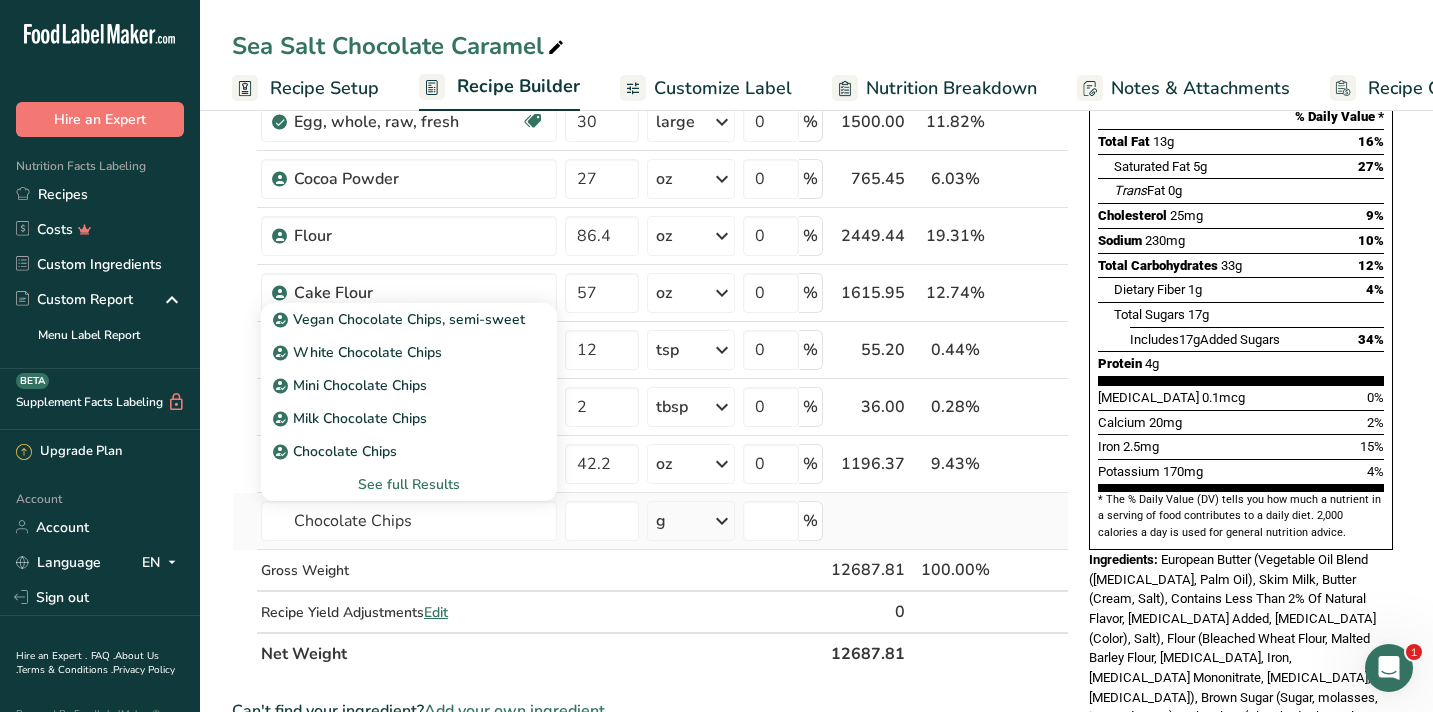 type 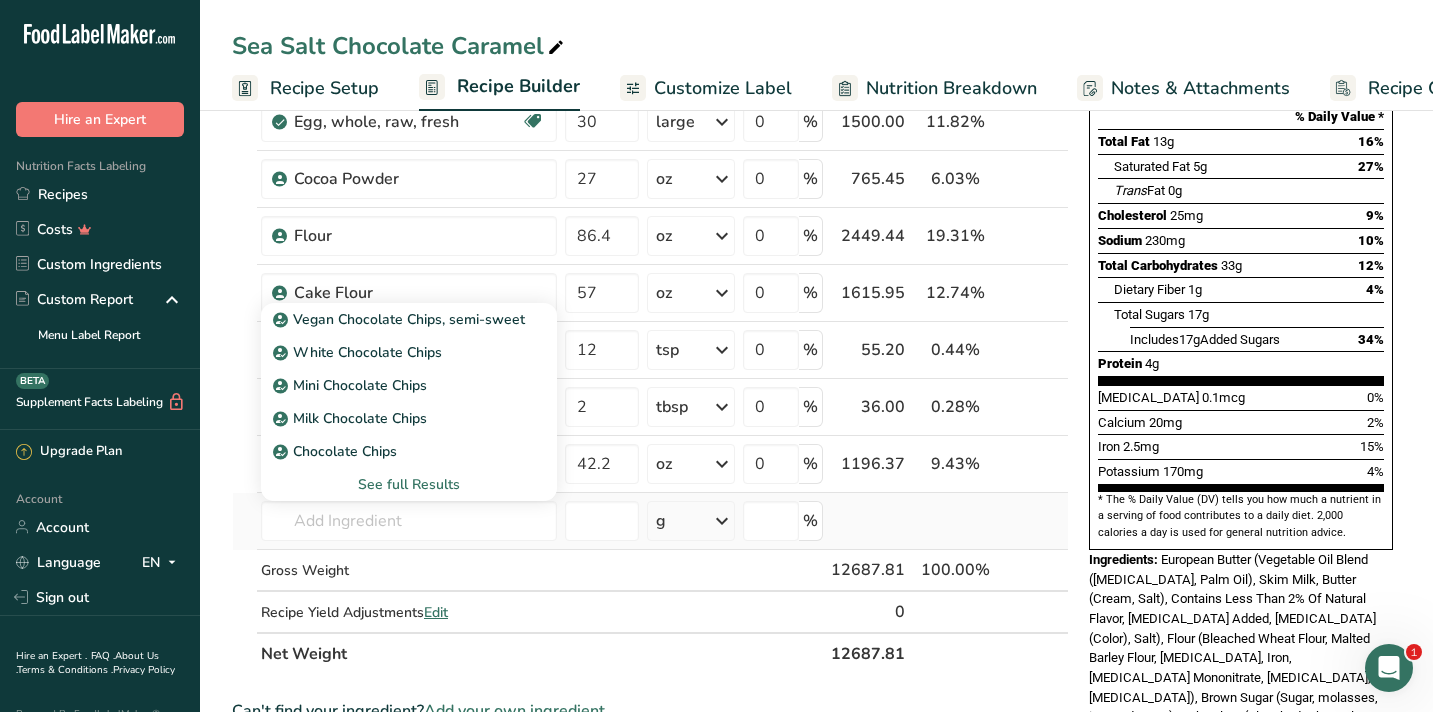click on "See full Results" at bounding box center (409, 484) 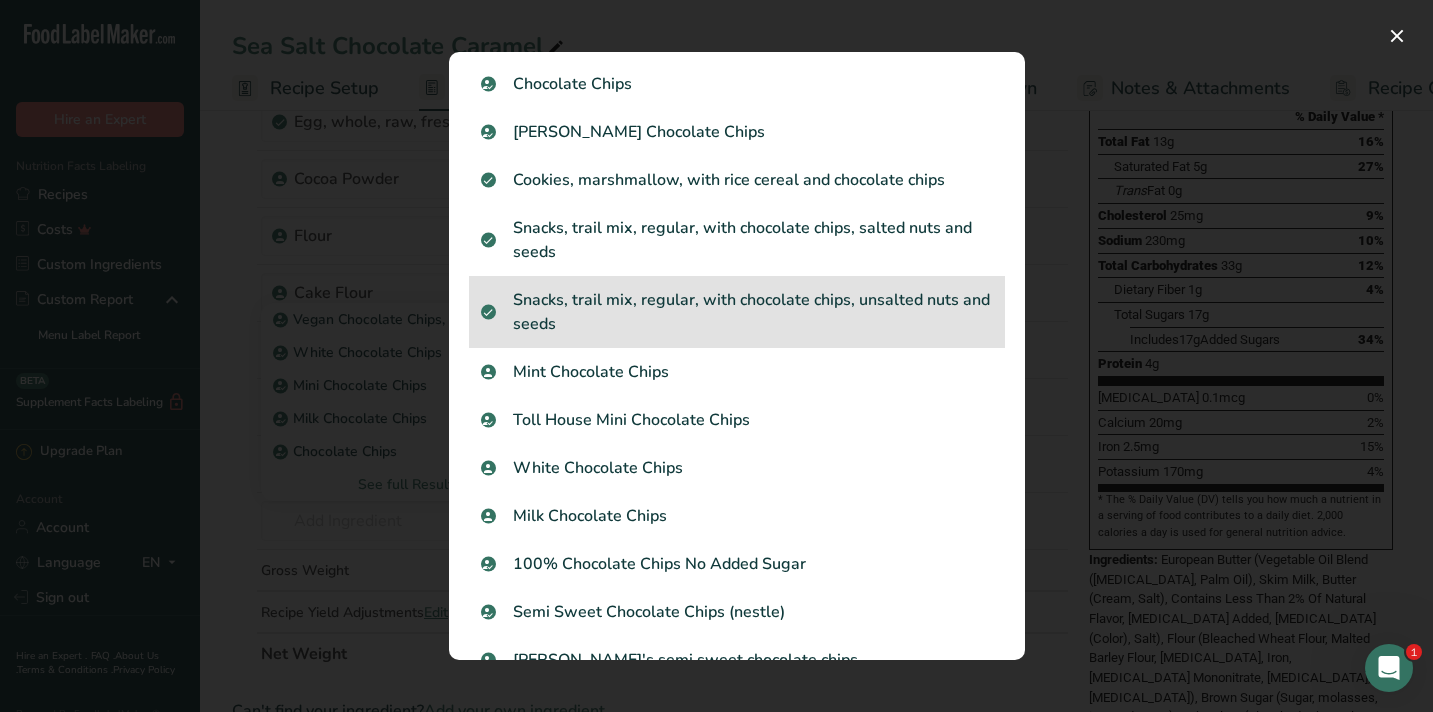 scroll, scrollTop: 243, scrollLeft: 0, axis: vertical 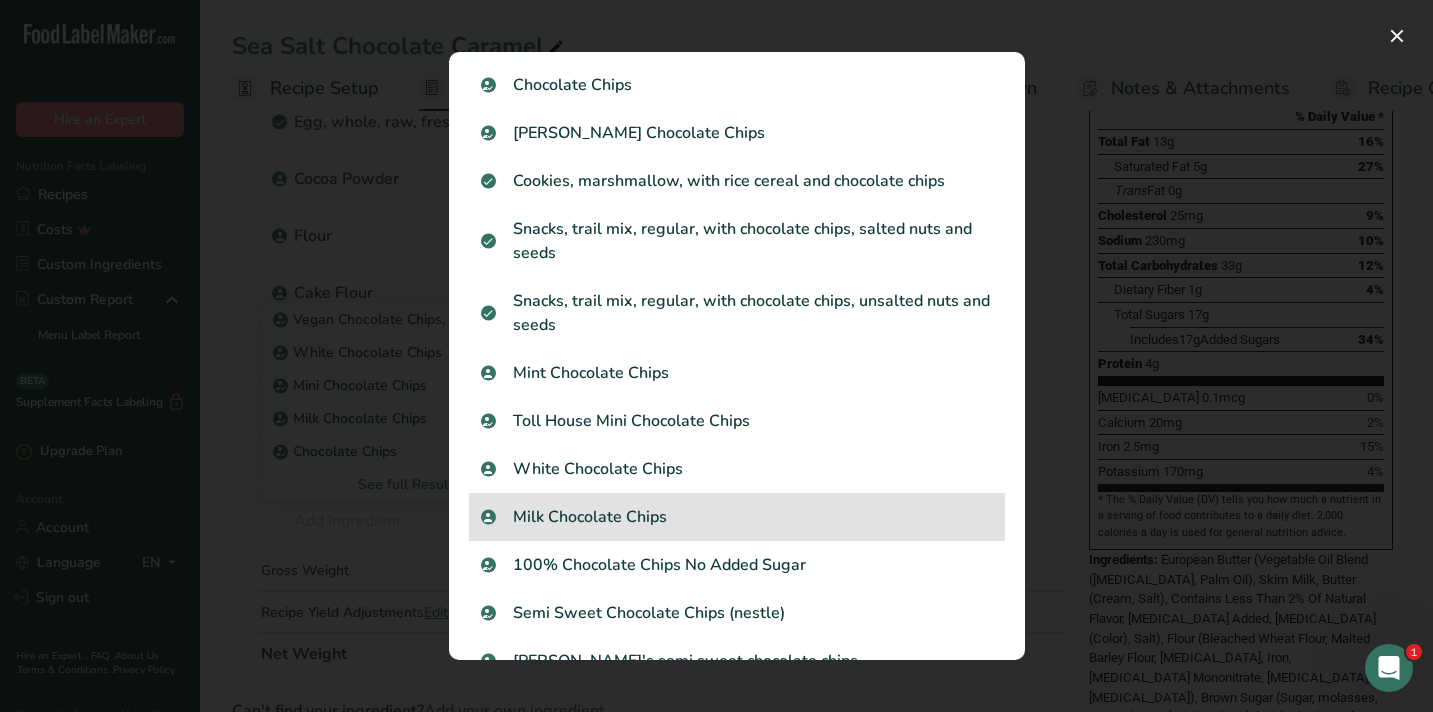 click on "Milk Chocolate Chips" at bounding box center (737, 517) 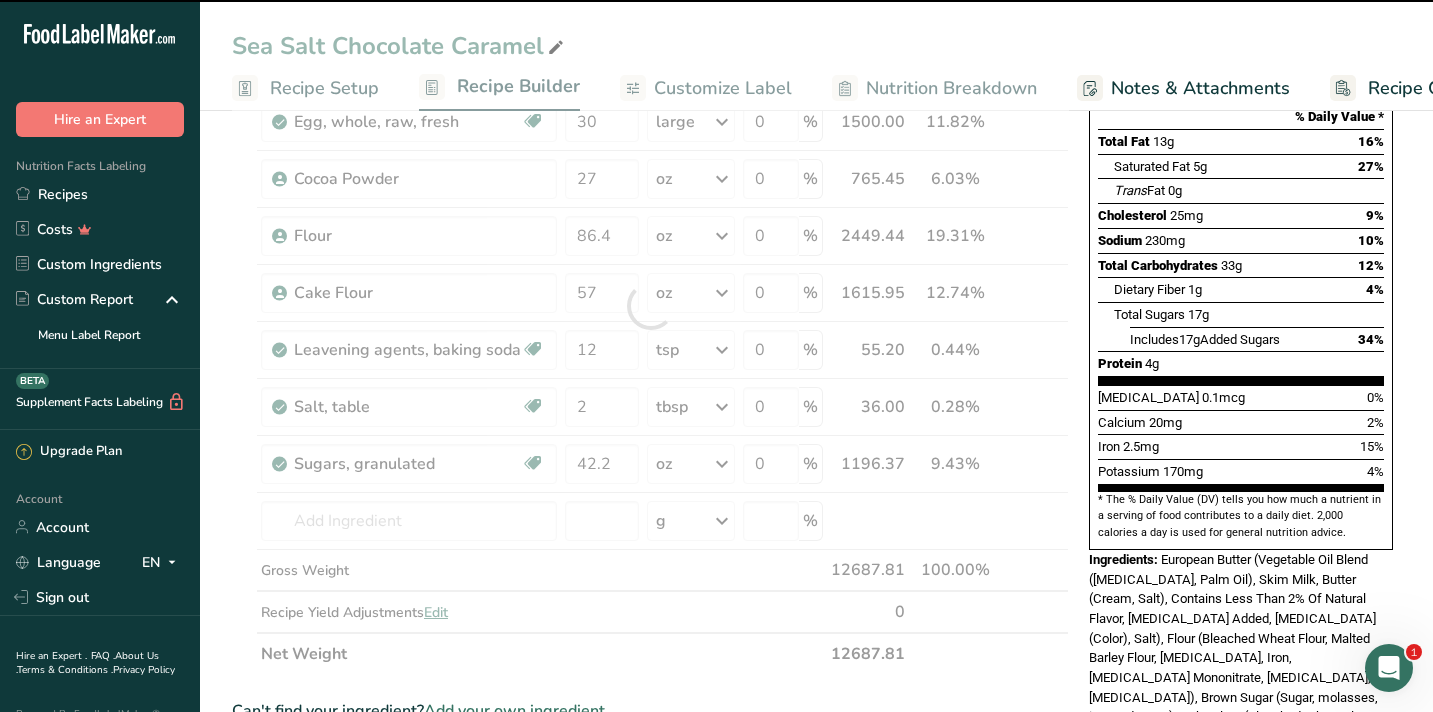 type on "0" 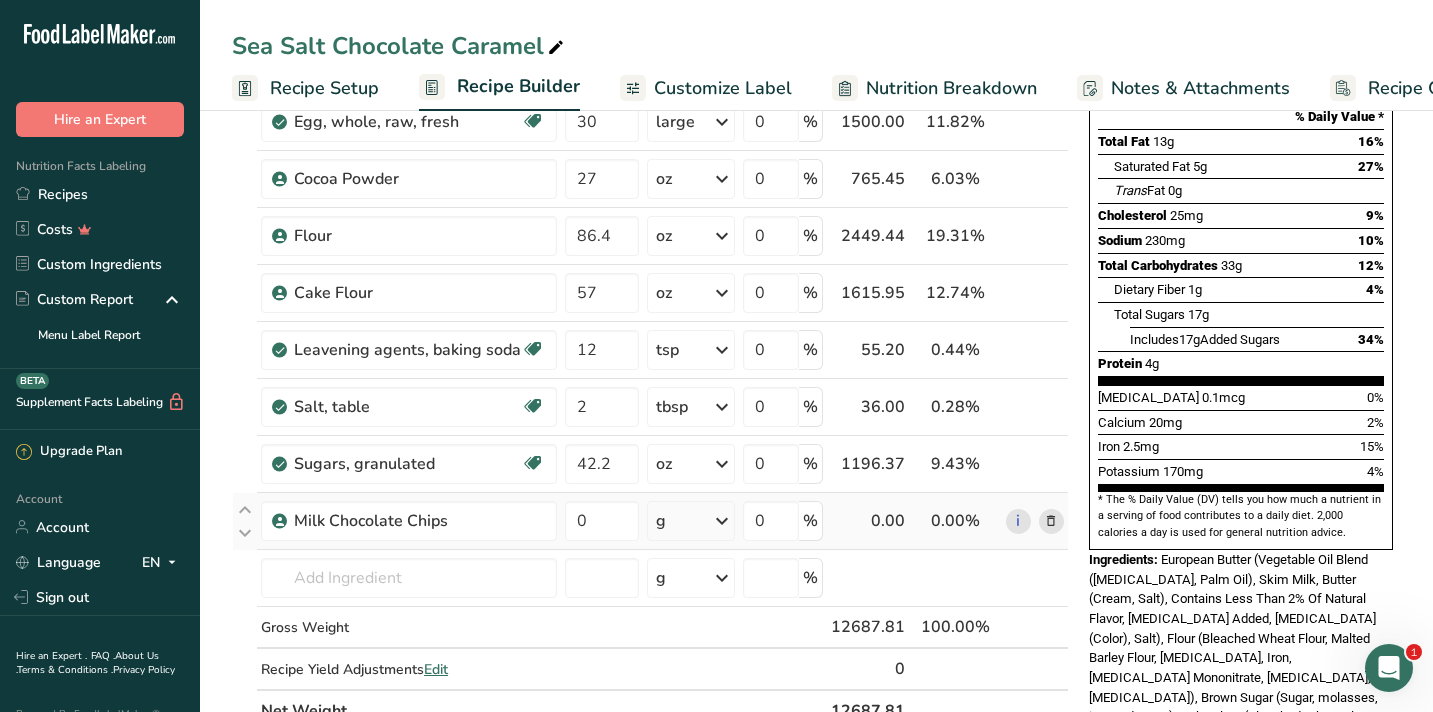 click on "g" at bounding box center [690, 521] 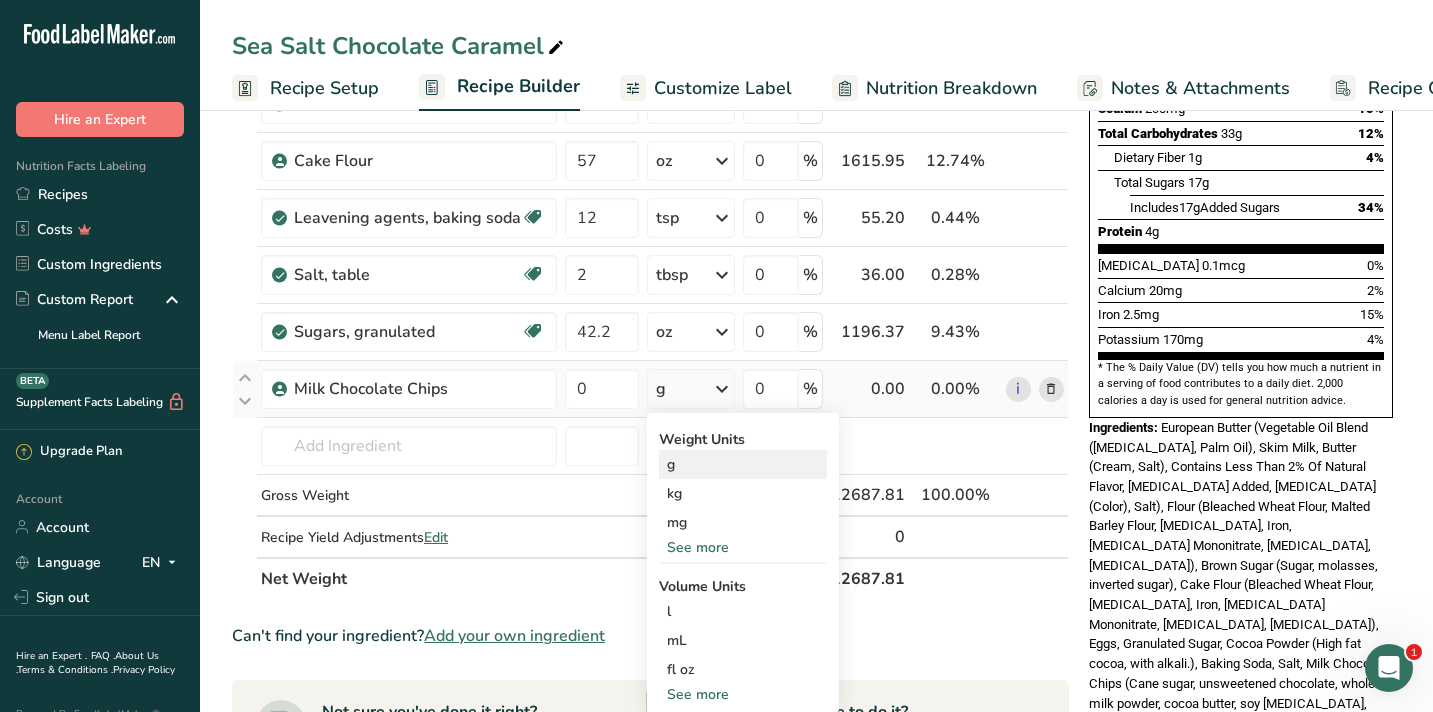 scroll, scrollTop: 414, scrollLeft: 0, axis: vertical 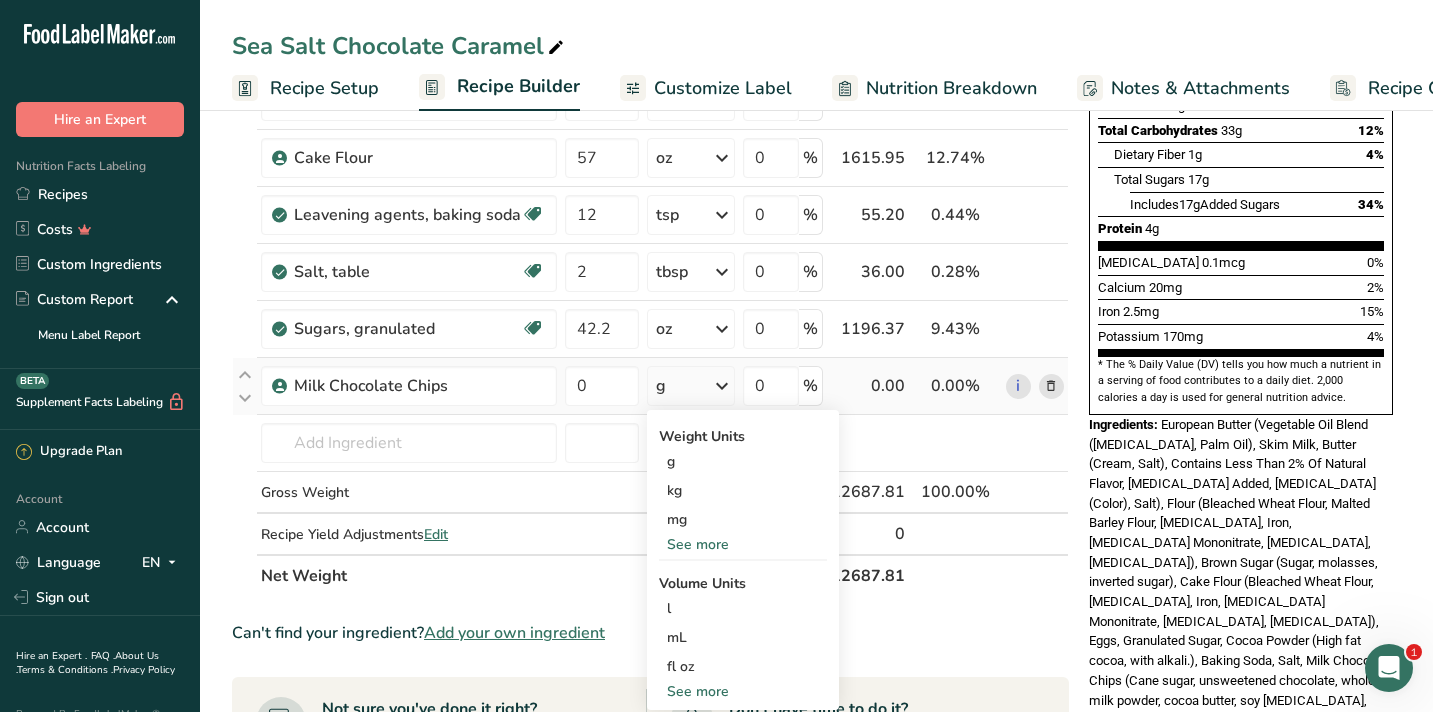 click on "See more" at bounding box center [743, 544] 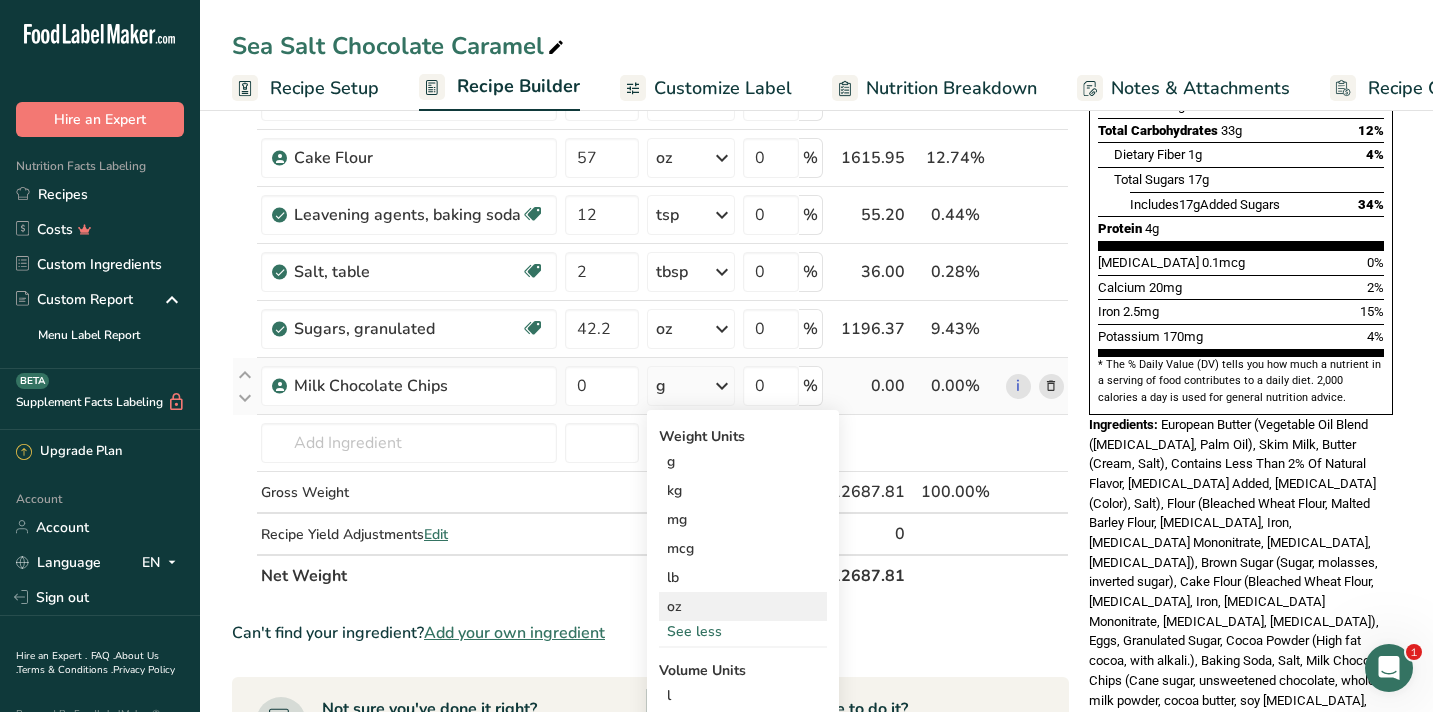 click on "oz" at bounding box center (743, 606) 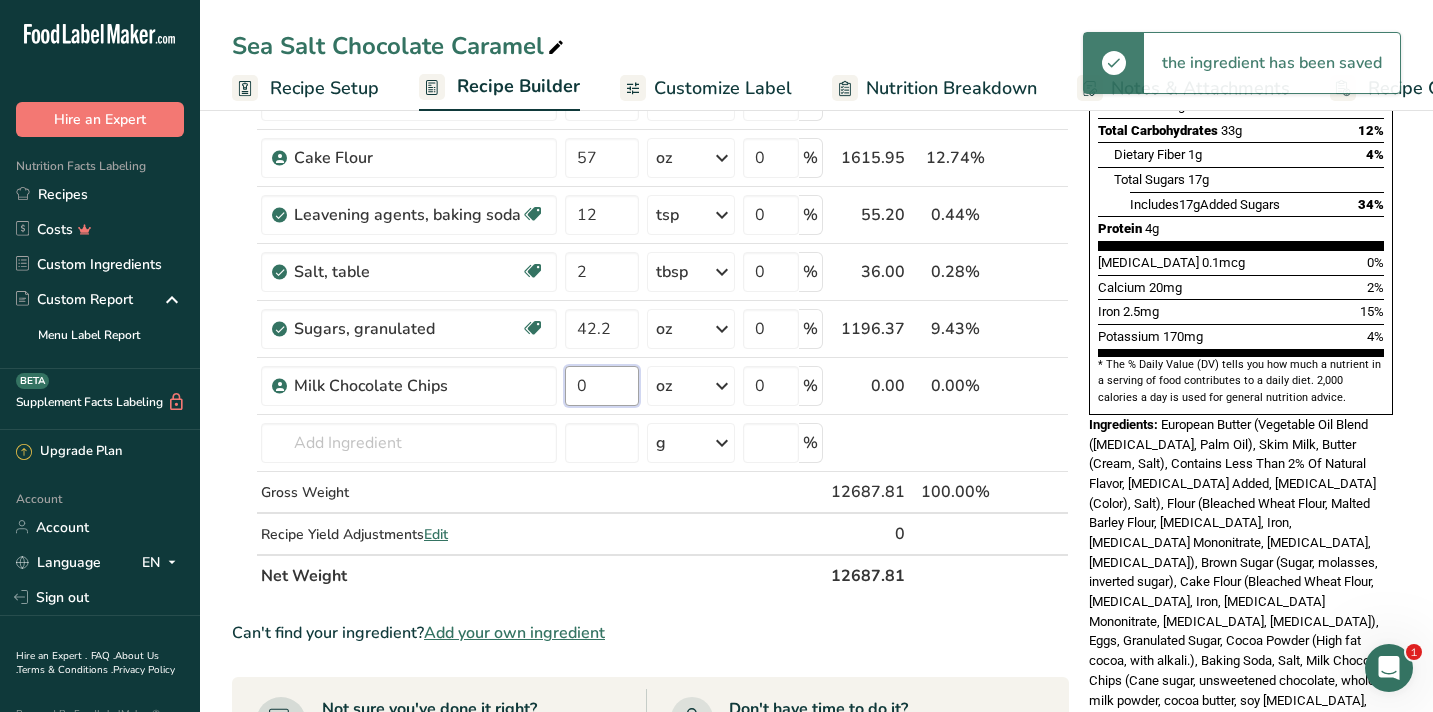 click on "0" at bounding box center [602, 386] 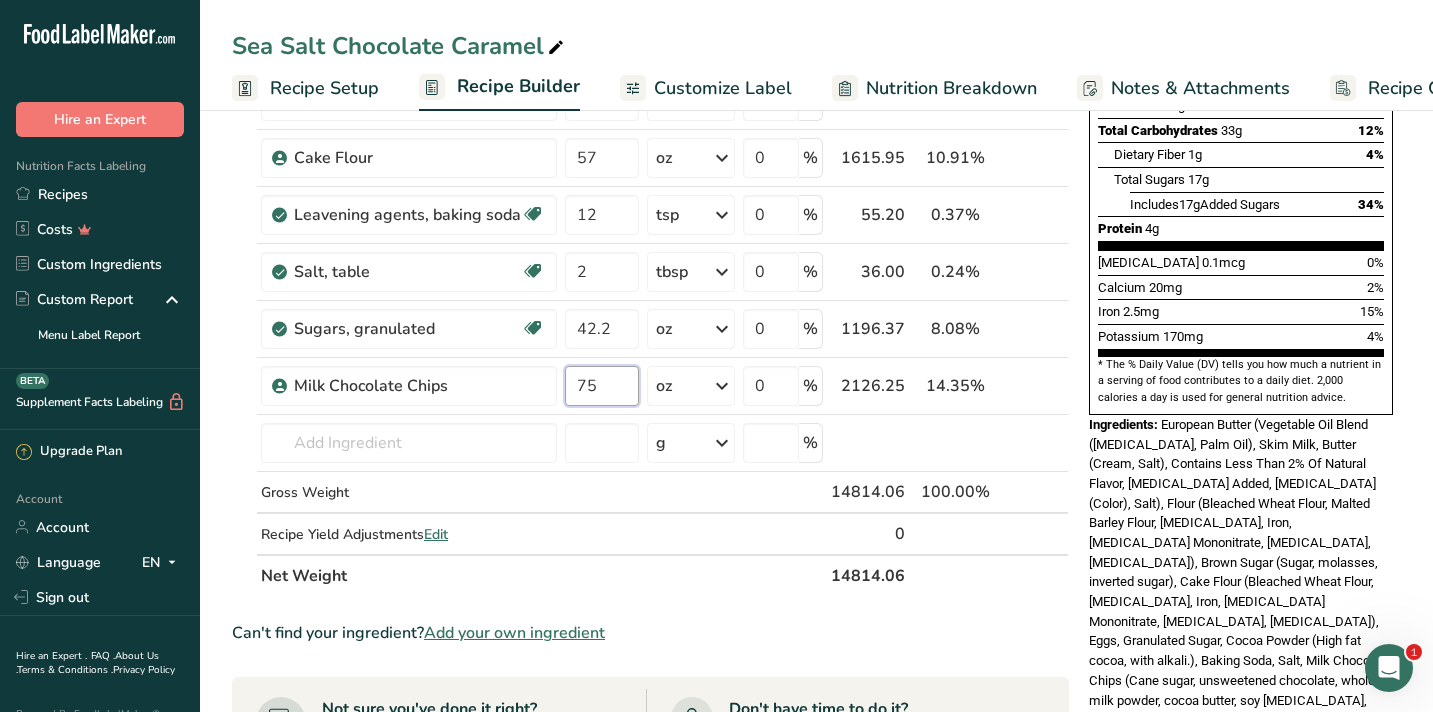 type on "75" 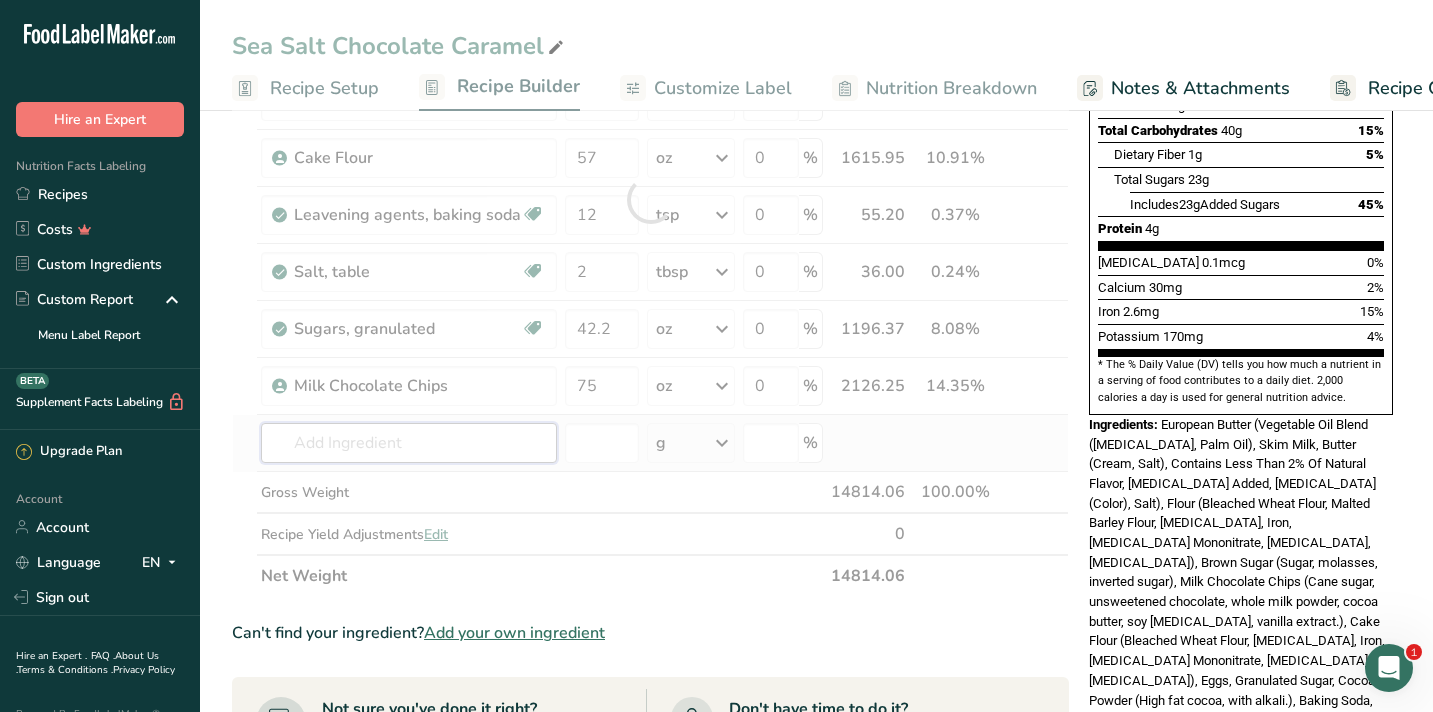 click on "Ingredient *
Amount *
Unit *
Waste *   .a-a{fill:#347362;}.b-a{fill:#fff;}          Grams
Percentage
Brown Sugar
84
oz
Weight Units
g
kg
mg
See more
Volume Units
l
mL
fl oz
See more
0
%
2381.40
16.08%
i
European Butter
12
cup
Portions
1 cup
Weight Units
g
kg
mg
See more
Volume Units
l
mL
fl oz
See more
0
%
2688.00
18.14%" at bounding box center [650, 199] 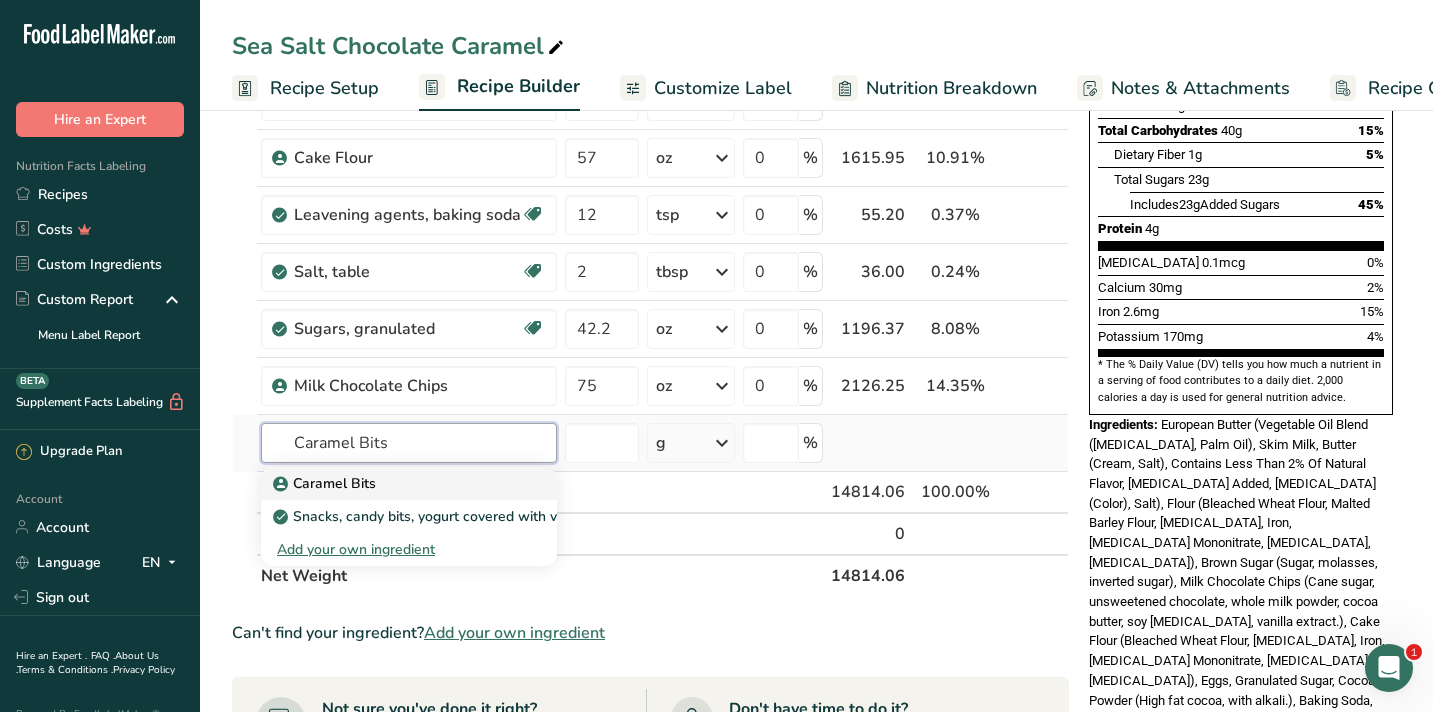 type on "Caramel Bits" 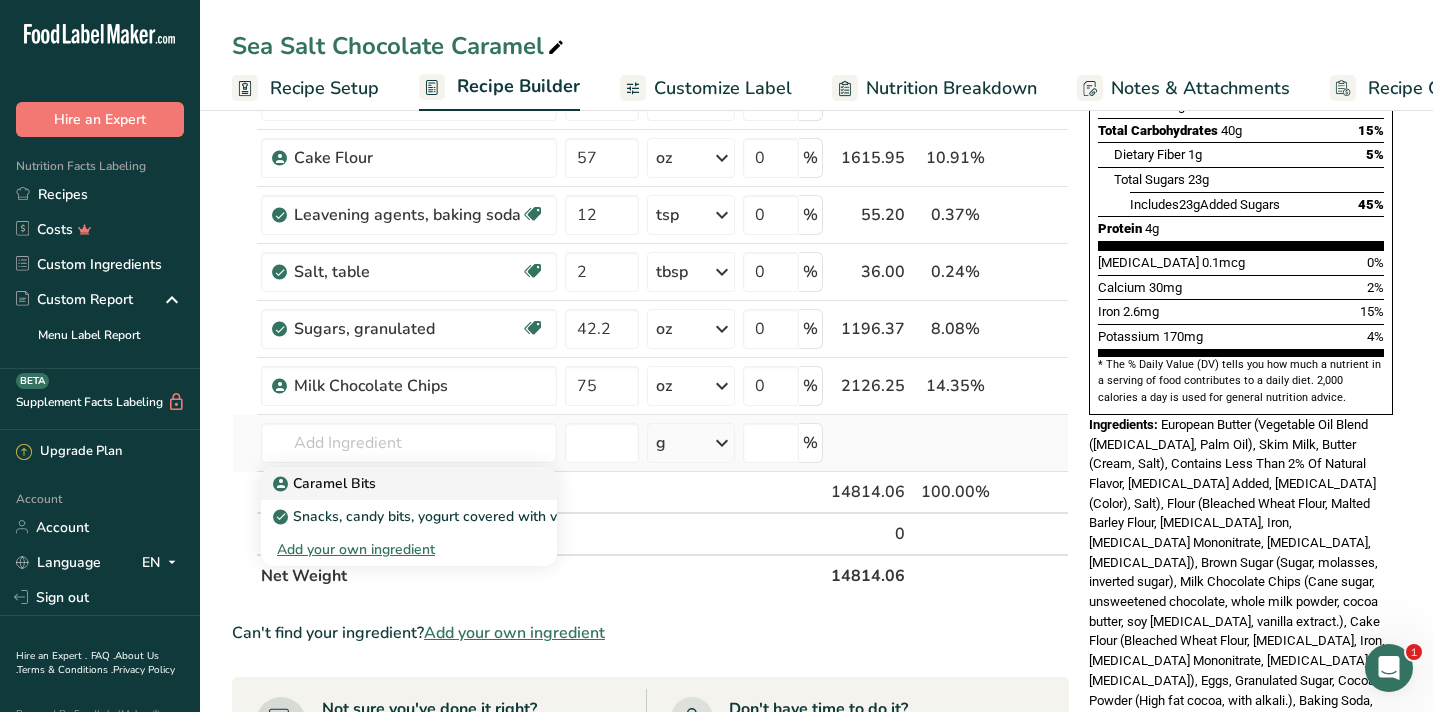 click on "Caramel Bits" at bounding box center (326, 483) 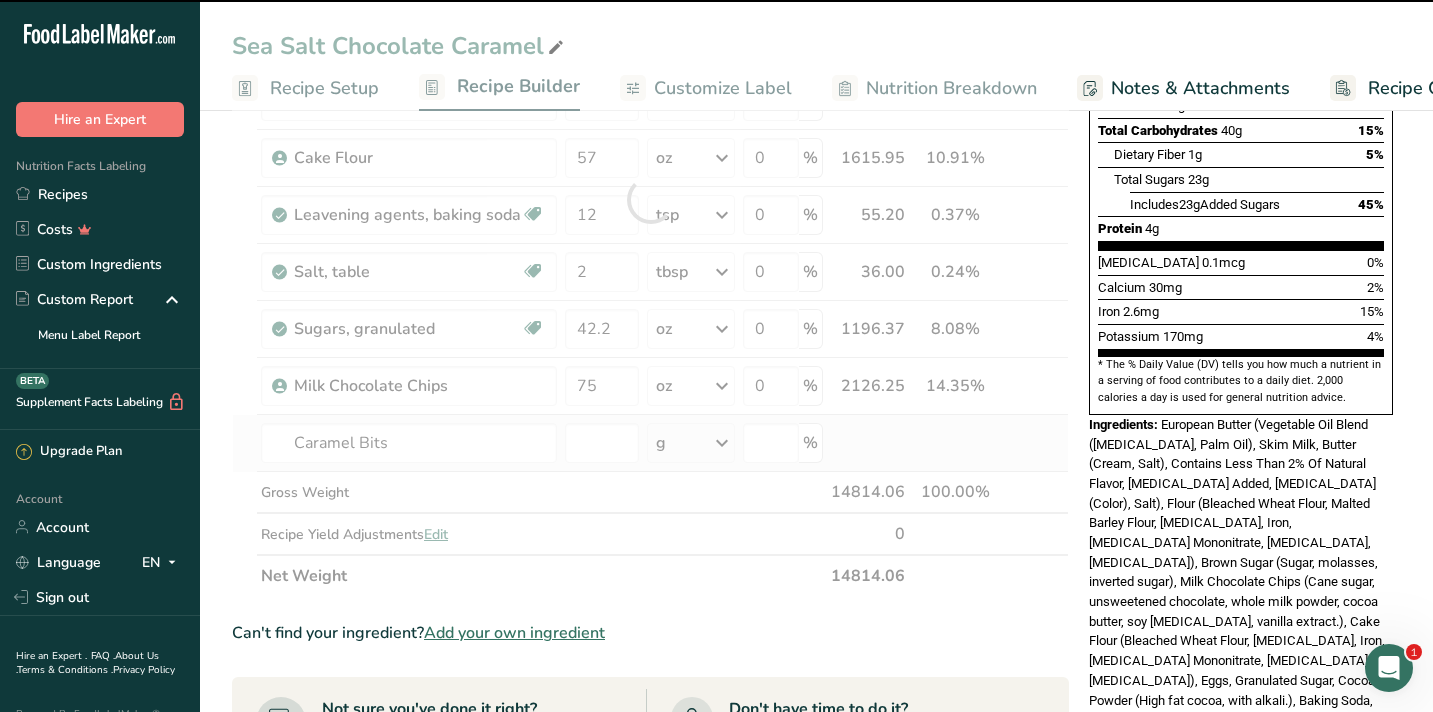 type on "0" 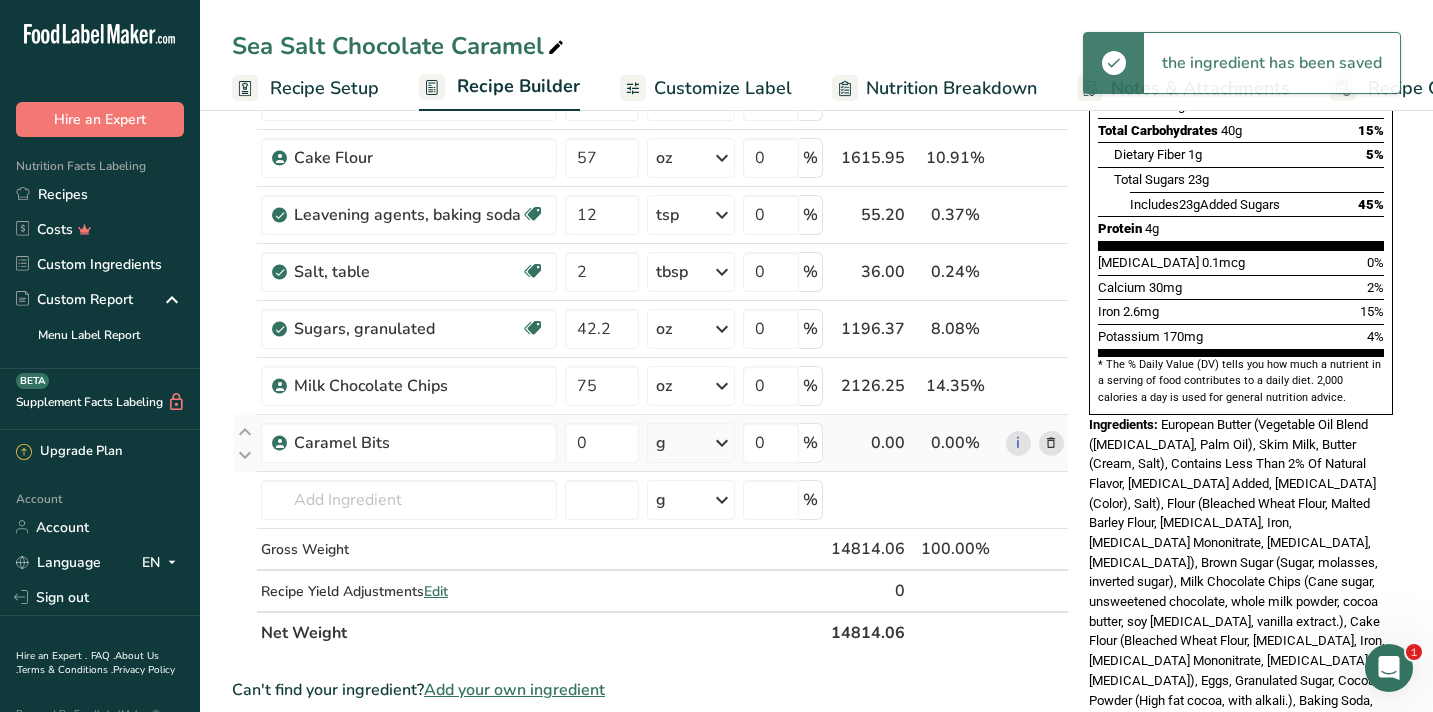 click on "g" at bounding box center [690, 443] 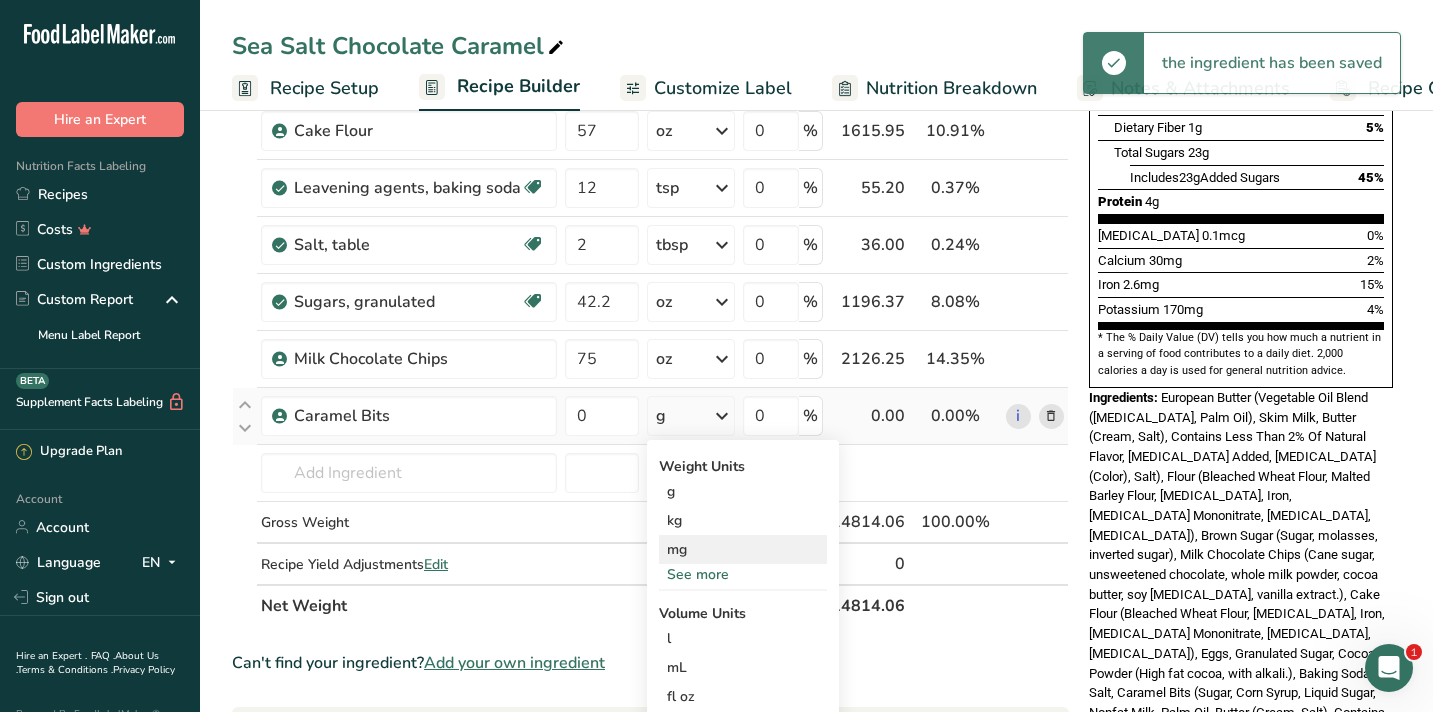 scroll, scrollTop: 442, scrollLeft: 0, axis: vertical 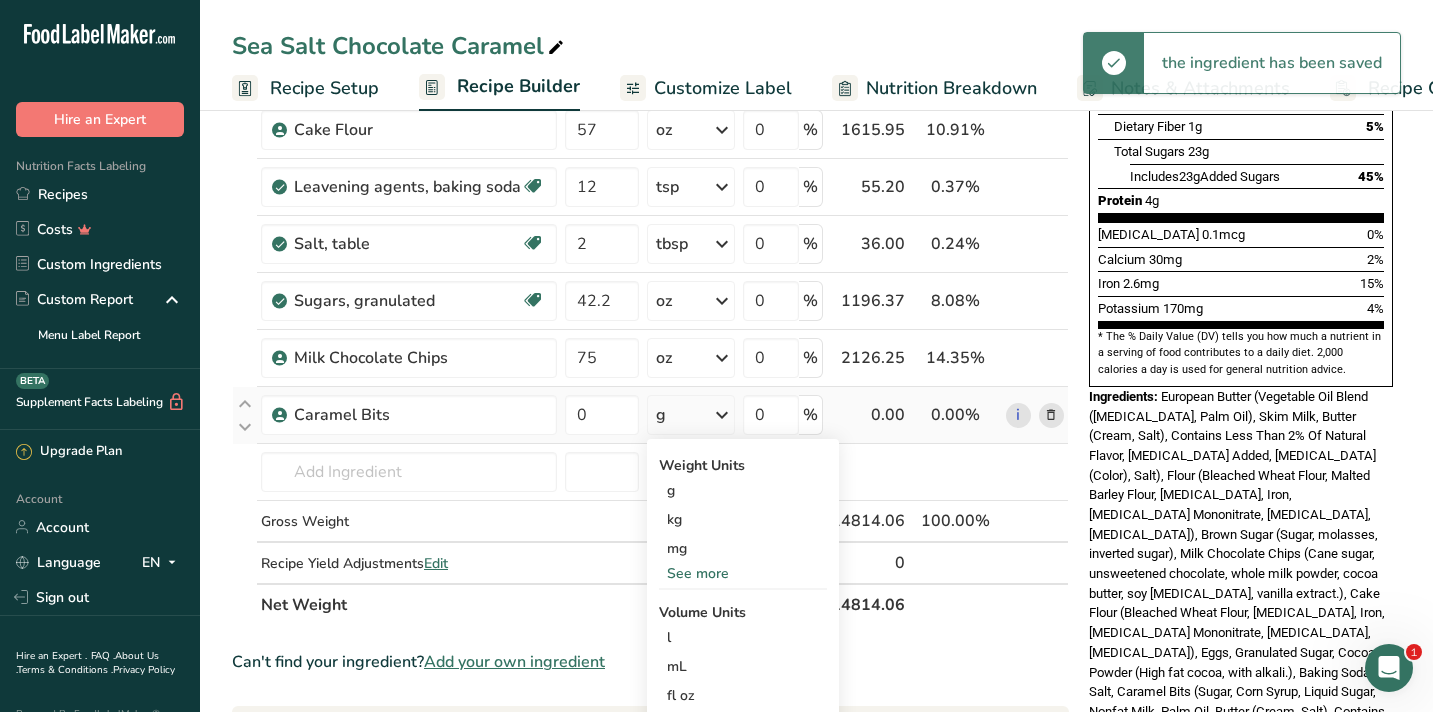 click on "See more" at bounding box center [743, 573] 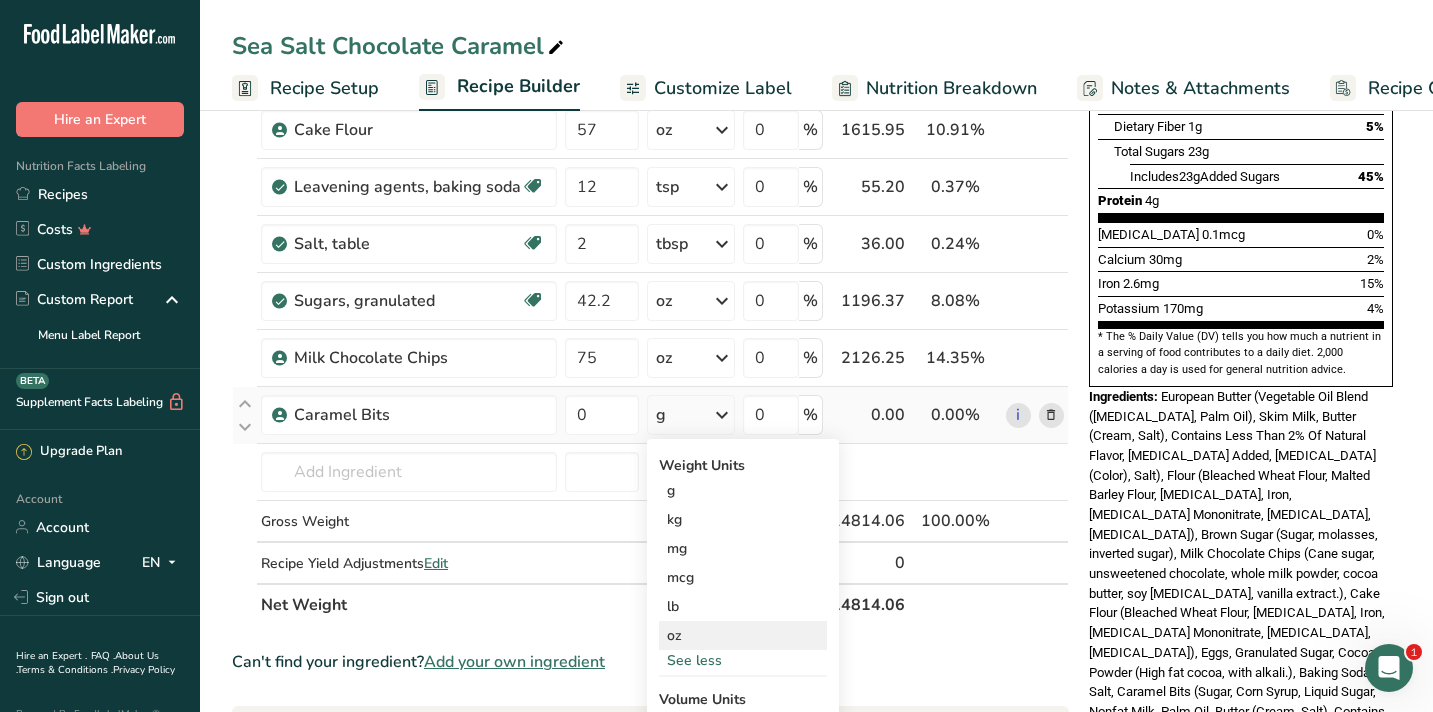 click on "oz" at bounding box center [743, 635] 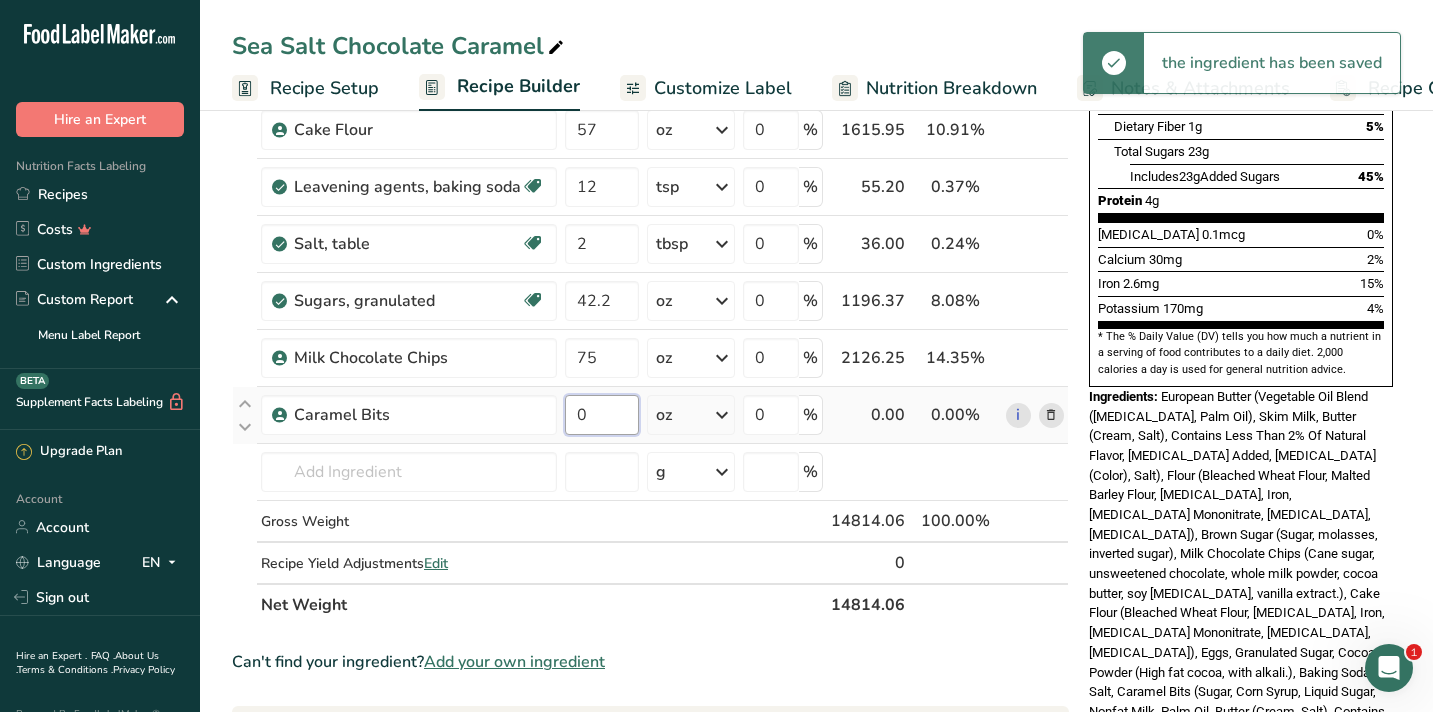 click on "0" at bounding box center (602, 415) 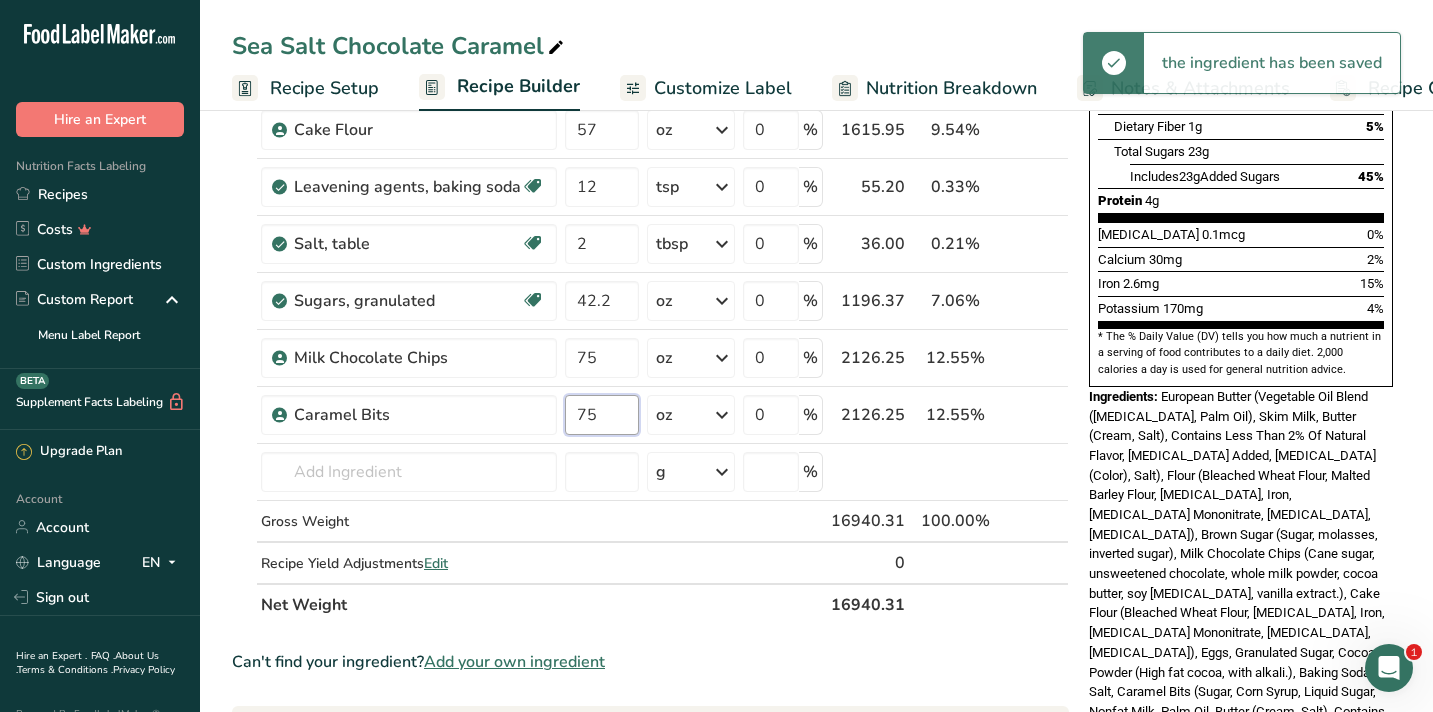 type on "75" 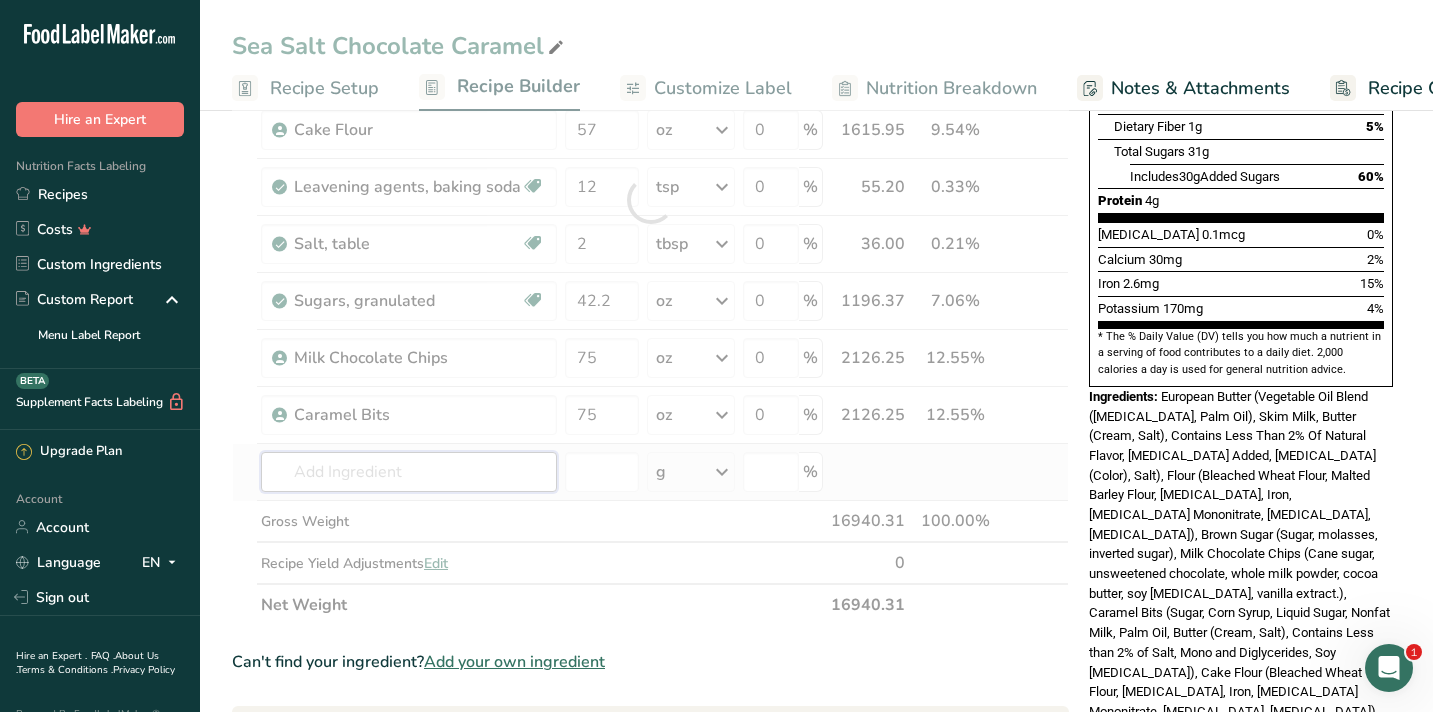 click on "Ingredient *
Amount *
Unit *
Waste *   .a-a{fill:#347362;}.b-a{fill:#fff;}          Grams
Percentage
Brown Sugar
84
oz
Weight Units
g
kg
mg
See more
Volume Units
l
mL
fl oz
See more
0
%
2381.40
14.06%
i
European Butter
12
cup
Portions
1 cup
Weight Units
g
kg
mg
See more
Volume Units
l
mL
fl oz
See more
0
%
2688.00
15.87%" at bounding box center (650, 200) 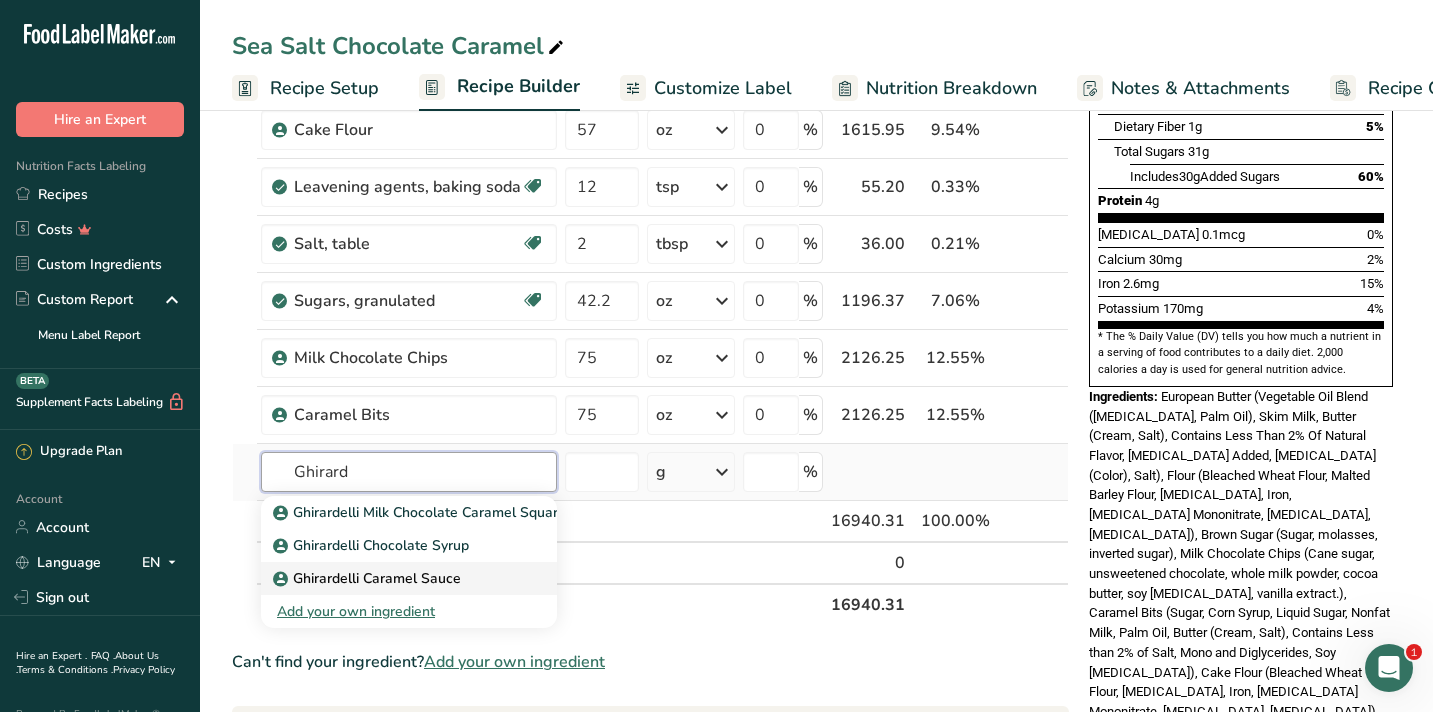 type on "Ghirard" 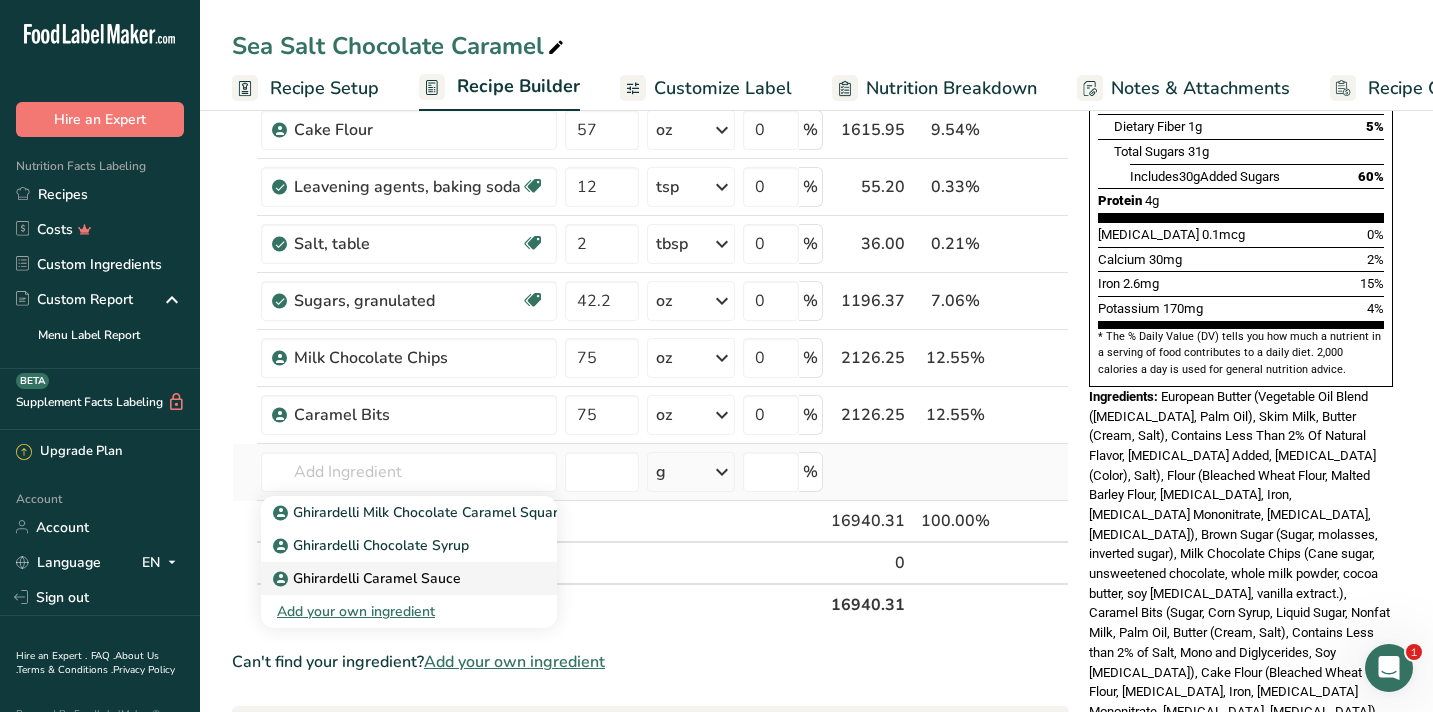 click on "Ghirardelli Caramel Sauce" at bounding box center [369, 578] 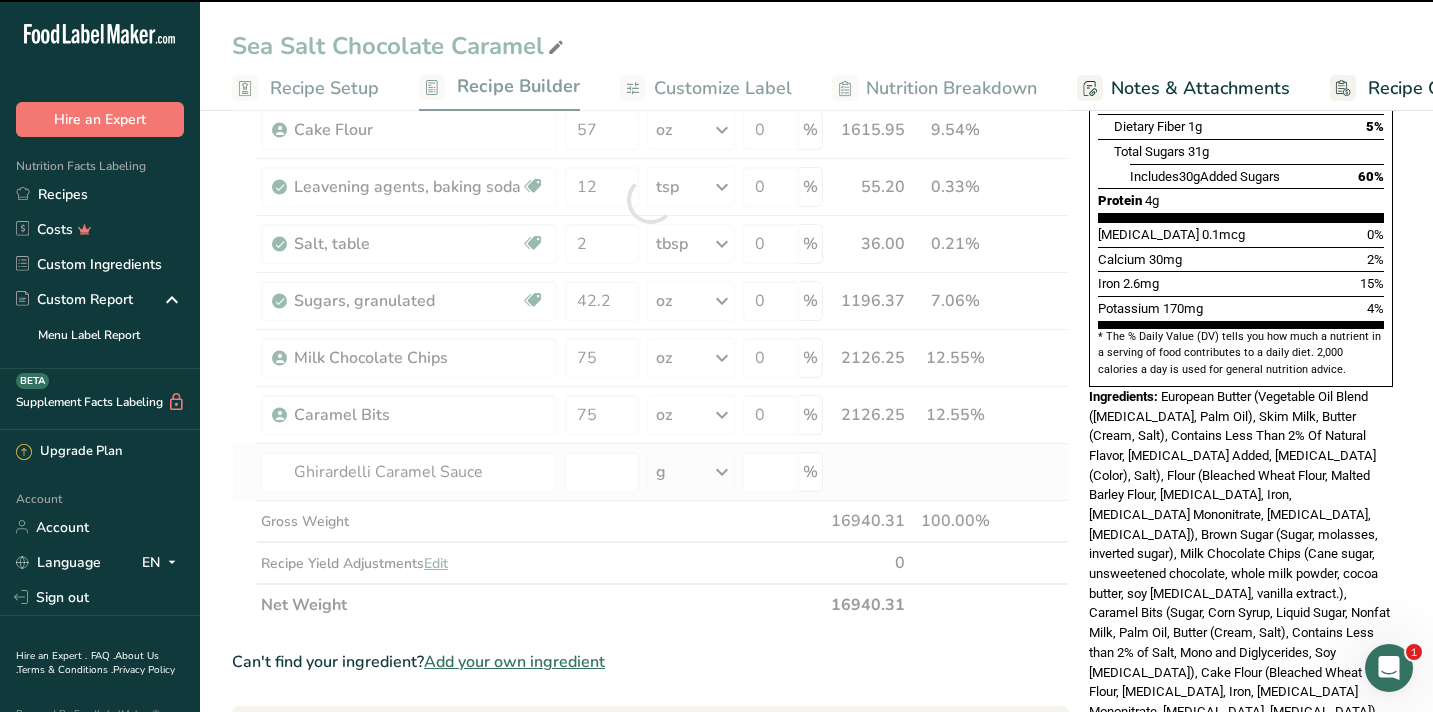 type on "0" 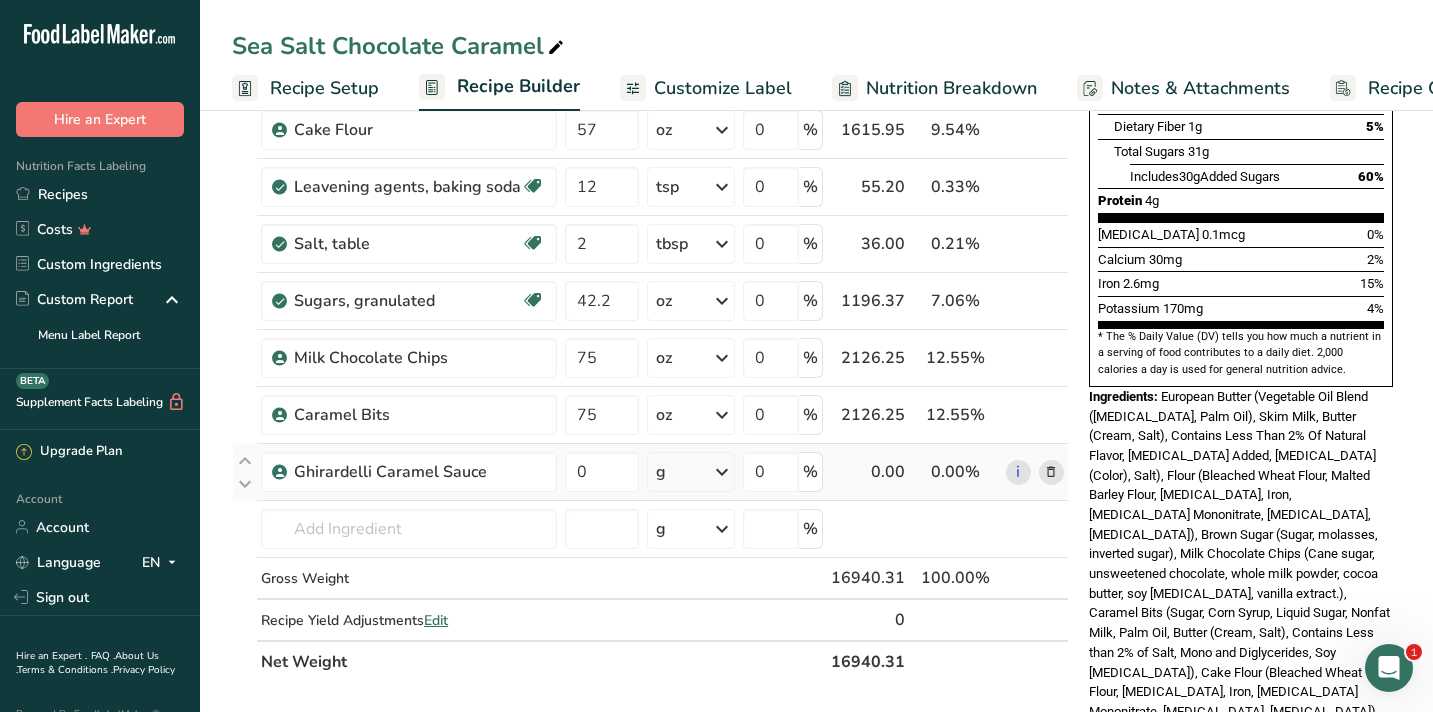 click on "g" at bounding box center [690, 472] 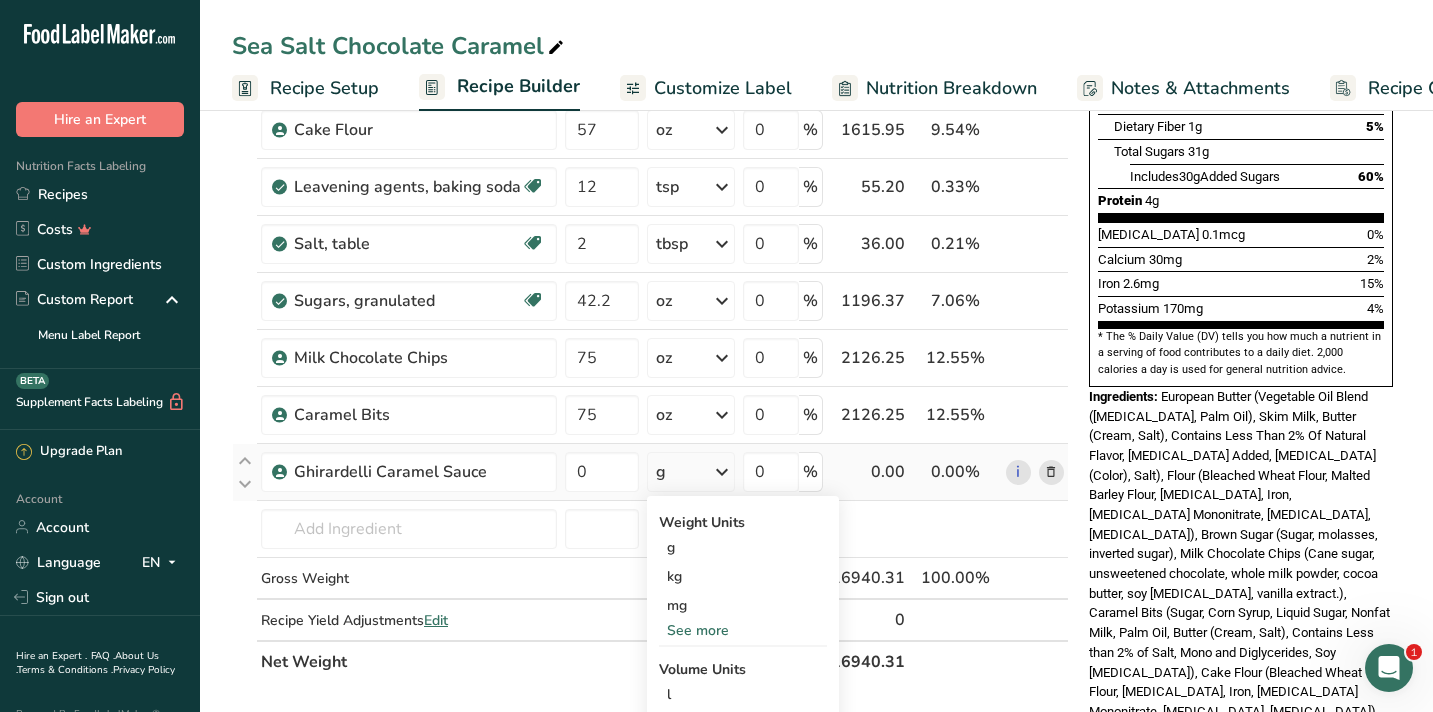 click on "See more" at bounding box center [743, 630] 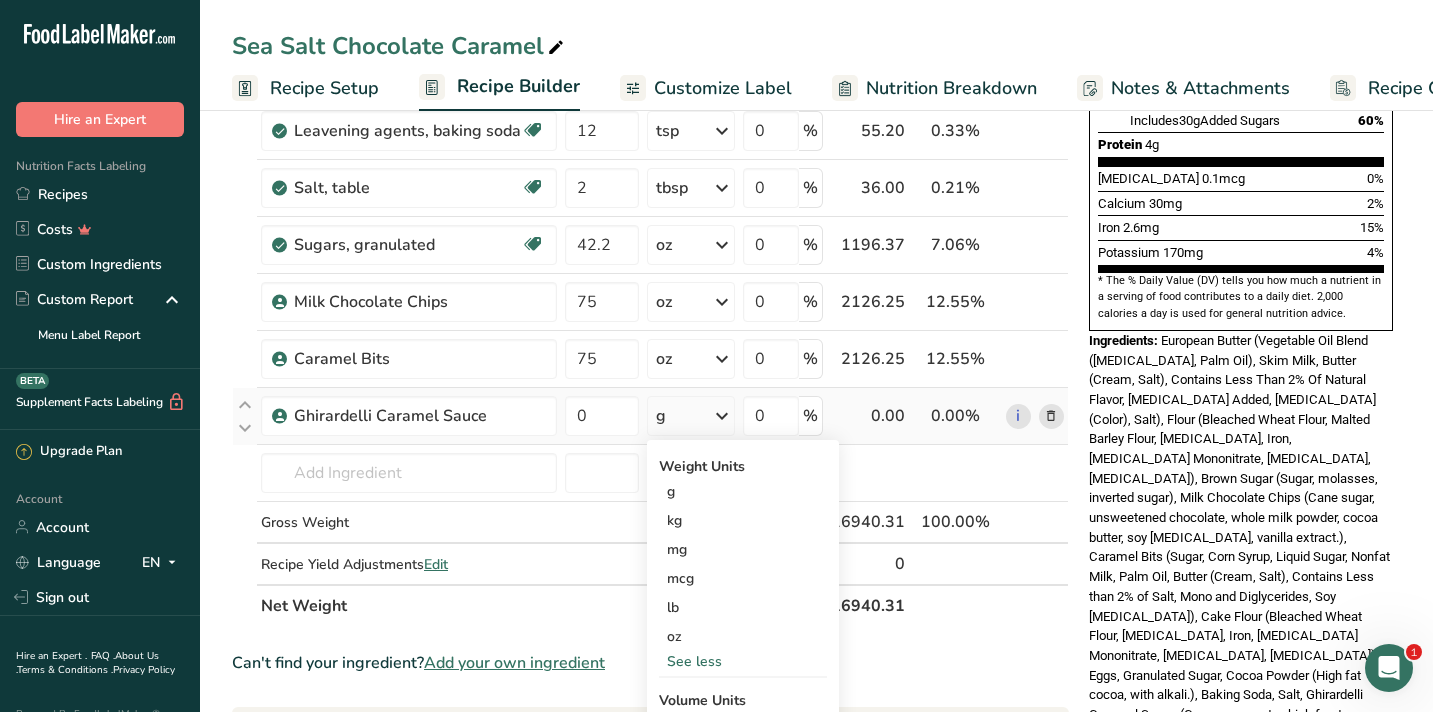 scroll, scrollTop: 507, scrollLeft: 0, axis: vertical 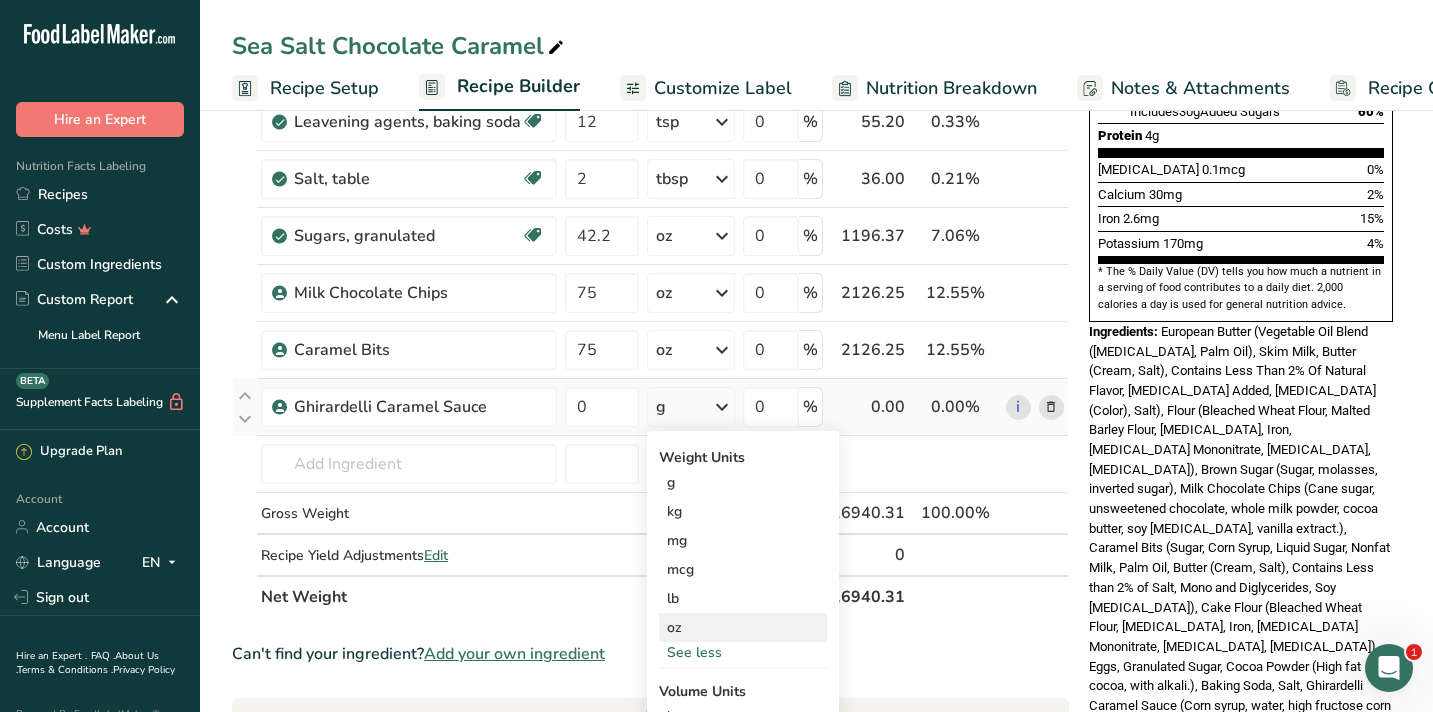 click on "oz" at bounding box center (743, 627) 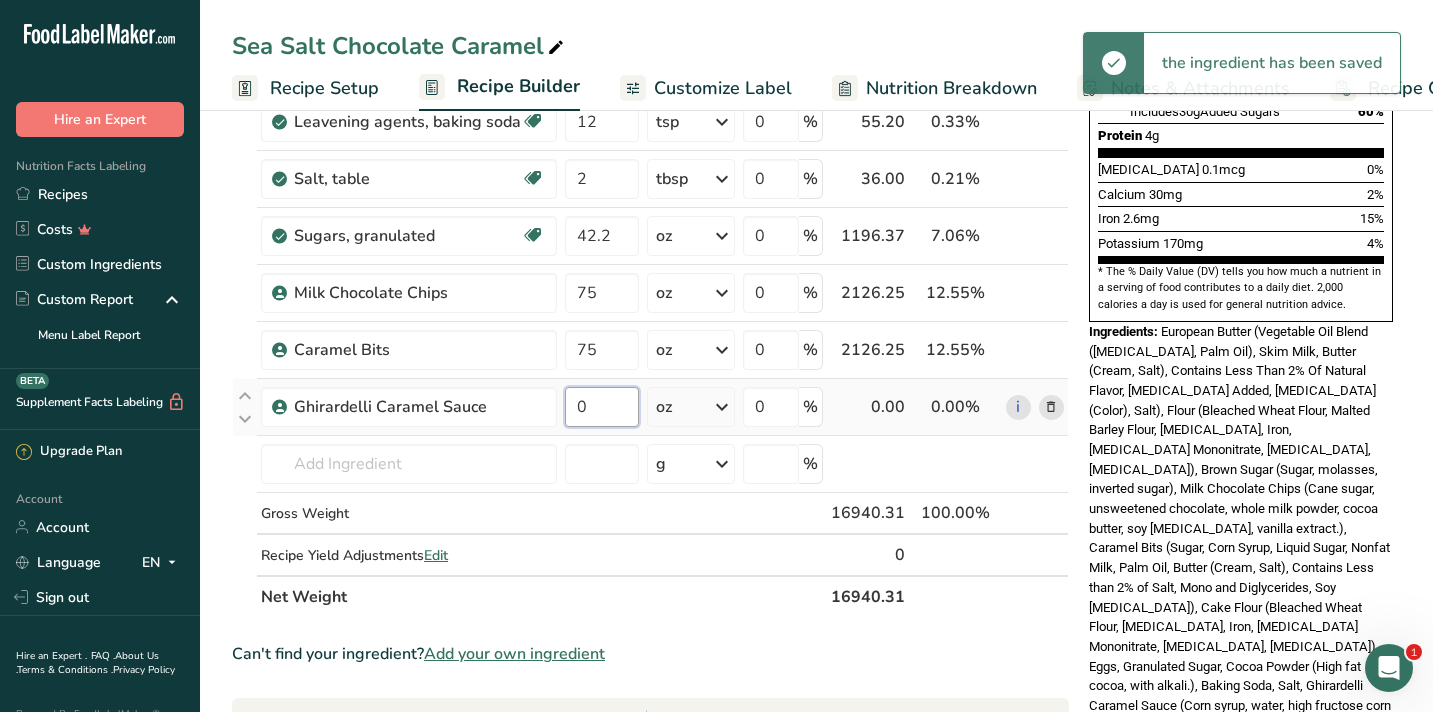 click on "0" at bounding box center [602, 407] 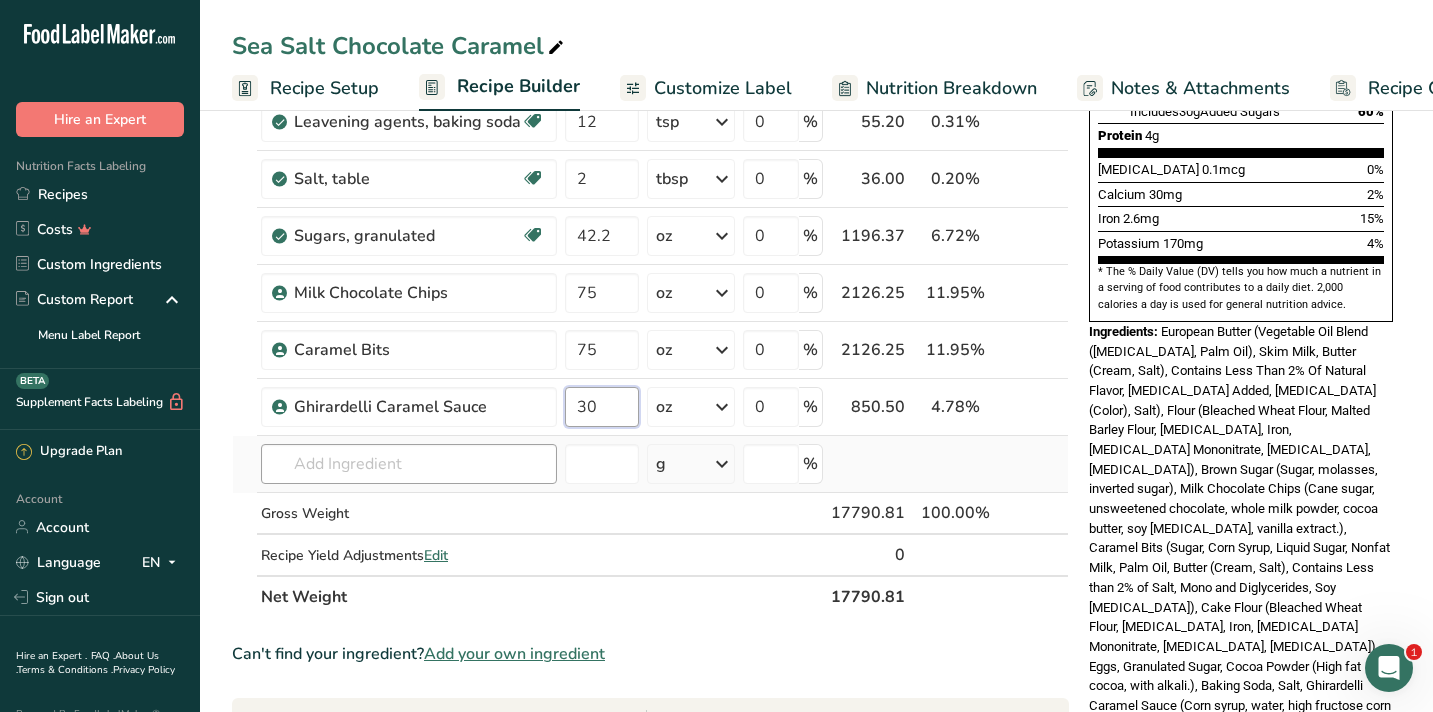 type on "30" 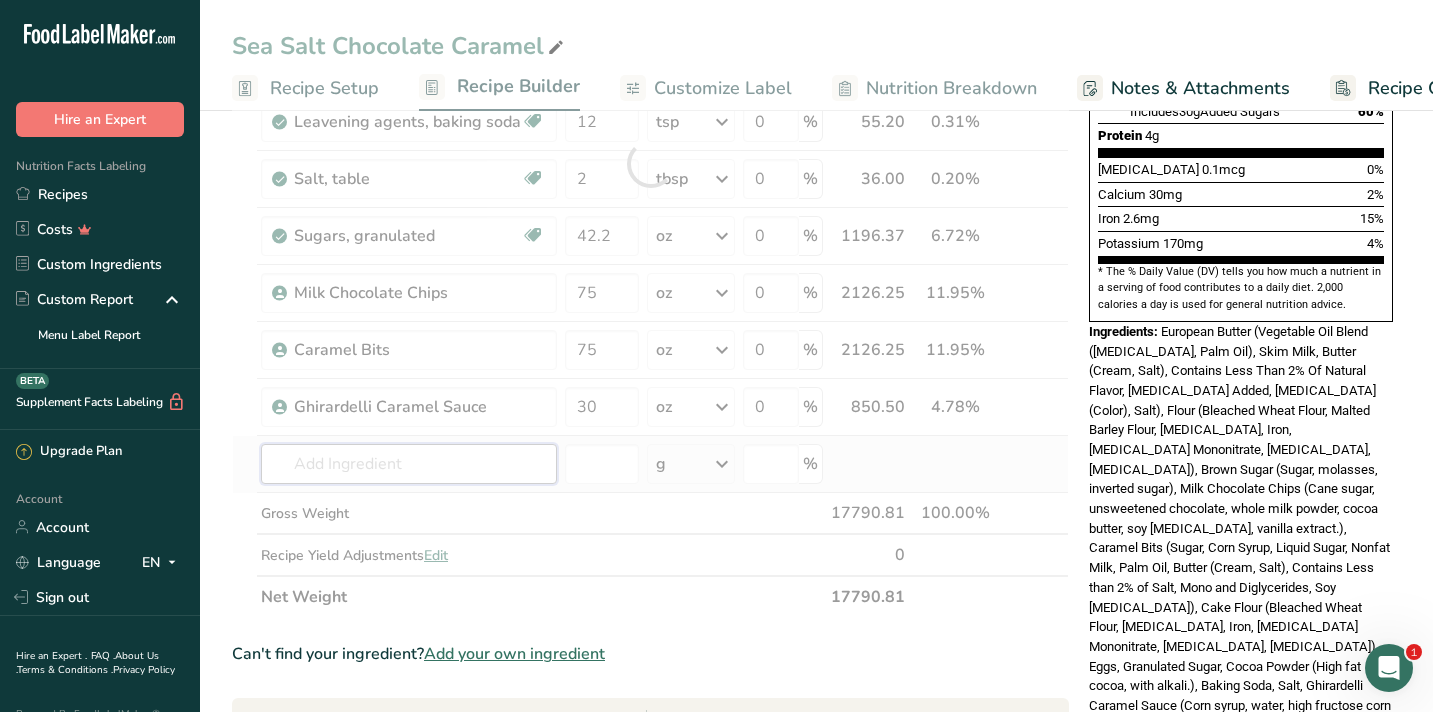 click on "Ingredient *
Amount *
Unit *
Waste *   .a-a{fill:#347362;}.b-a{fill:#fff;}          Grams
Percentage
Brown Sugar
84
oz
Weight Units
g
kg
mg
See more
Volume Units
l
mL
fl oz
See more
0
%
2381.40
13.39%
i
European Butter
12
cup
Portions
1 cup
Weight Units
g
kg
mg
See more
Volume Units
l
mL
fl oz
See more
0
%
2688.00
15.11%" at bounding box center [650, 163] 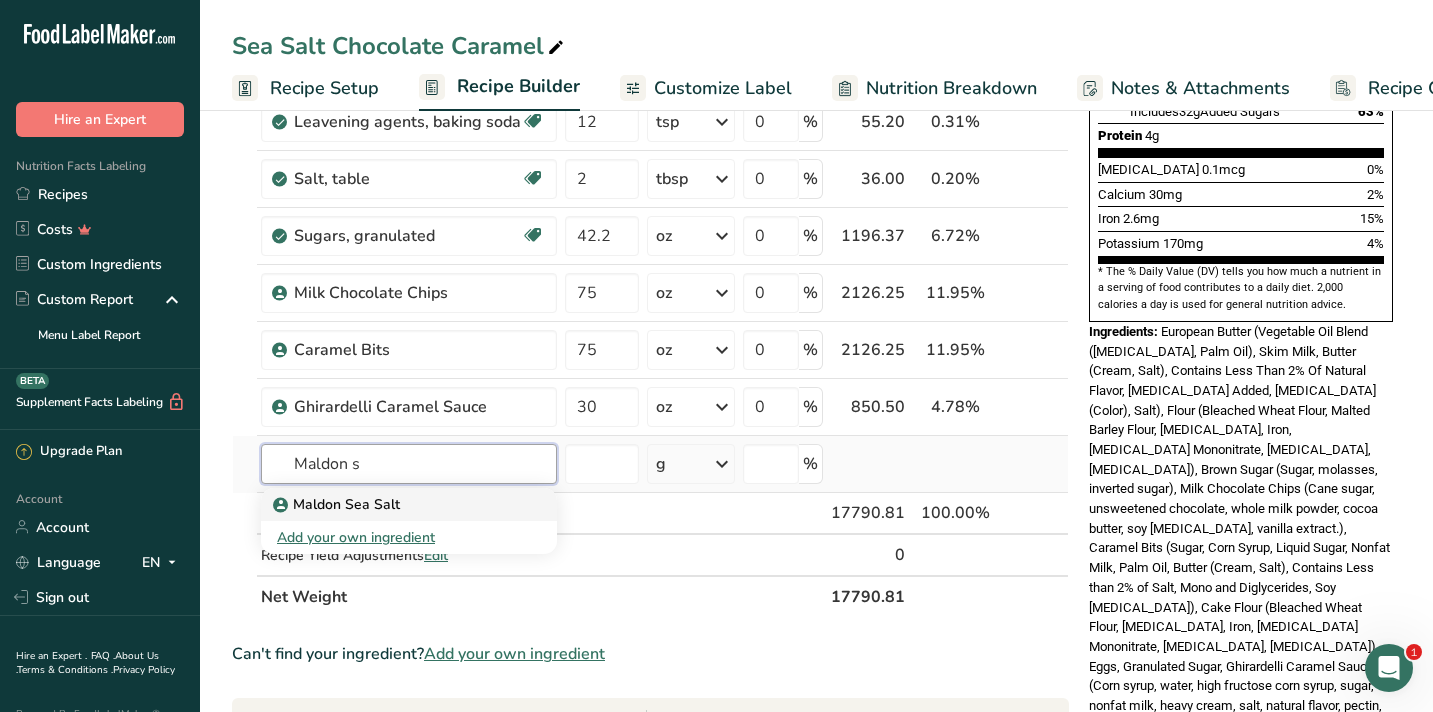 type on "Maldon s" 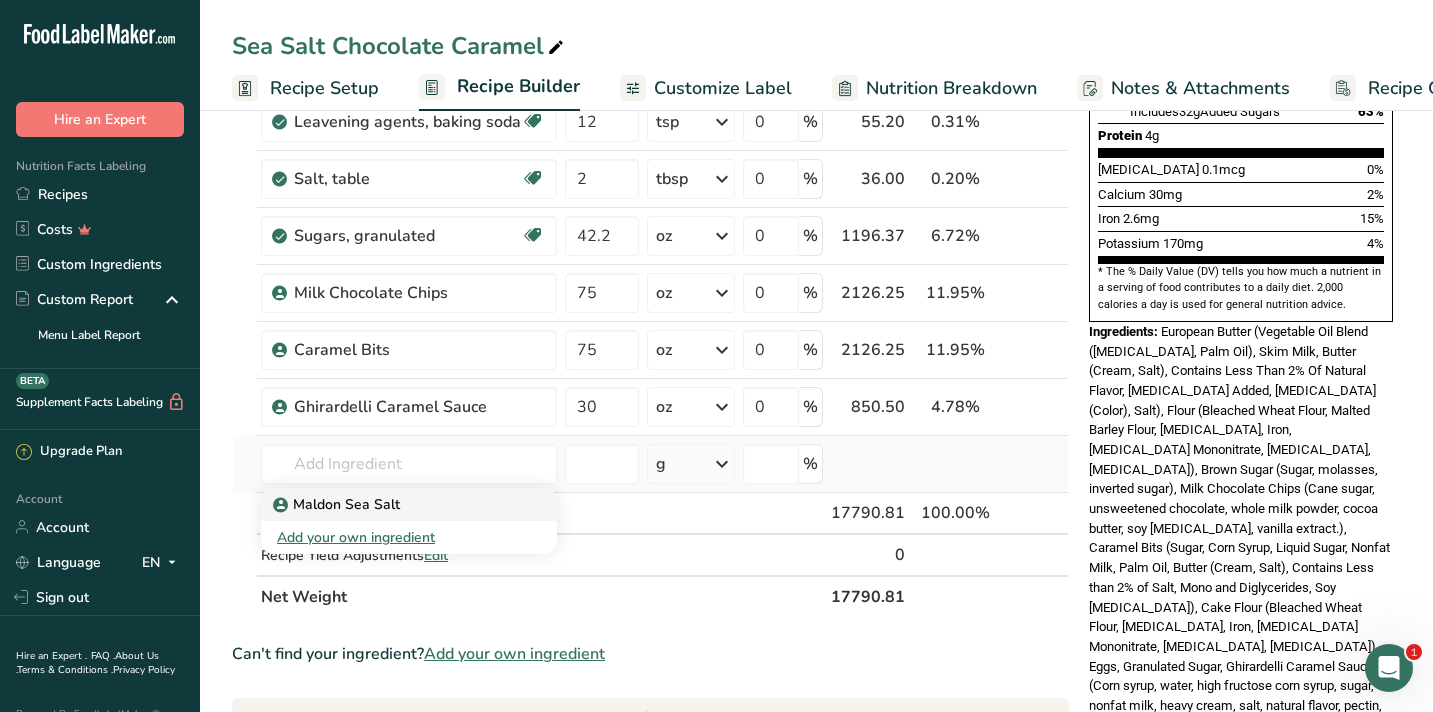 click on "Maldon Sea Salt" at bounding box center (393, 504) 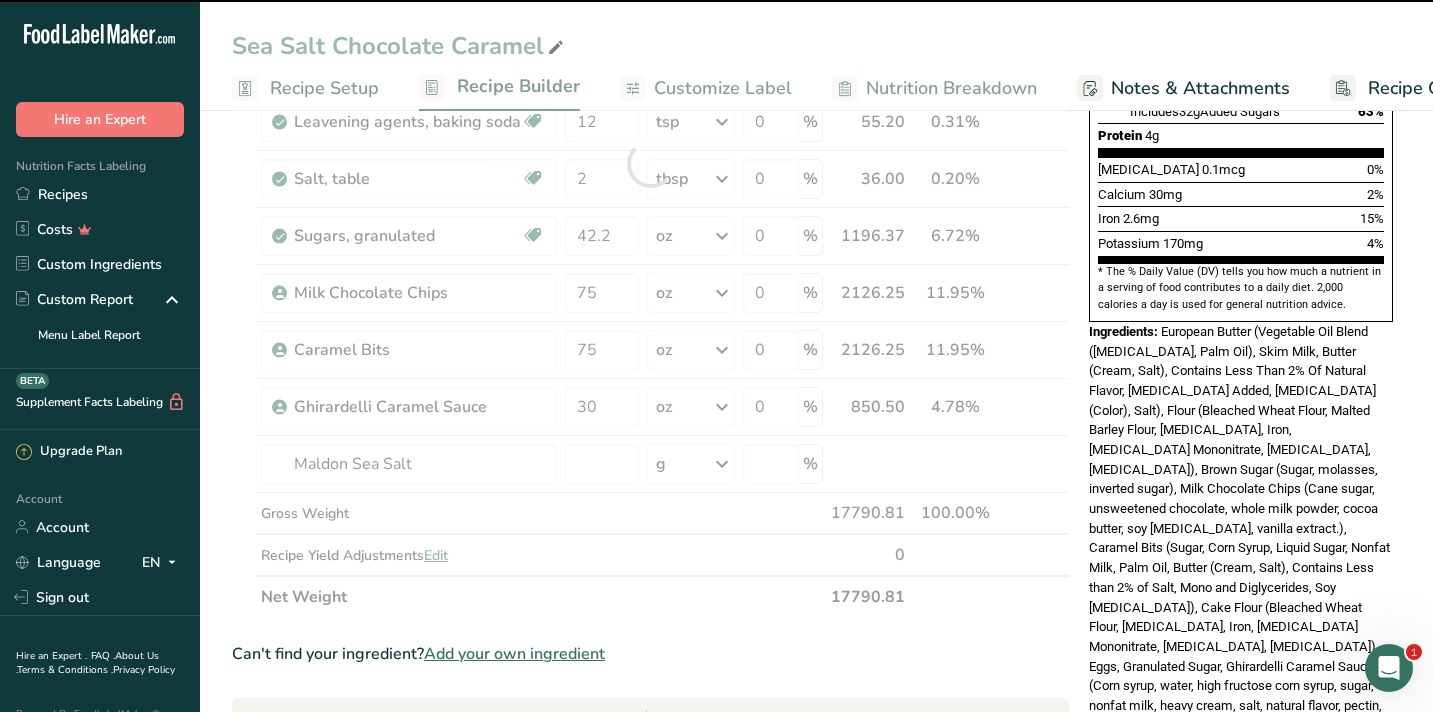 type on "0" 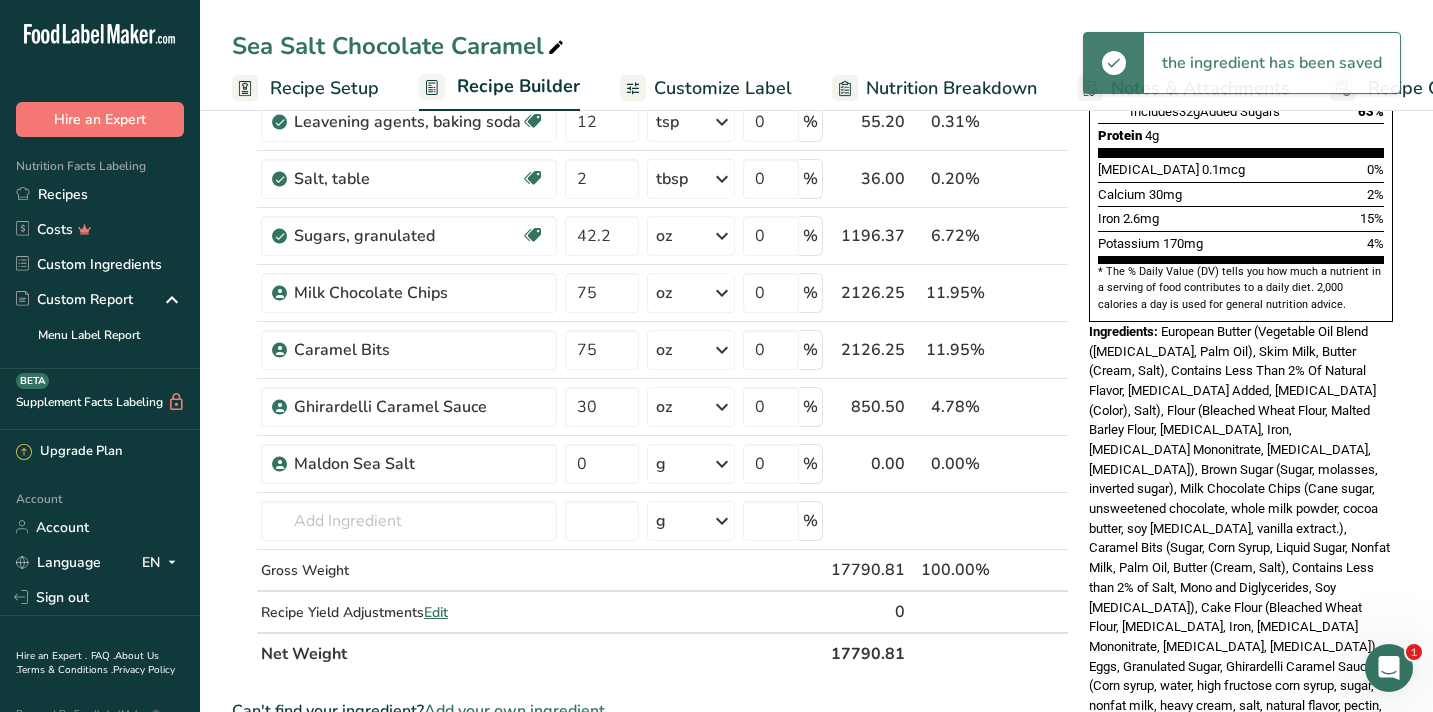 click on "g" at bounding box center [690, 464] 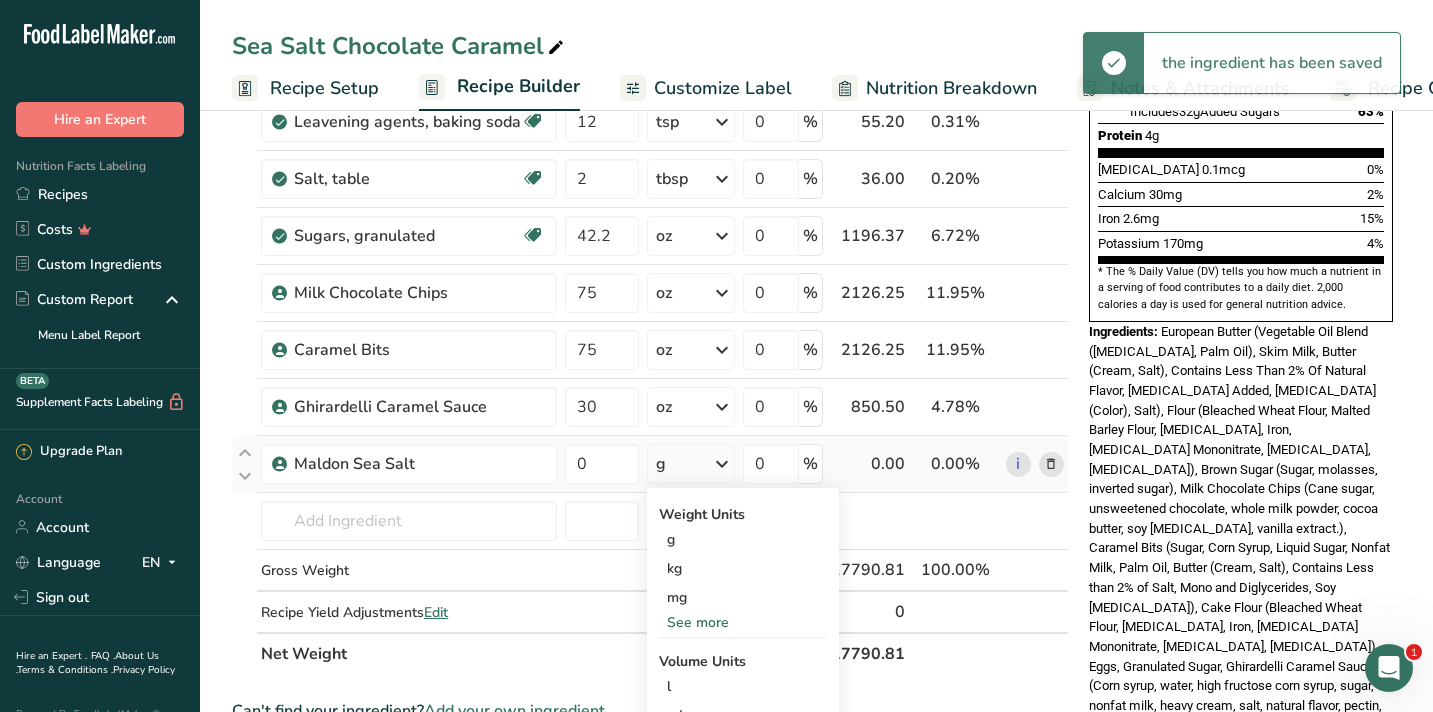 click on "See more" at bounding box center (743, 622) 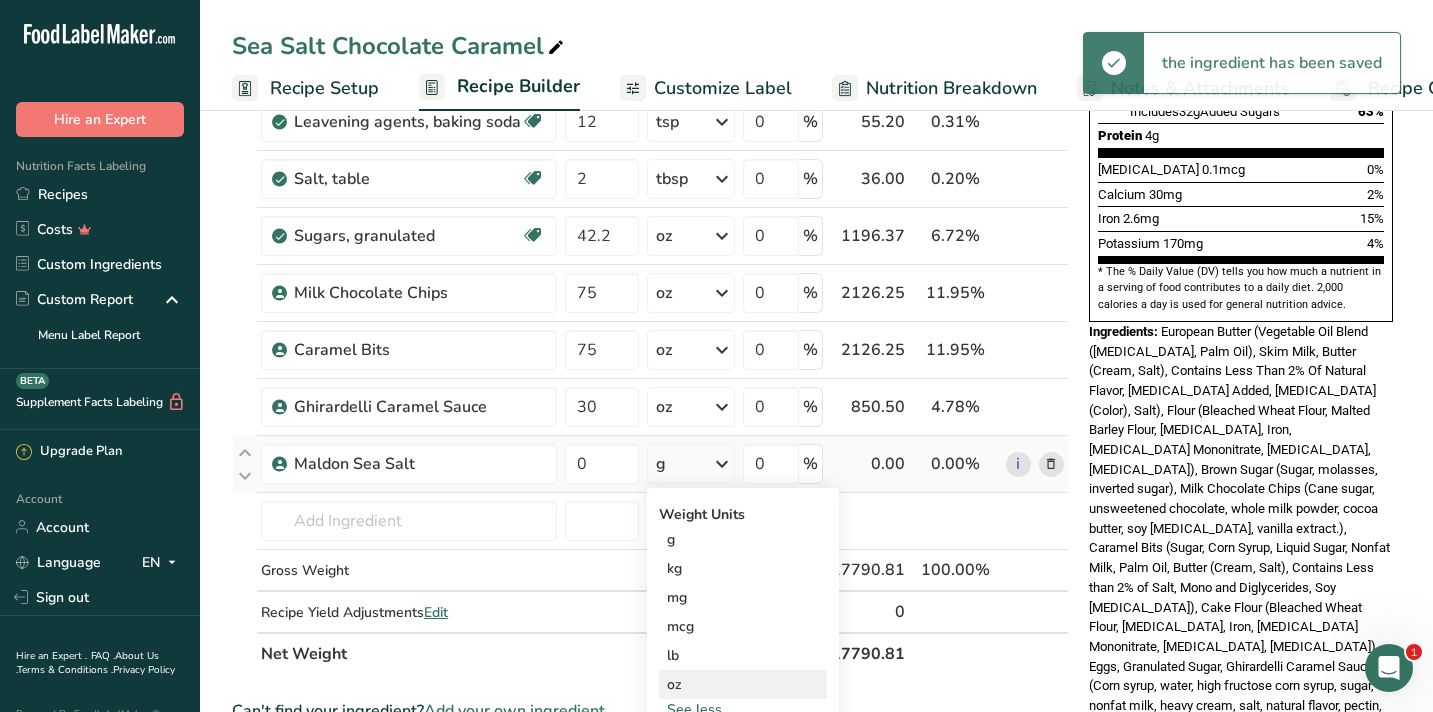 click on "oz" at bounding box center (743, 684) 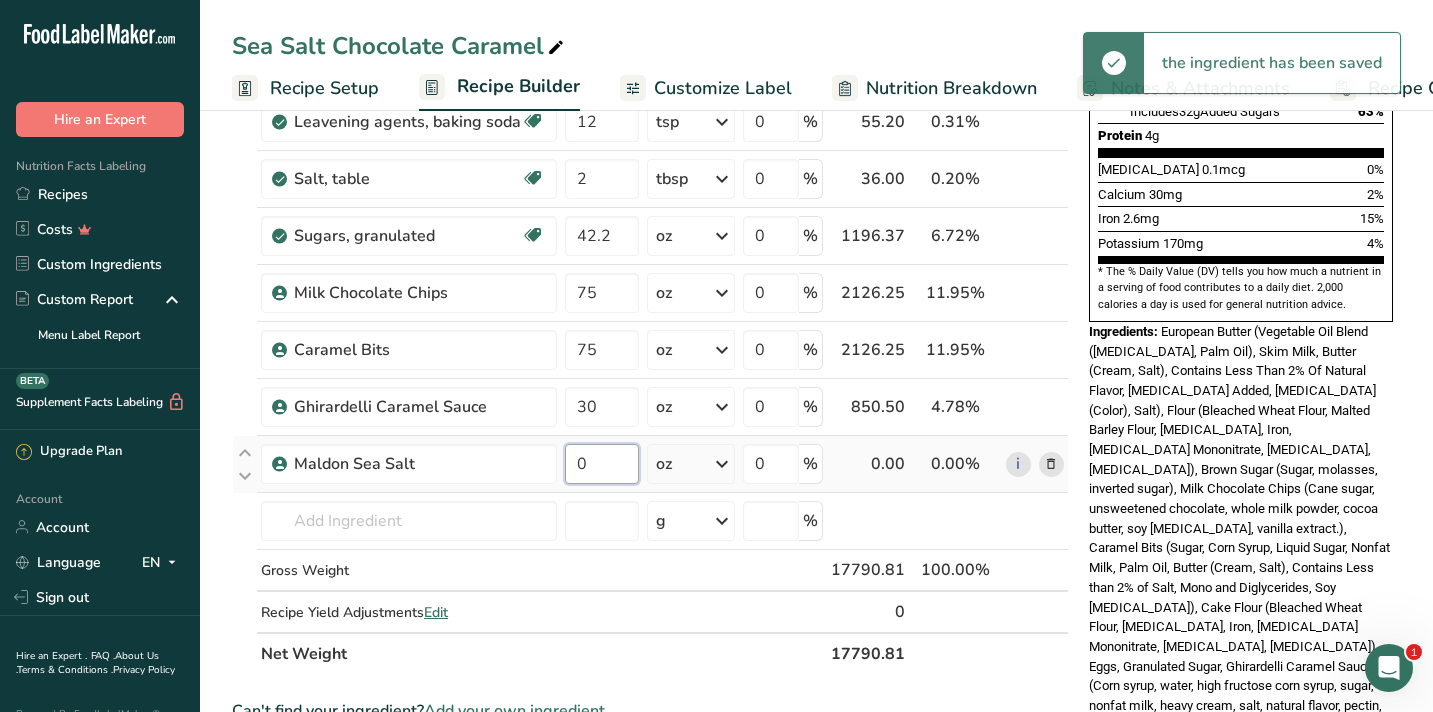 click on "0" at bounding box center (602, 464) 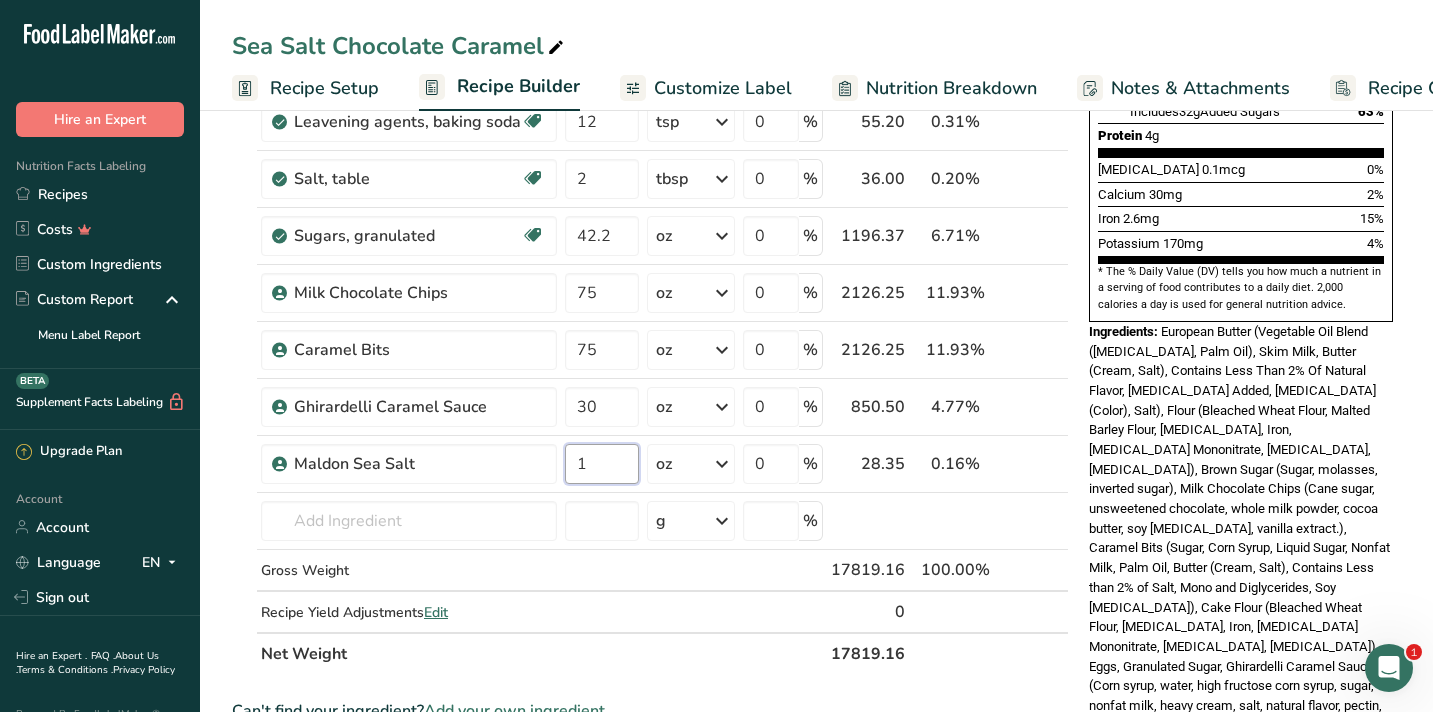 type on "1" 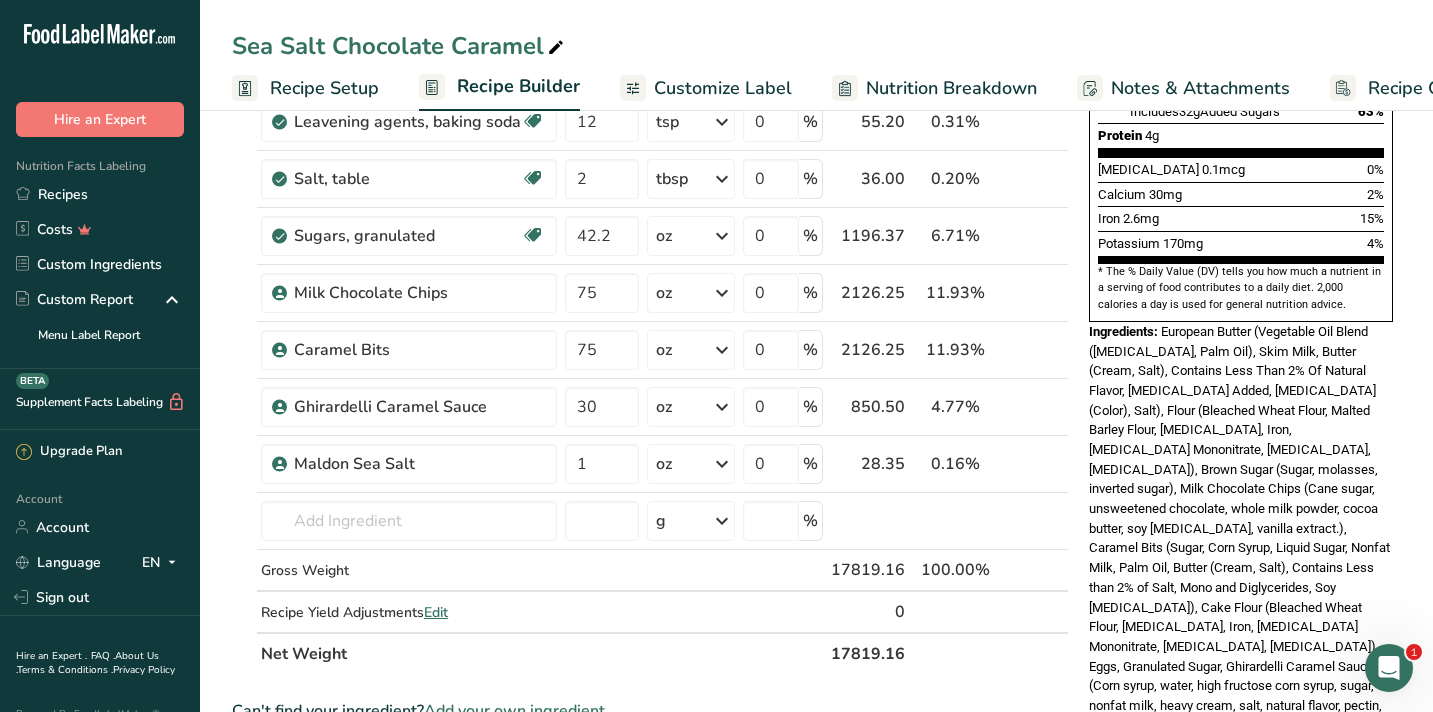 click on "European Butter (Vegetable Oil Blend ([MEDICAL_DATA], Palm Oil), Skim Milk, Butter (Cream, Salt), Contains Less Than 2% Of Natural Flavor, [MEDICAL_DATA] Added, [MEDICAL_DATA] (Color), Salt), Flour (Bleached Wheat Flour, Malted Barley Flour, [MEDICAL_DATA], Iron, [MEDICAL_DATA] Mononitrate, [MEDICAL_DATA], [MEDICAL_DATA]), Brown Sugar (Sugar, molasses, inverted sugar), Milk Chocolate Chips (Cane sugar, unsweetened chocolate, whole milk powder, cocoa butter, soy [MEDICAL_DATA], vanilla extract.), Caramel Bits (Sugar, Corn Syrup, Liquid Sugar, Nonfat Milk, Palm Oil, Butter (Cream, Salt), Contains Less than 2% of Salt, Mono and Diglycerides, Soy [MEDICAL_DATA]), Cake Flour (Bleached Wheat Flour, [MEDICAL_DATA], Iron, [MEDICAL_DATA] Mononitrate, [MEDICAL_DATA], [MEDICAL_DATA]), Eggs, Granulated Sugar, Ghirardelli Caramel Sauce (Corn syrup, water, high fructose corn syrup, sugar, nonfat milk, heavy cream, salt, natural flavor, pectin, disodium phosphate), Cocoa Powder (High fat cocoa, with alkali.), Baking Soda, Salt, Maldon Sea Salt (Sea salt flakes)" at bounding box center [1240, 548] 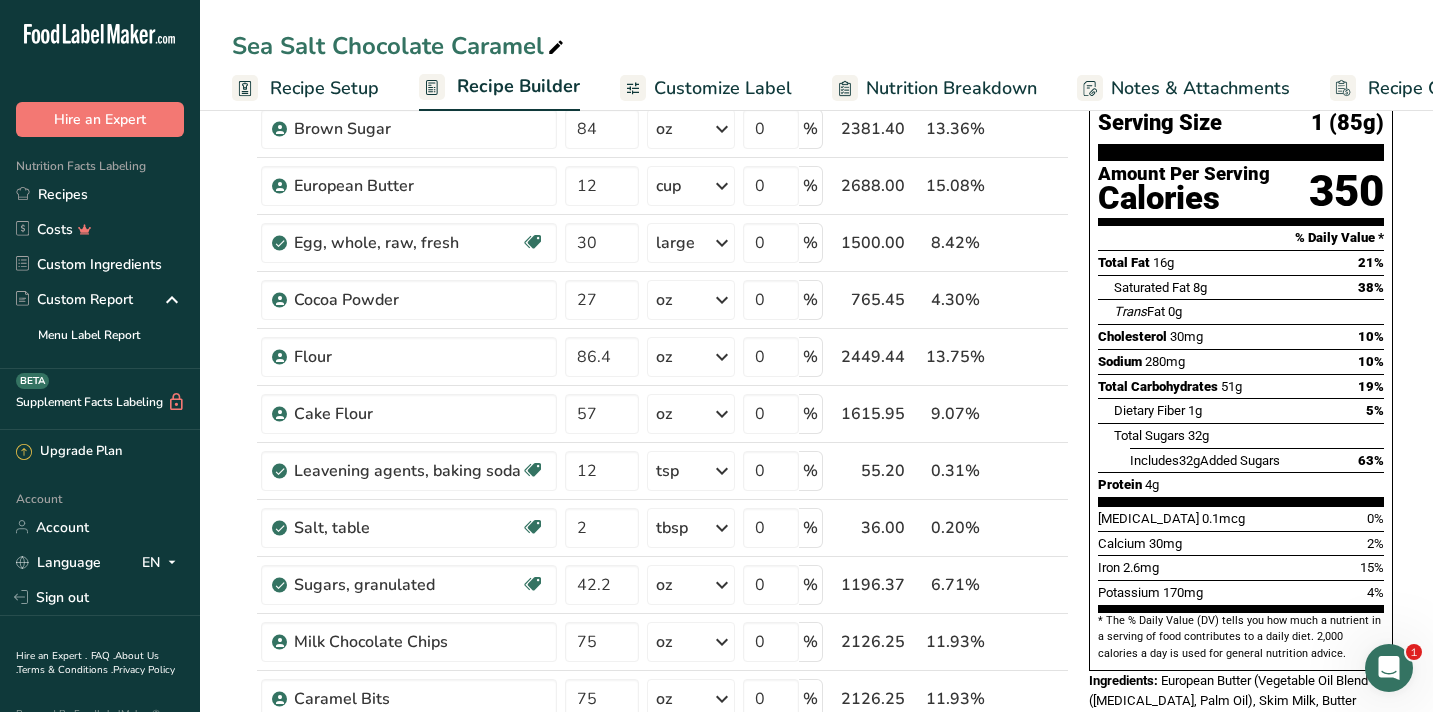 scroll, scrollTop: 0, scrollLeft: 0, axis: both 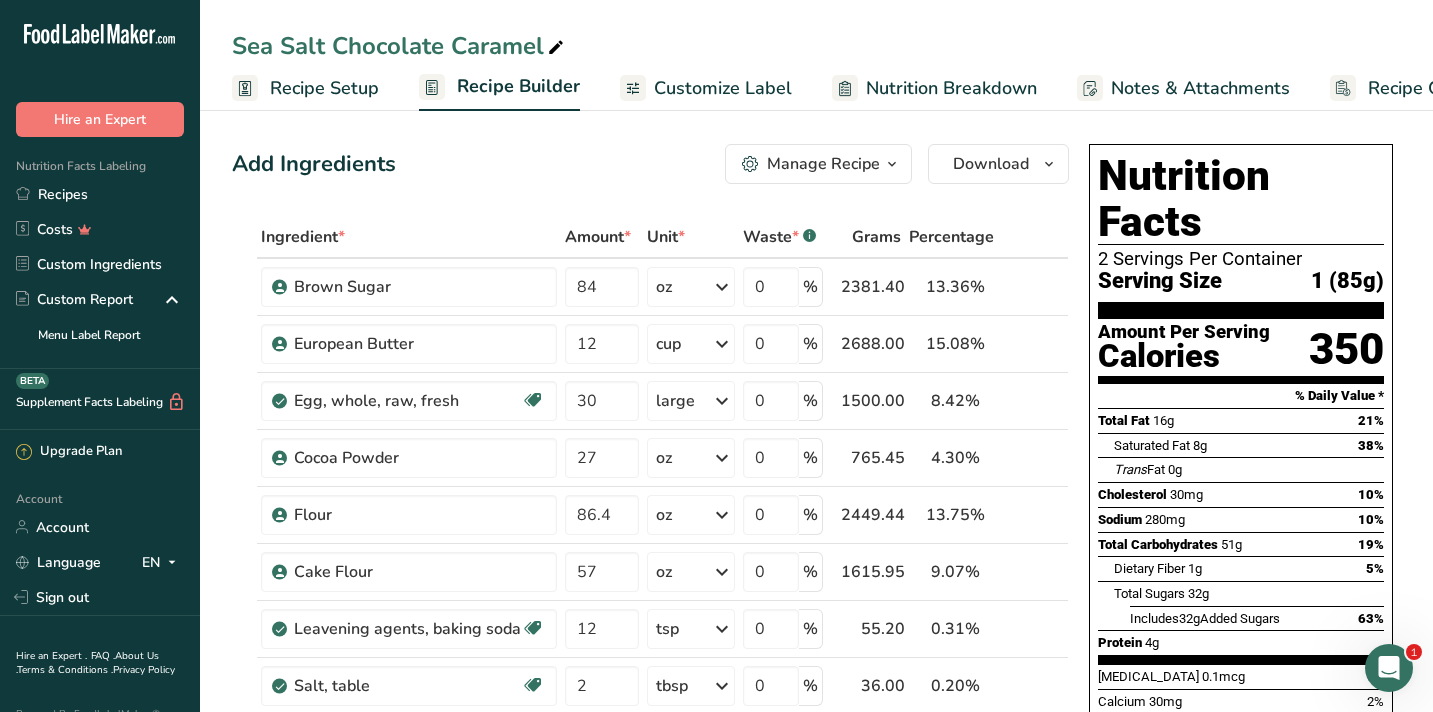 click on "Customize Label" at bounding box center (723, 88) 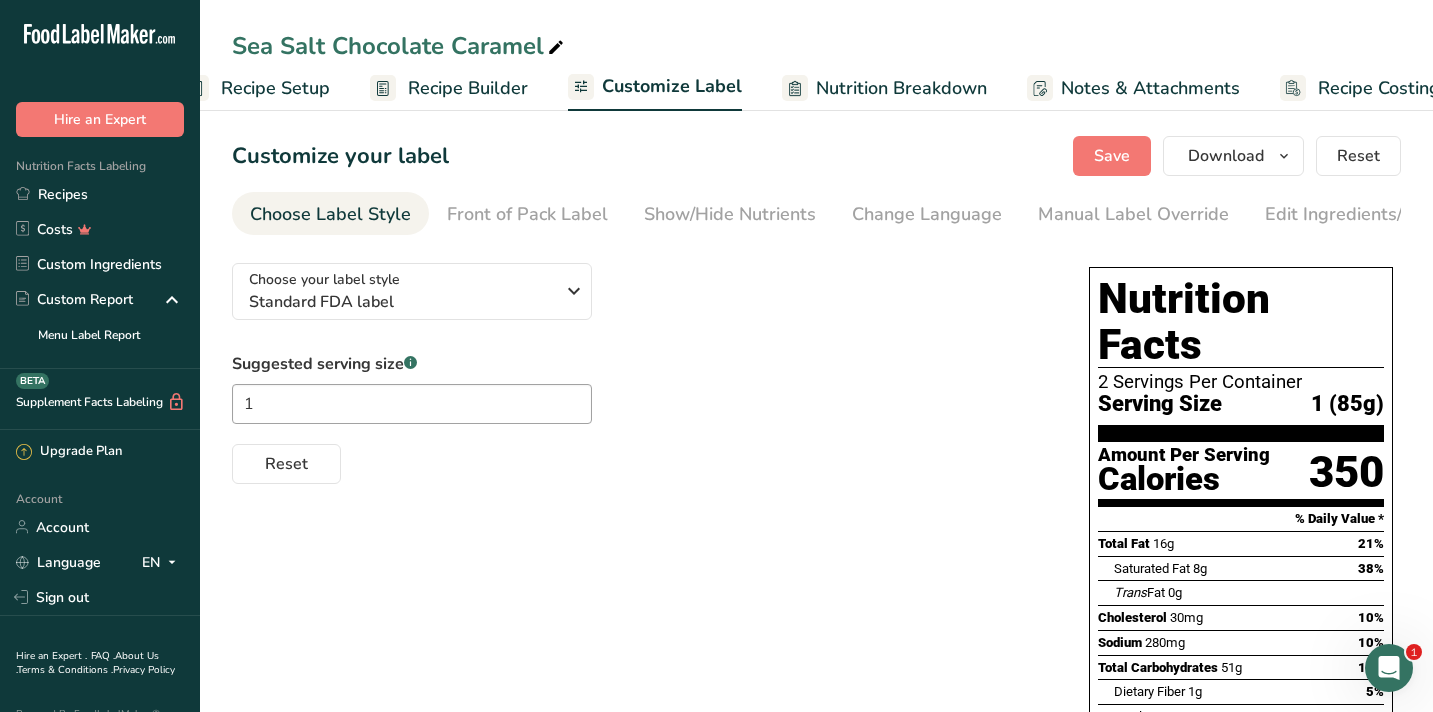 scroll, scrollTop: 0, scrollLeft: 107, axis: horizontal 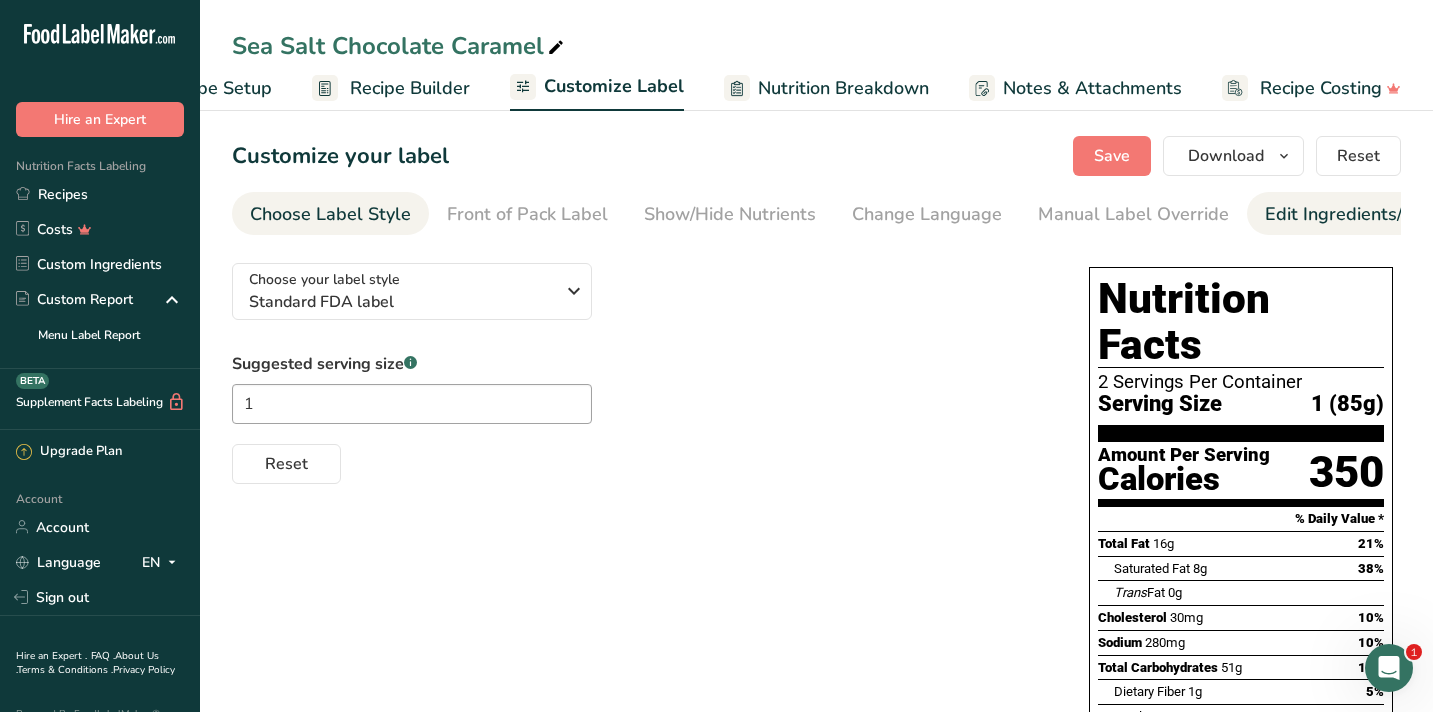 click on "Edit Ingredients/Allergens List" at bounding box center [1392, 214] 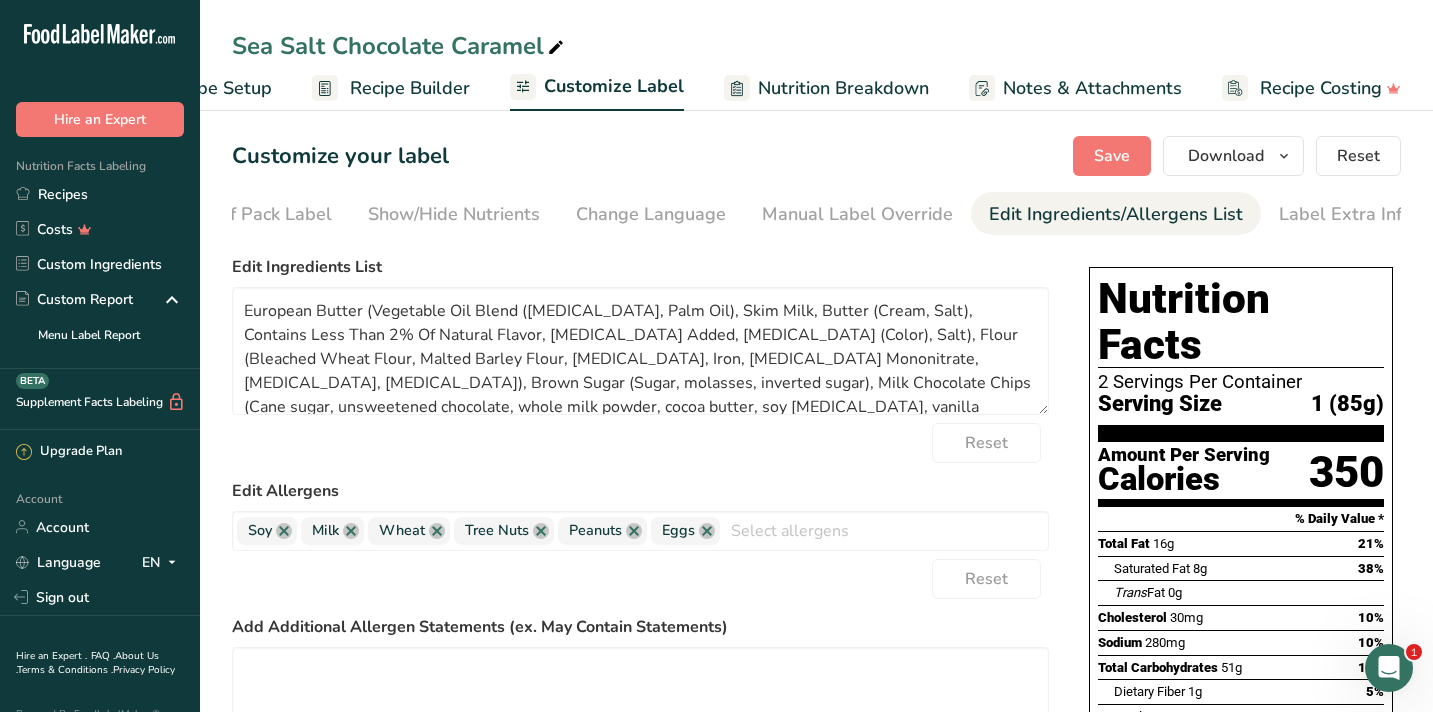 scroll, scrollTop: 0, scrollLeft: 284, axis: horizontal 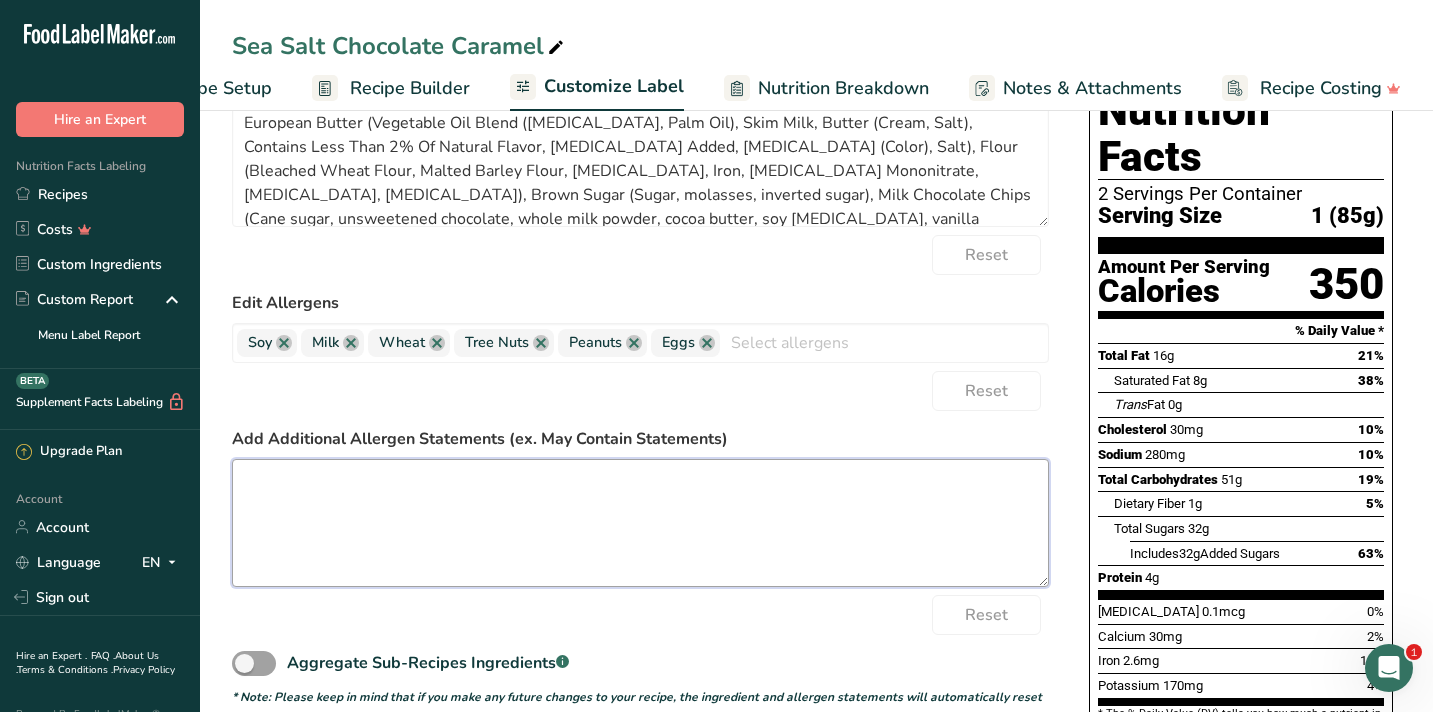 click at bounding box center [640, 523] 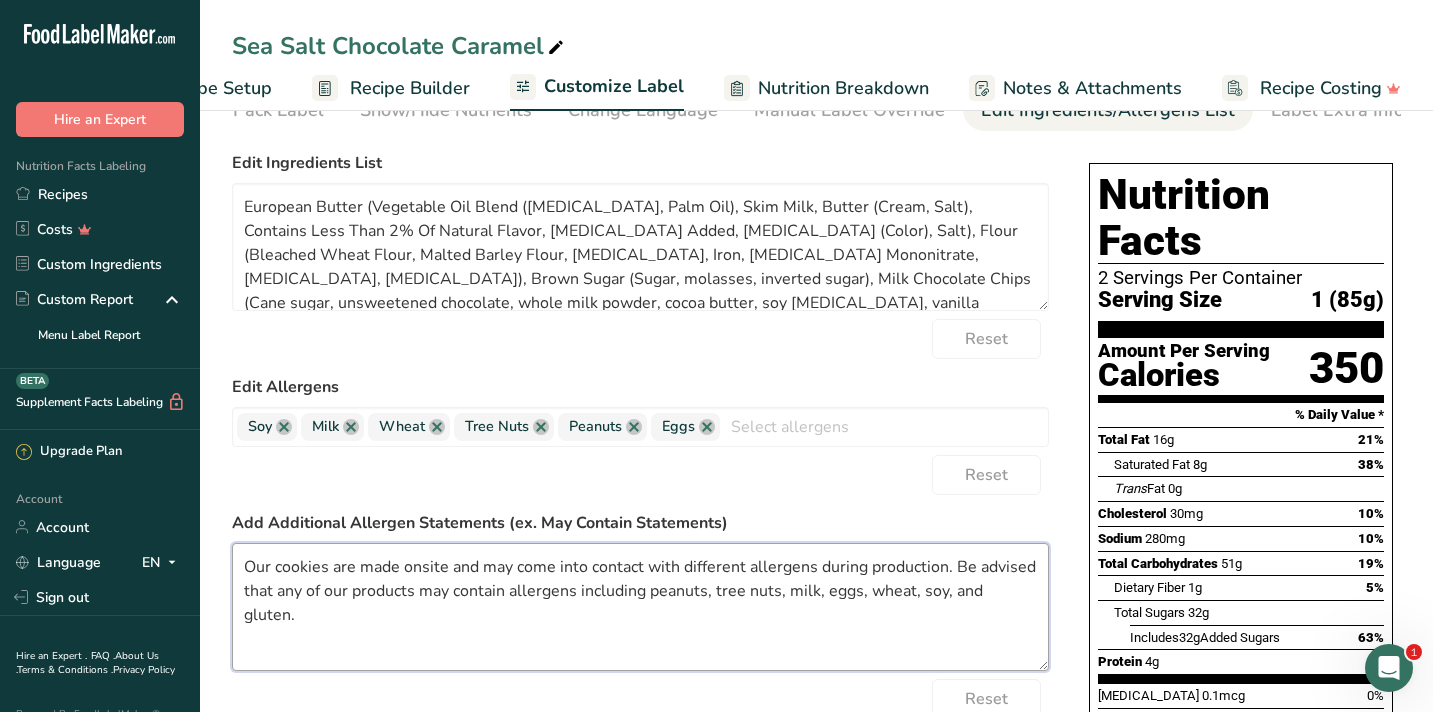 scroll, scrollTop: 0, scrollLeft: 0, axis: both 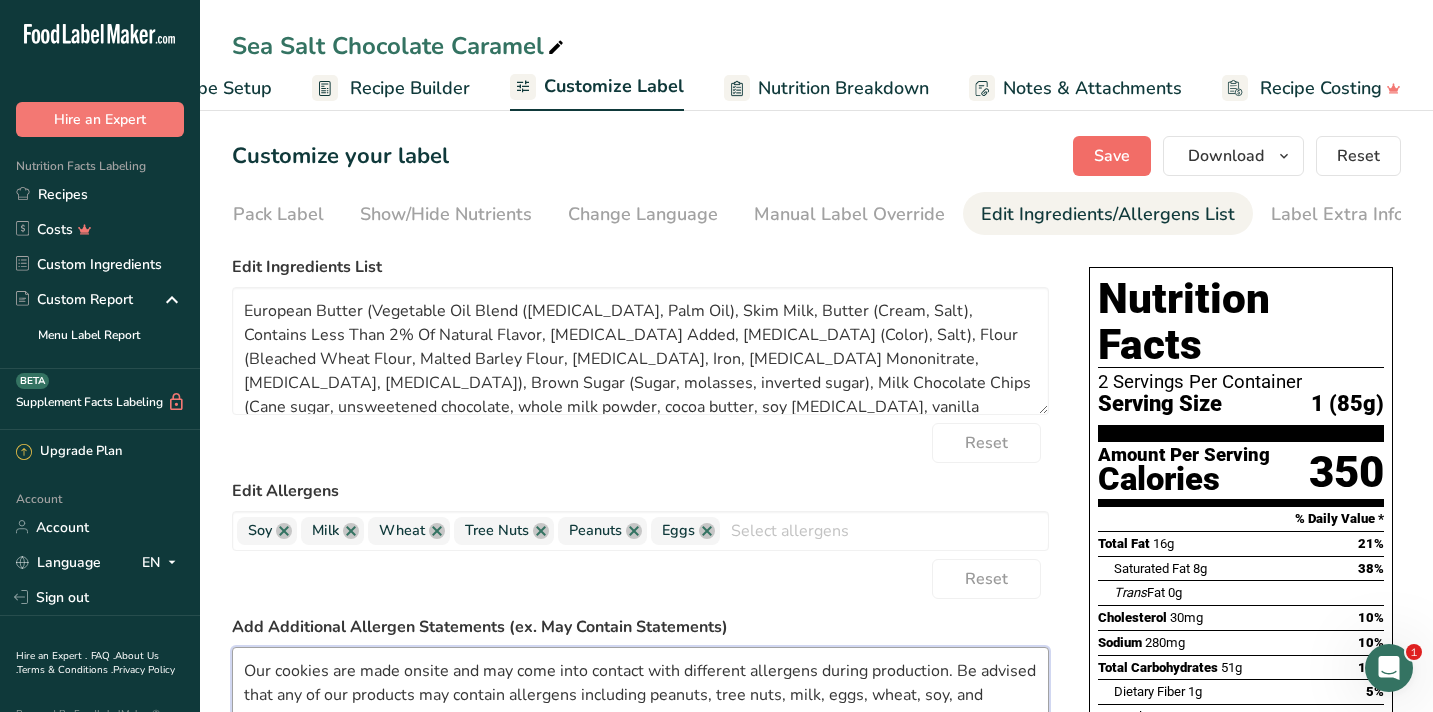 type on "Our cookies are made onsite and may come into contact with different allergens during production. Be advised that any of our products may contain allergens including peanuts, tree nuts, milk, eggs, wheat, soy, and gluten." 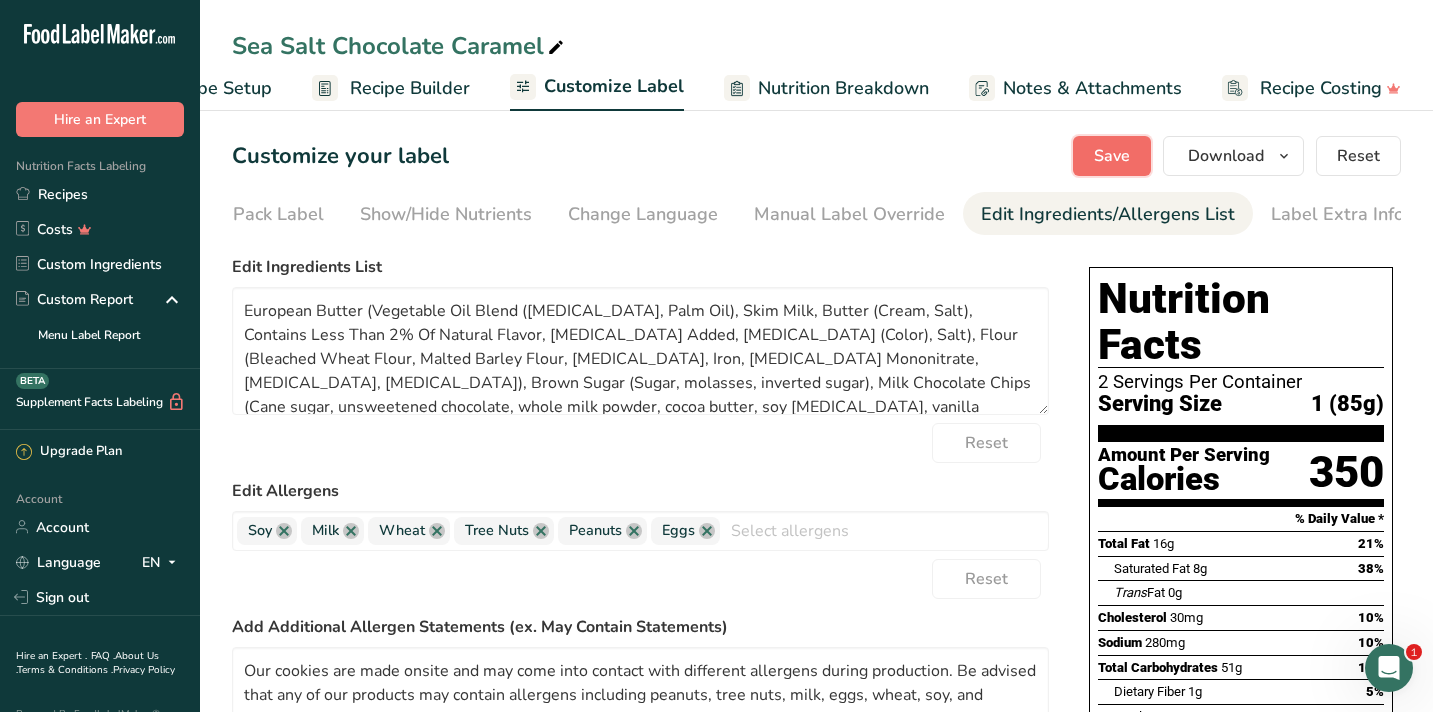 click on "Save" at bounding box center (1112, 156) 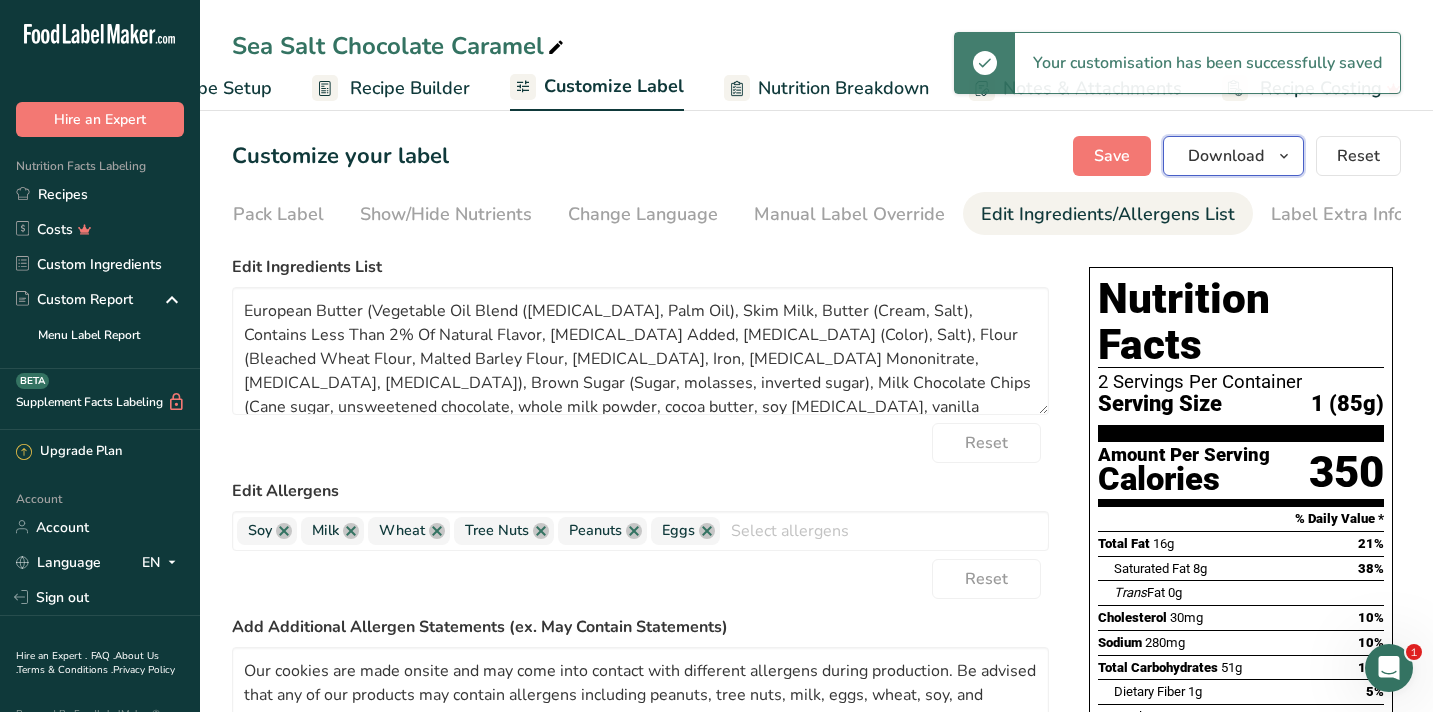 click on "Download" at bounding box center [1226, 156] 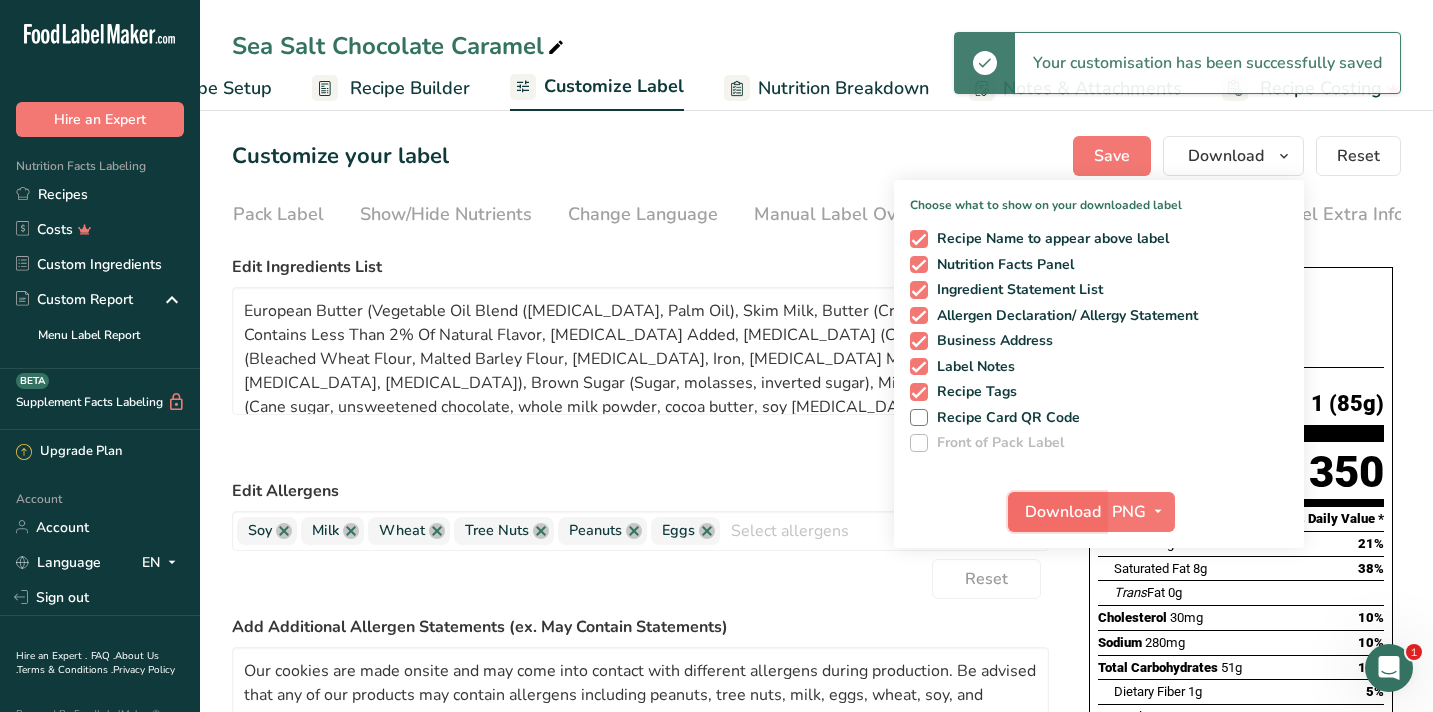 click on "Download" at bounding box center [1063, 512] 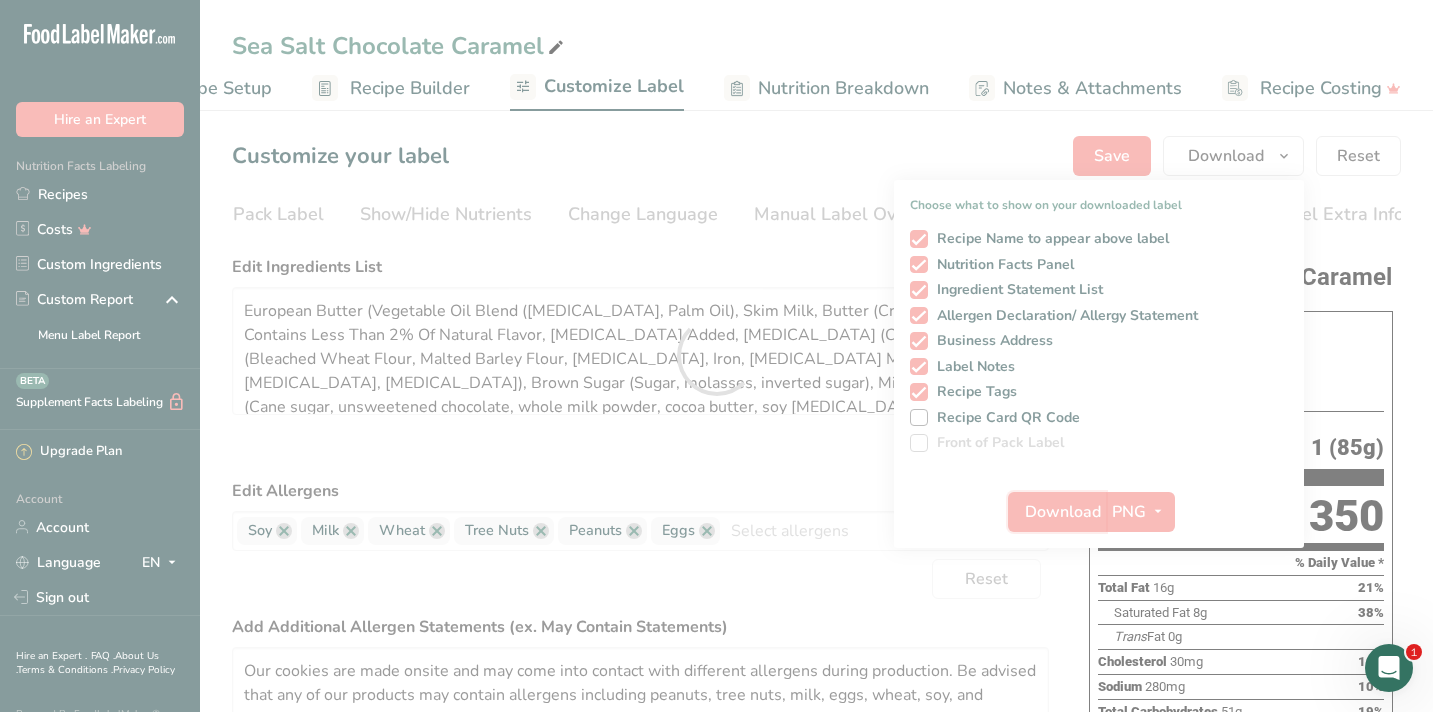 scroll, scrollTop: 0, scrollLeft: 0, axis: both 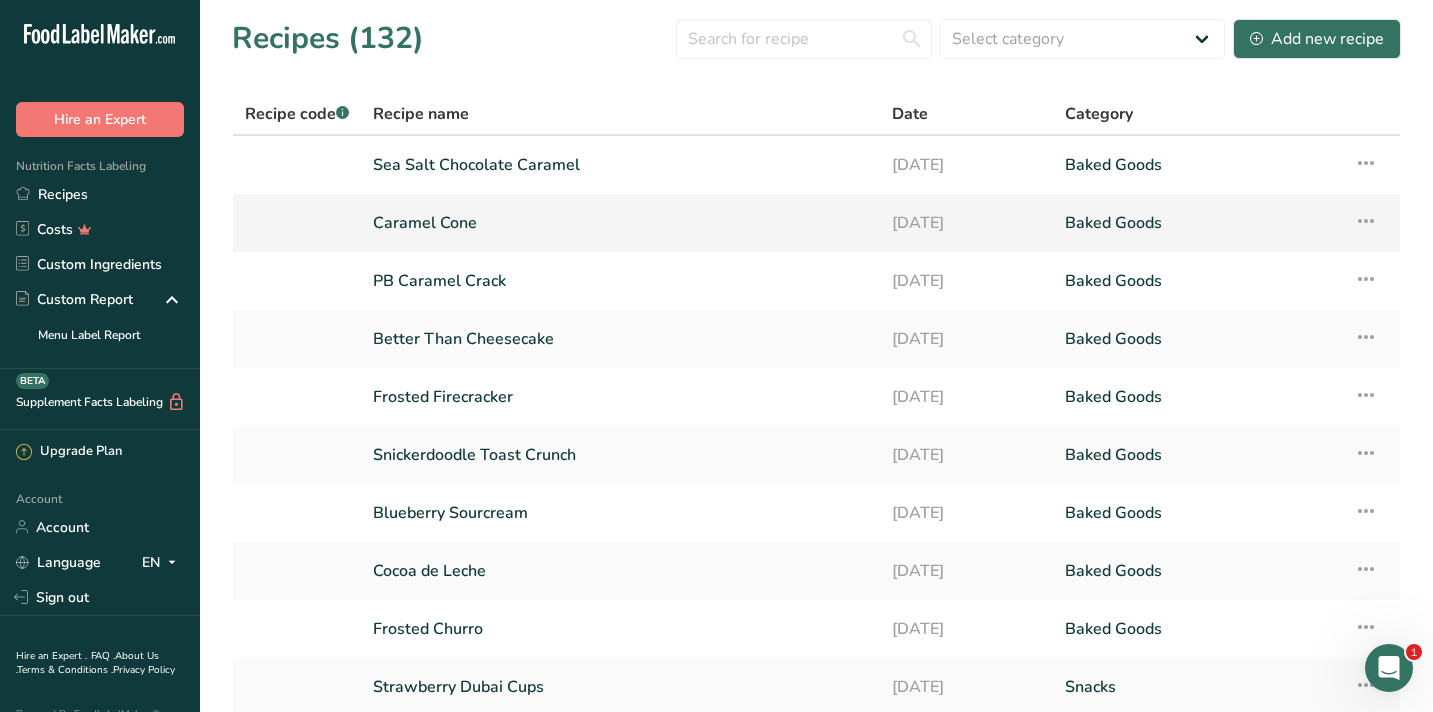 click on "Caramel Cone" at bounding box center (620, 223) 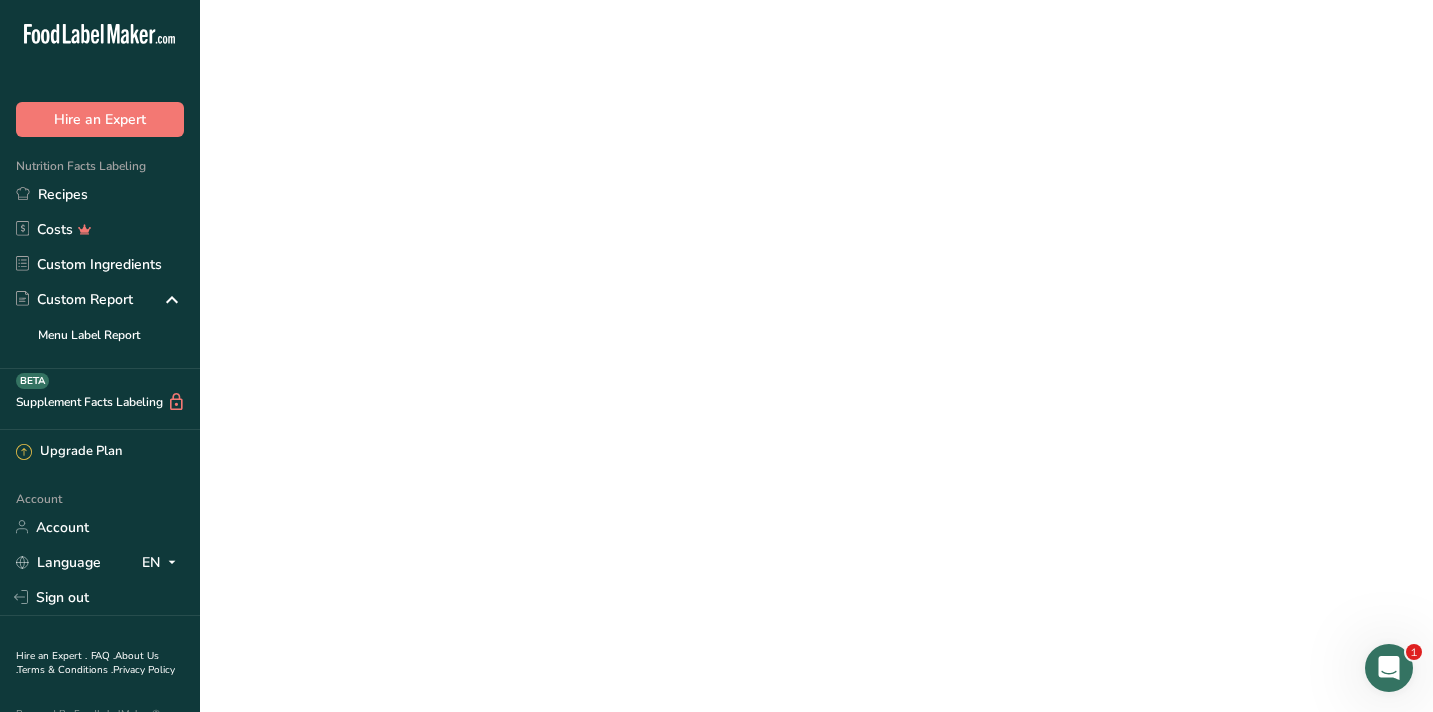 click on "Caramel Cone" at bounding box center (620, 223) 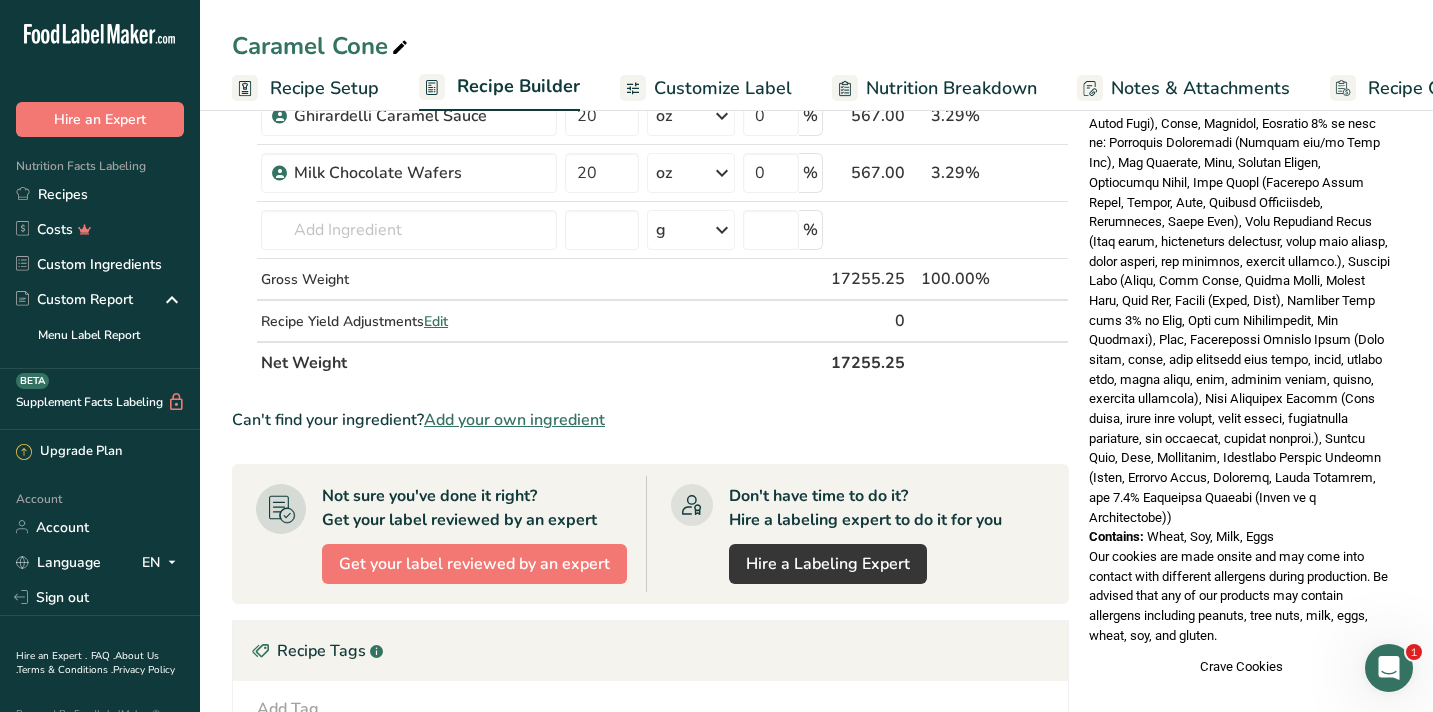 scroll, scrollTop: 919, scrollLeft: 0, axis: vertical 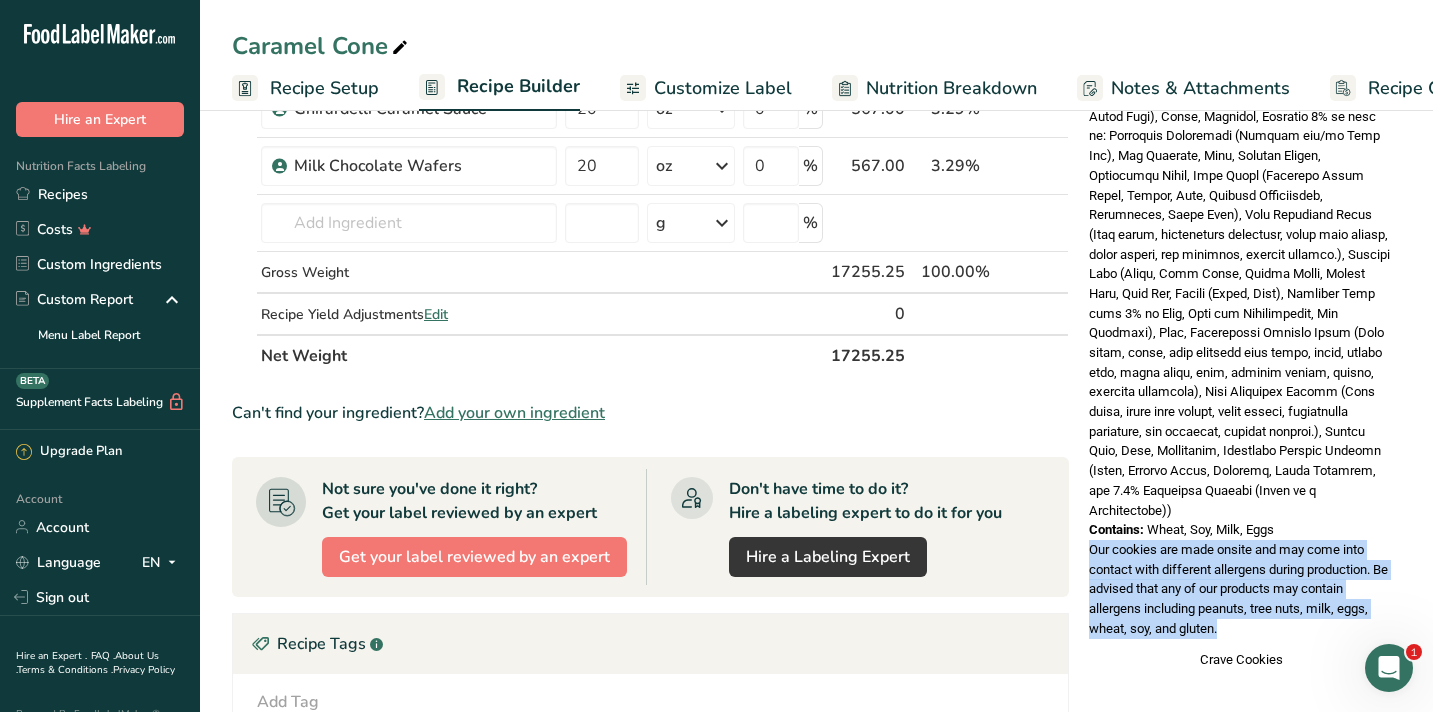 drag, startPoint x: 1092, startPoint y: 487, endPoint x: 1220, endPoint y: 560, distance: 147.35332 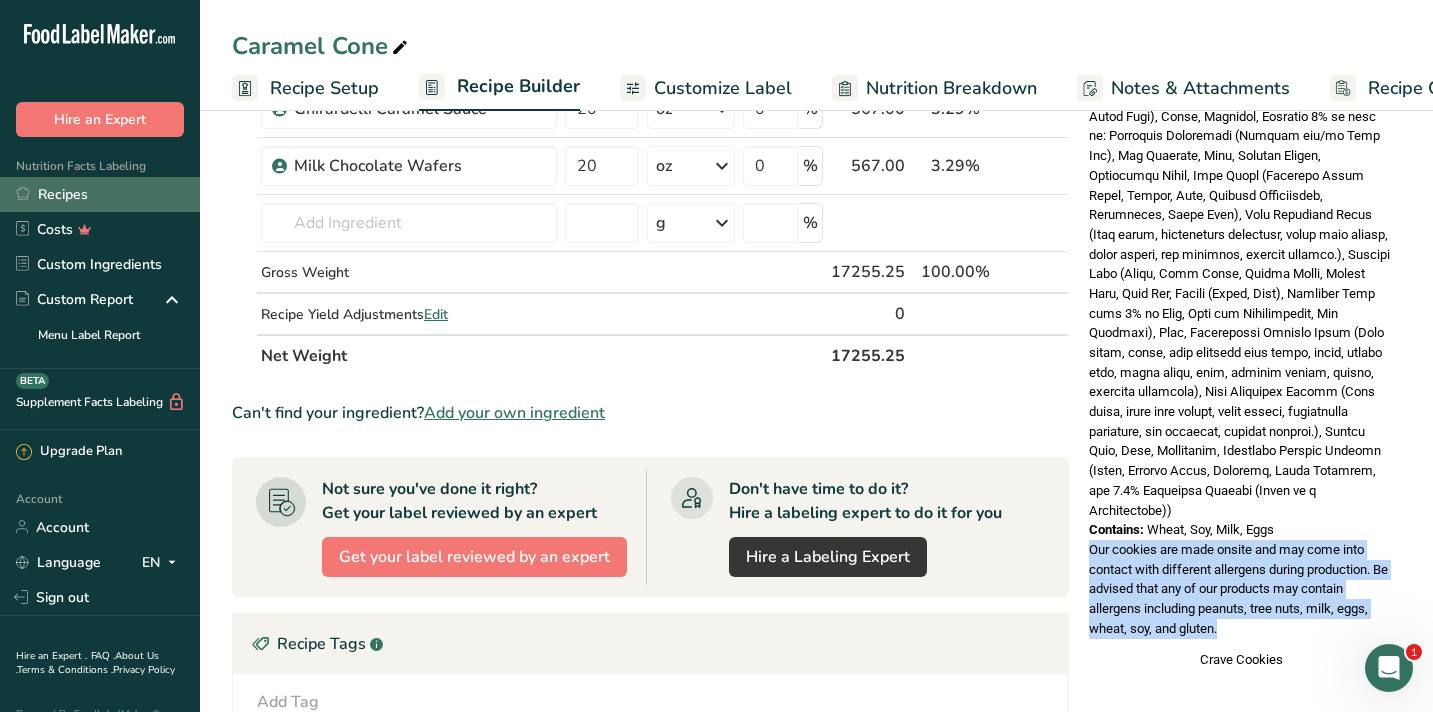 click on "Recipes" at bounding box center [100, 194] 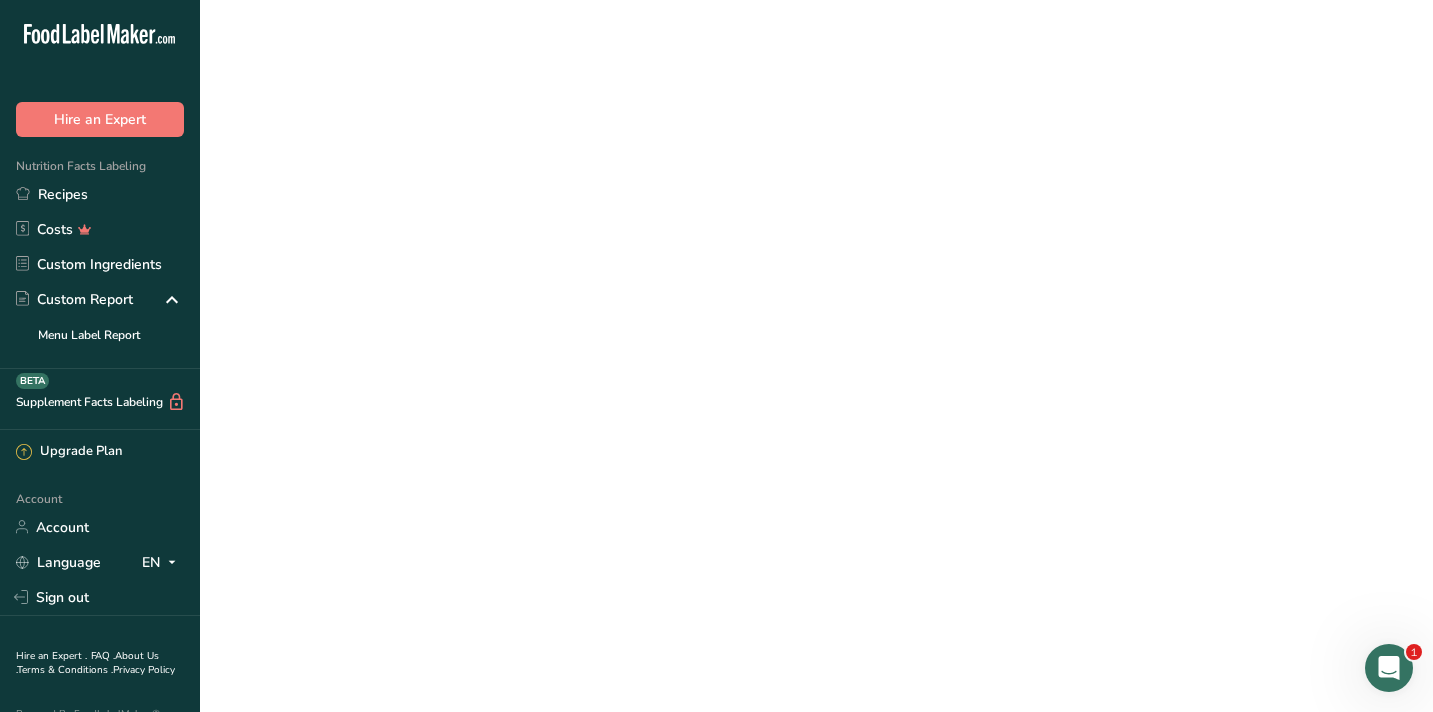 scroll, scrollTop: 0, scrollLeft: 0, axis: both 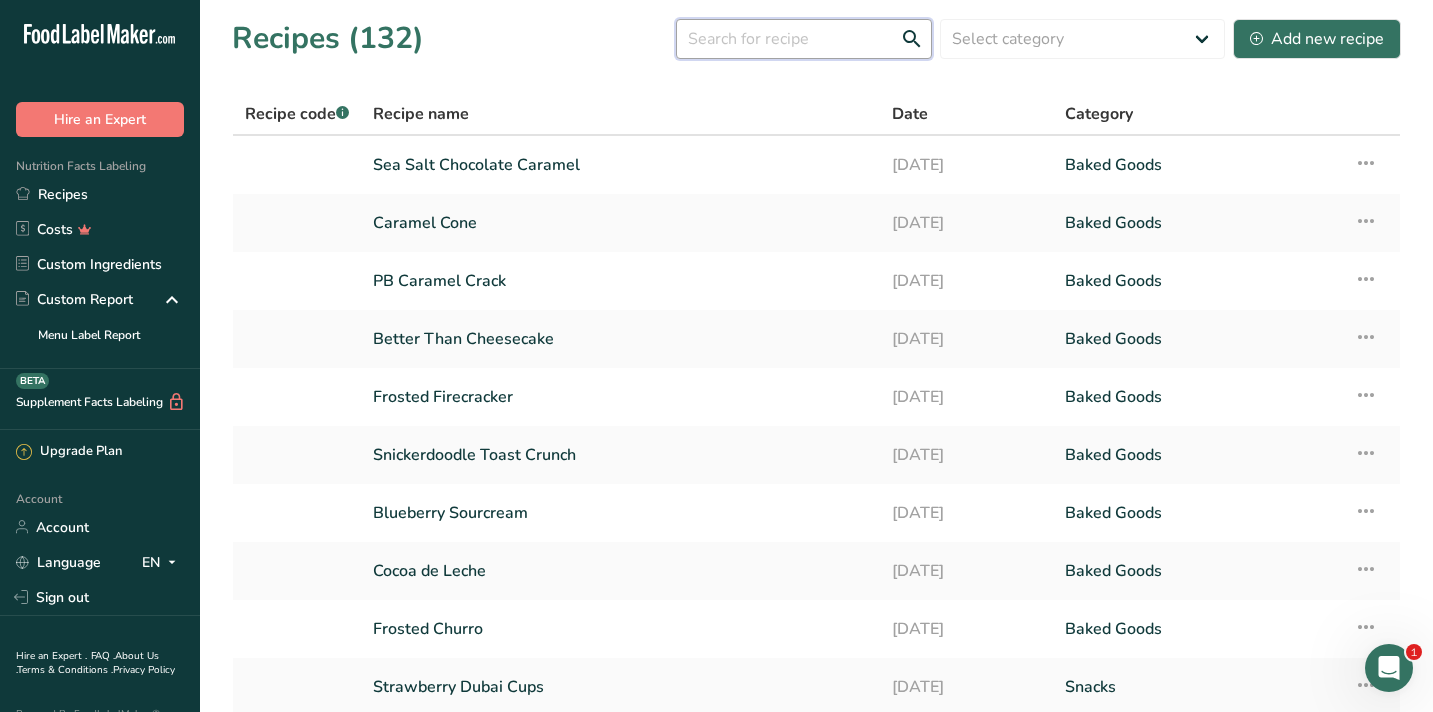 click at bounding box center [804, 39] 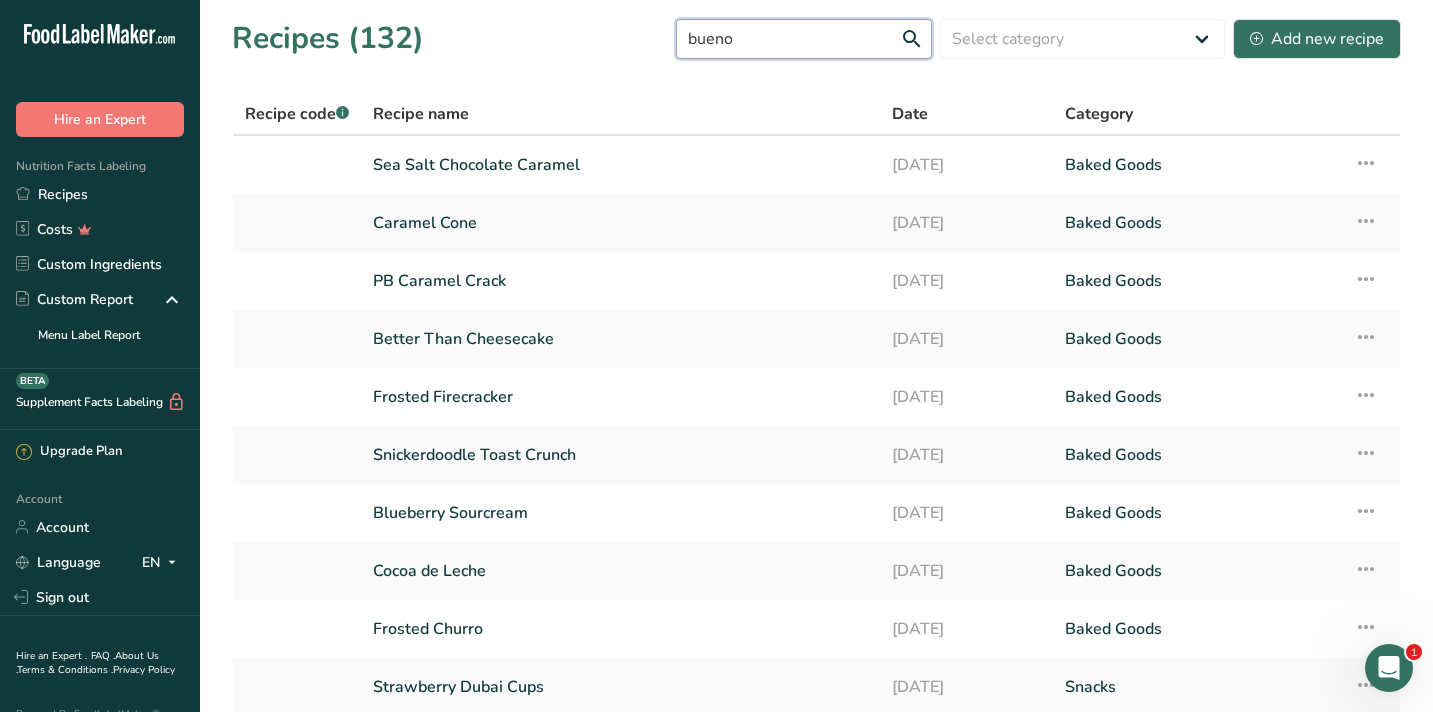 type on "bueno" 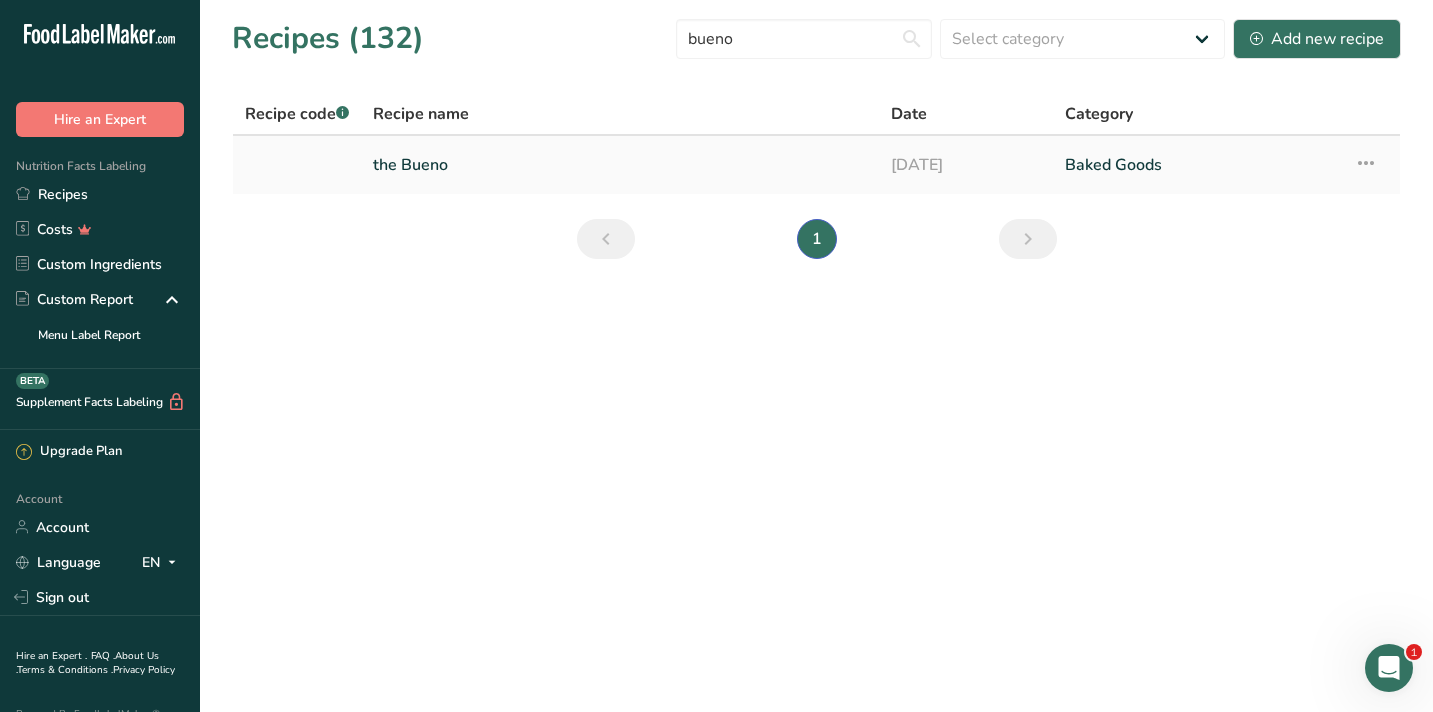 click on "the Bueno" at bounding box center [620, 165] 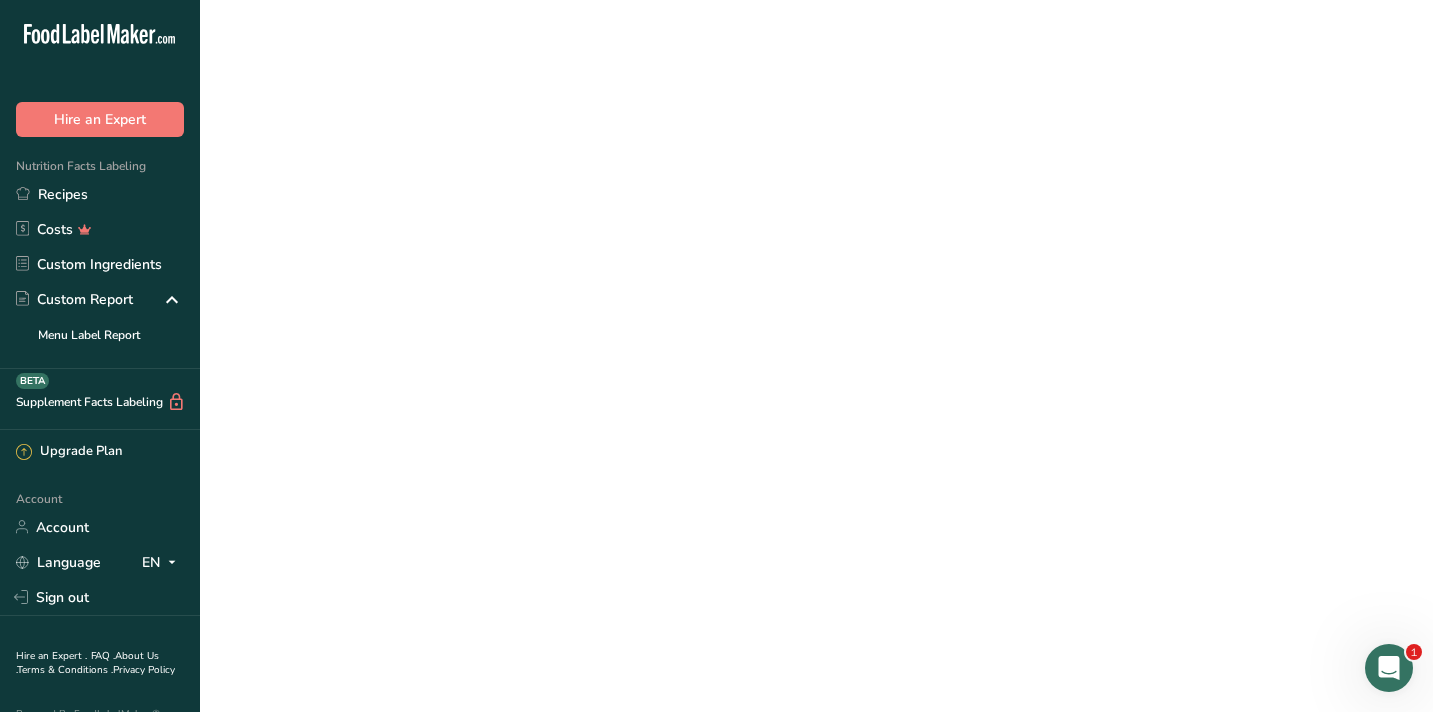 click on "the Bueno" at bounding box center [620, 165] 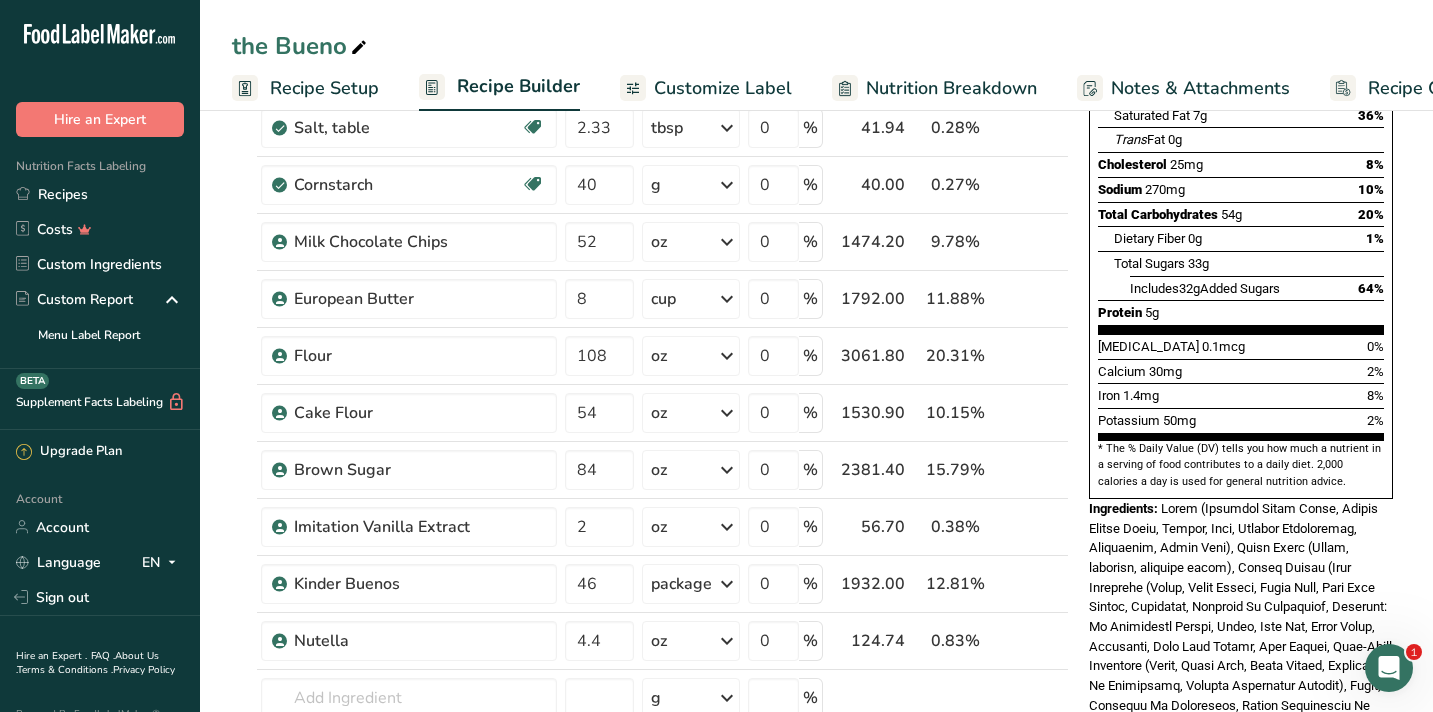 scroll, scrollTop: 333, scrollLeft: 0, axis: vertical 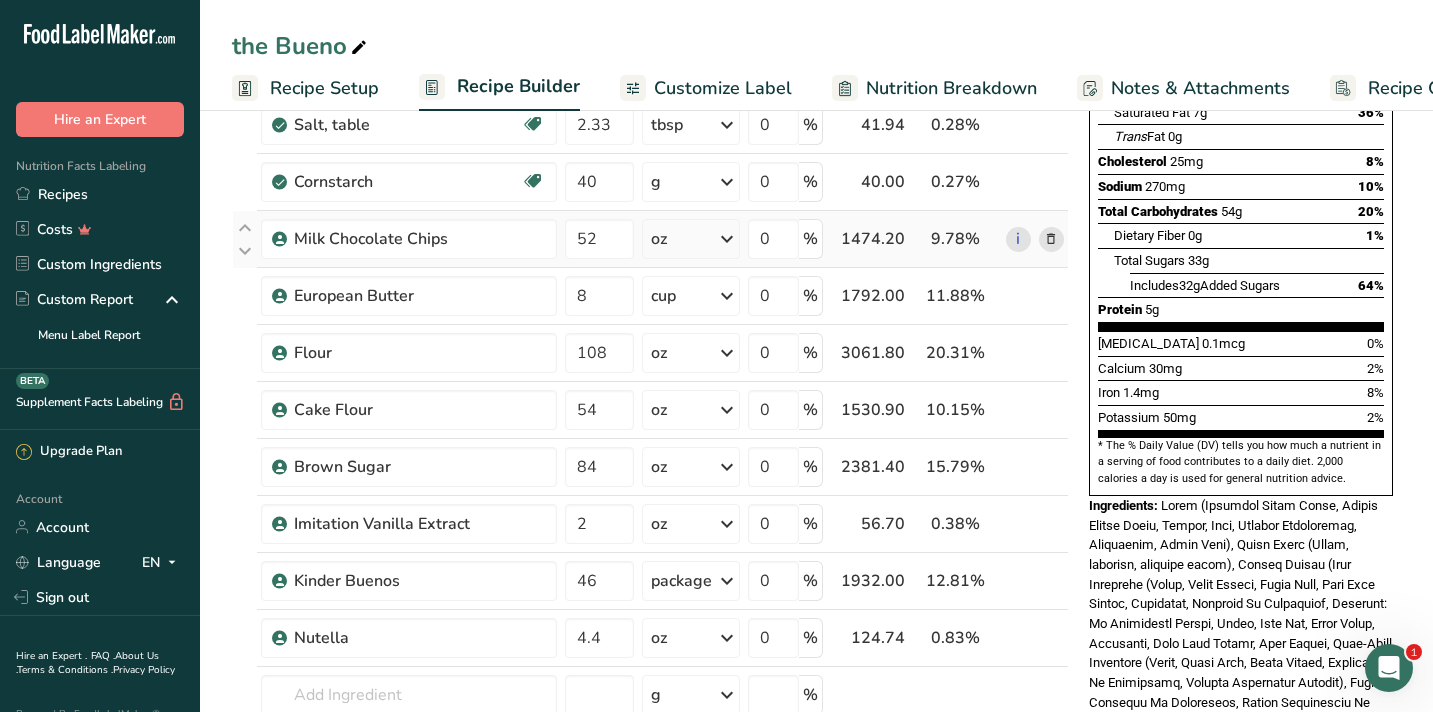 click at bounding box center [1051, 239] 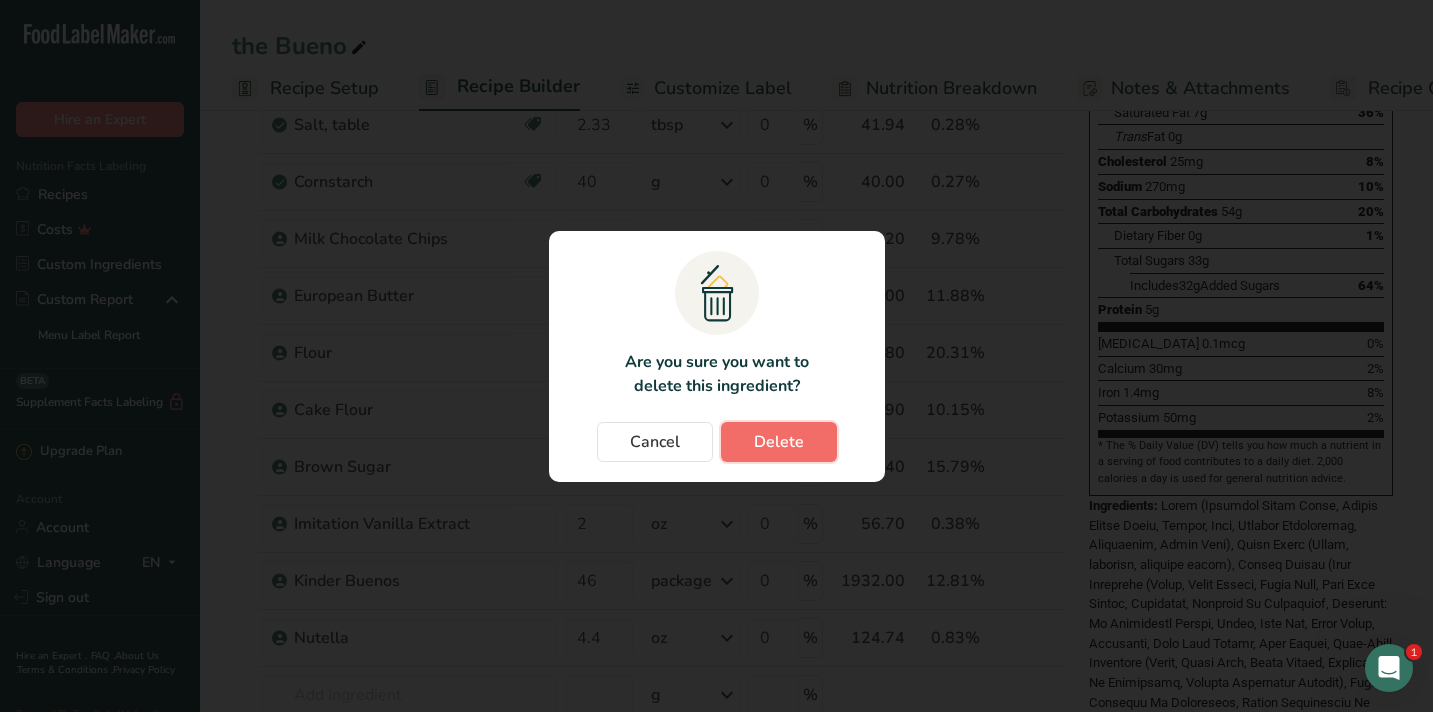 click on "Delete" at bounding box center [779, 442] 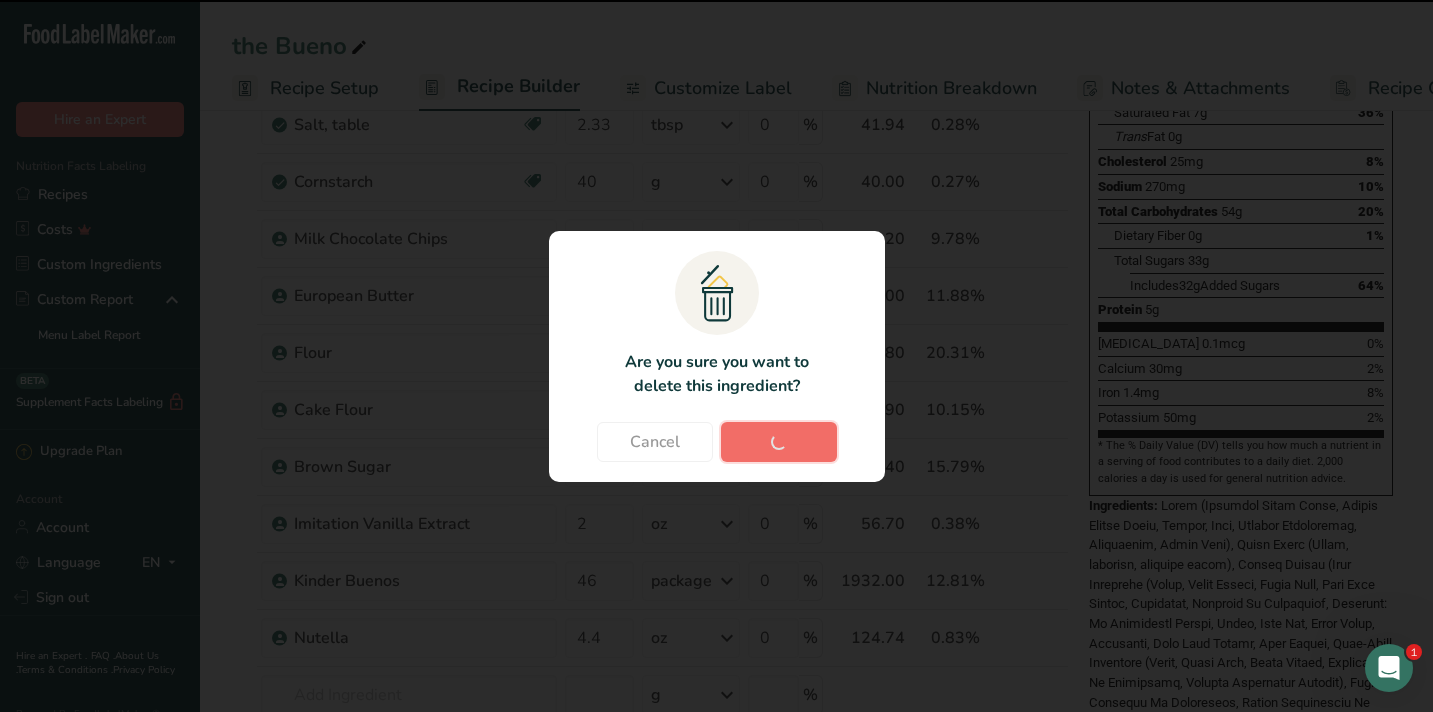 type on "8" 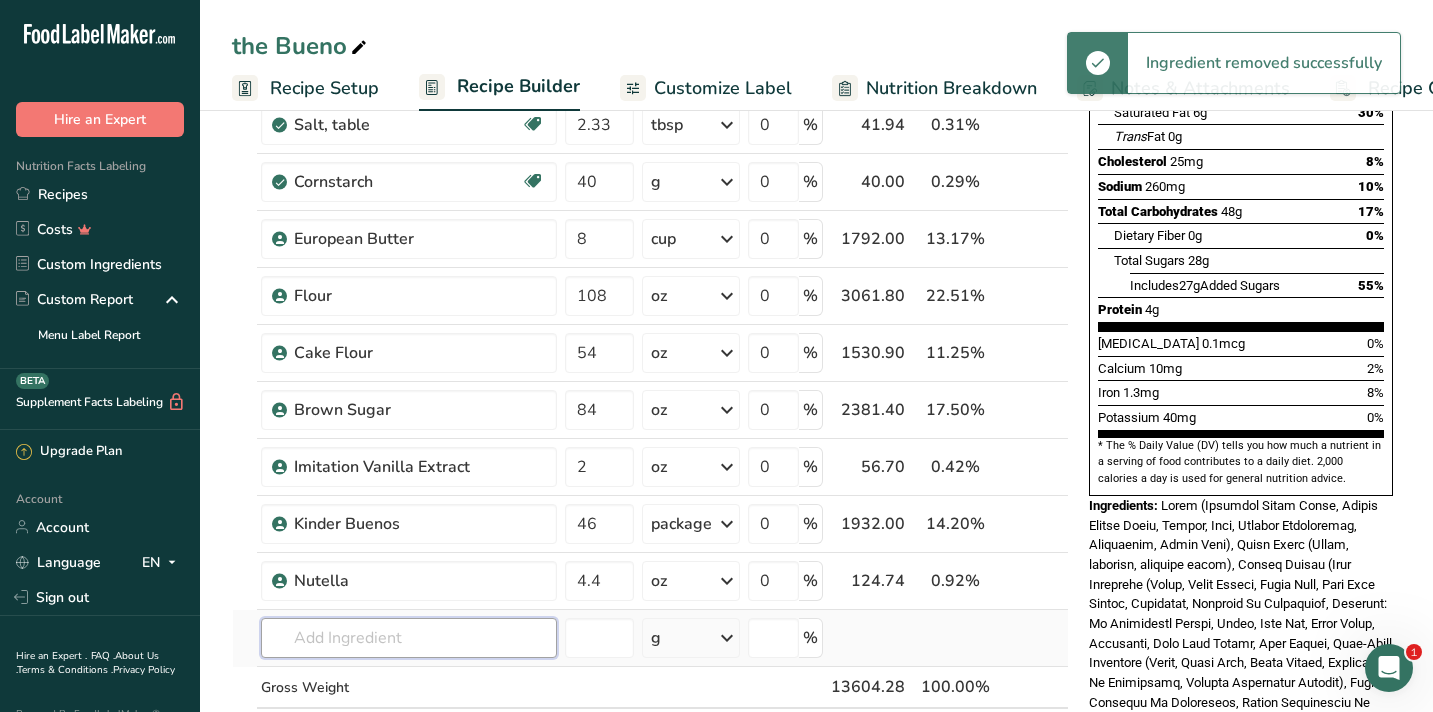 click at bounding box center [409, 638] 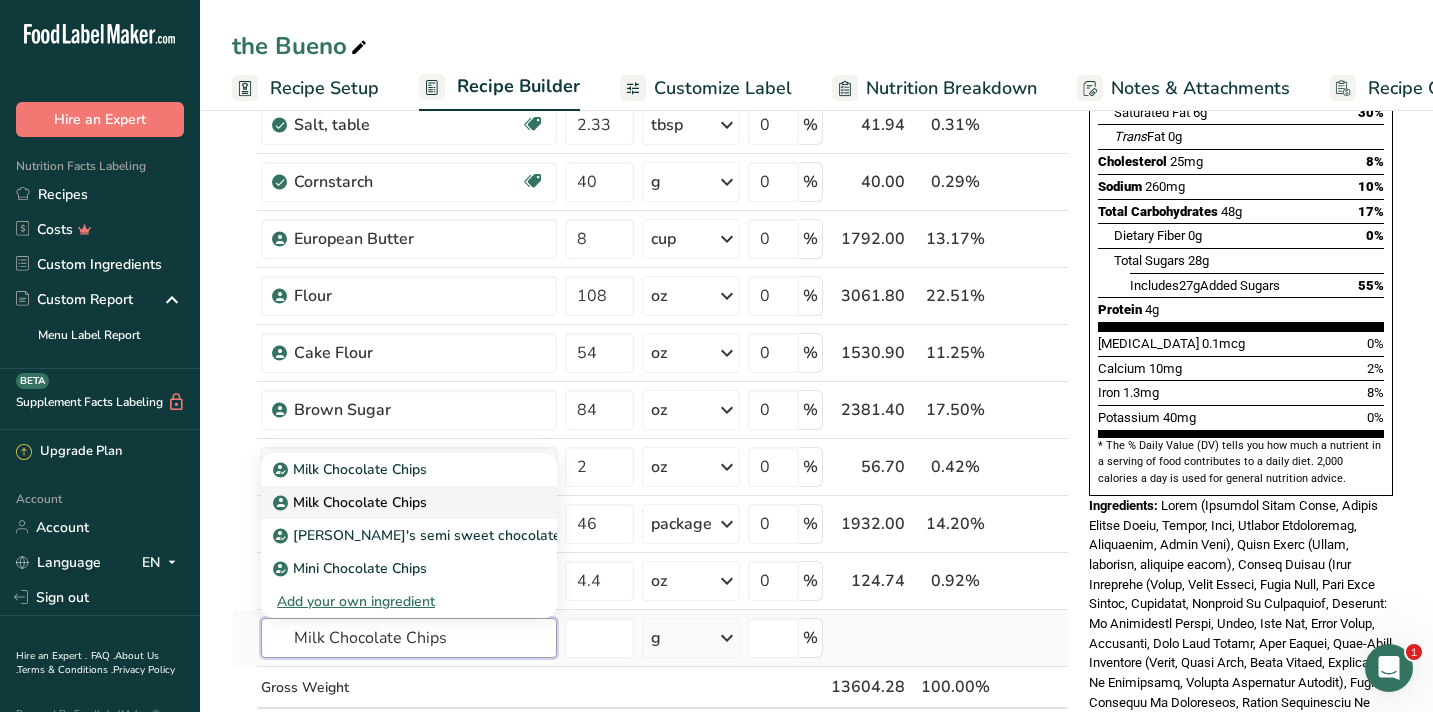 type on "Milk Chocolate Chips" 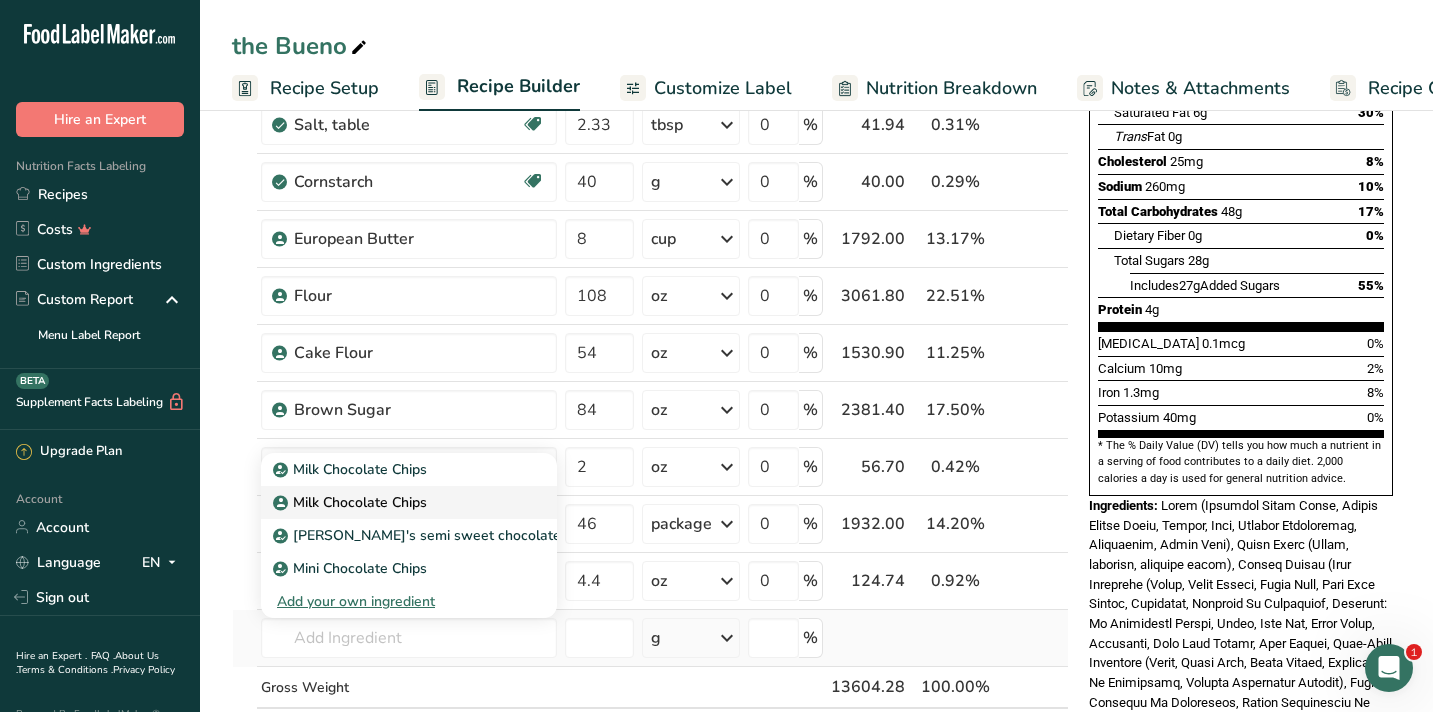 click on "Milk Chocolate Chips" at bounding box center (409, 502) 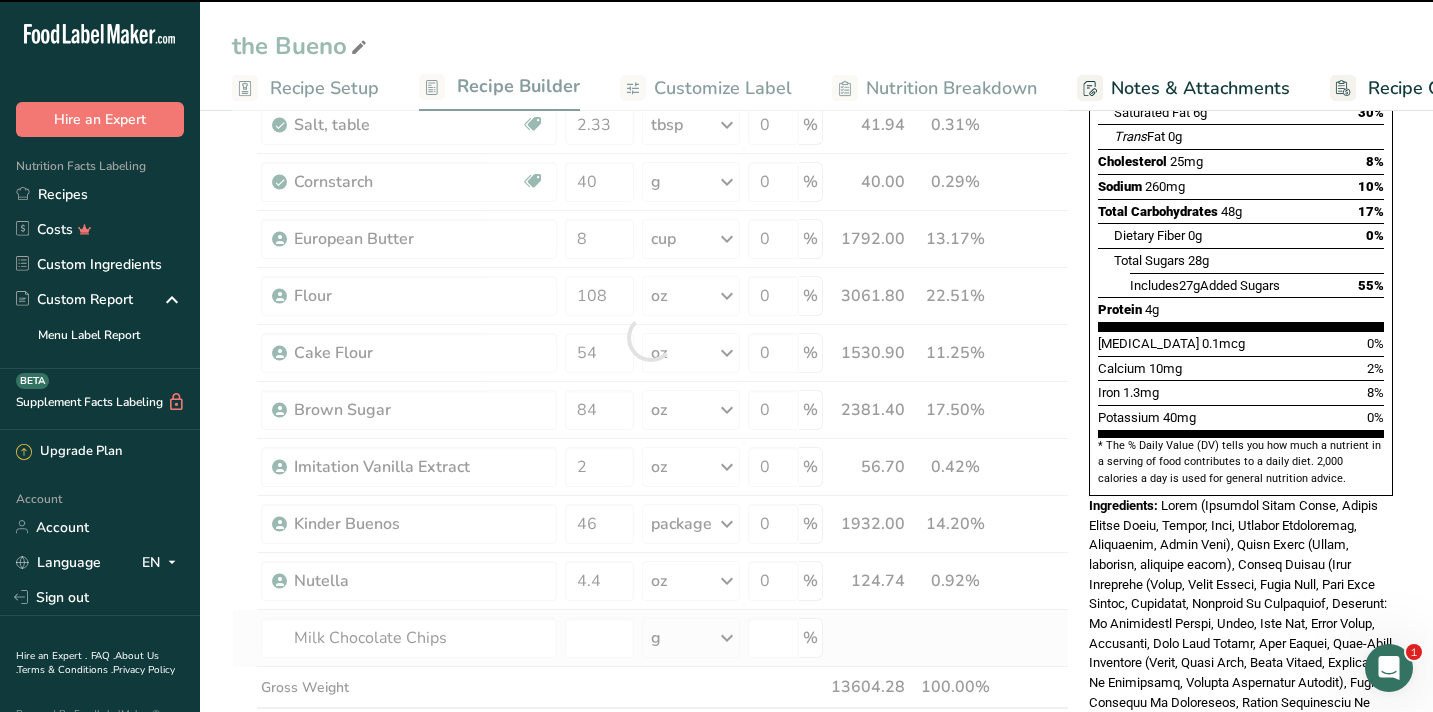 type on "0" 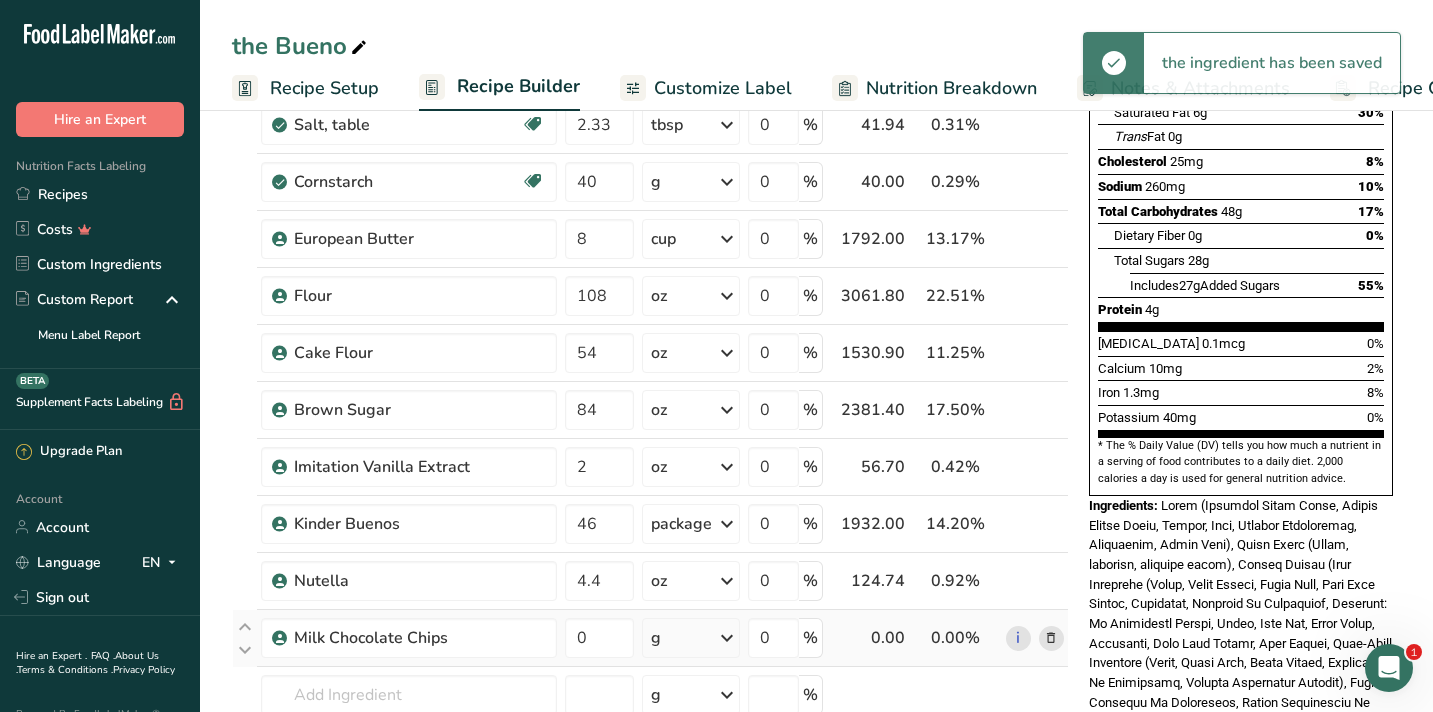 click on "g" at bounding box center [691, 638] 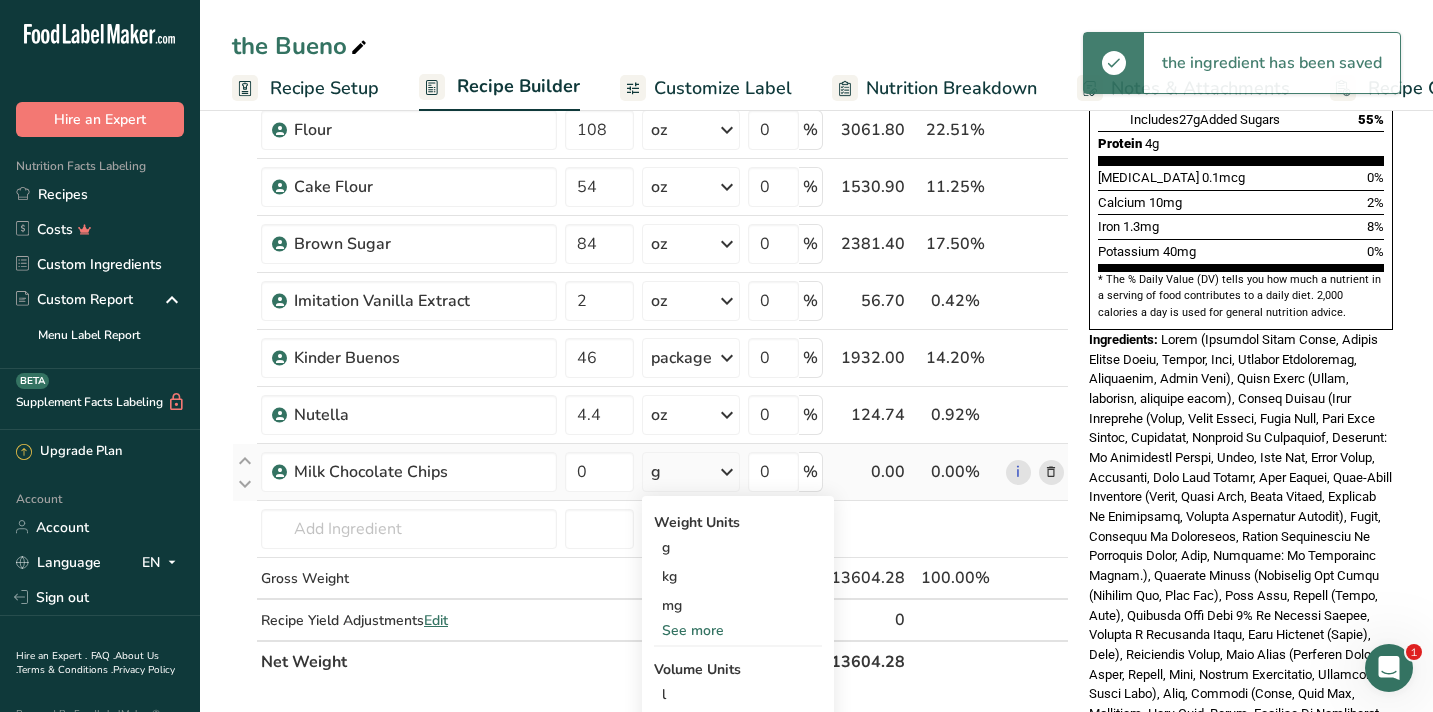 scroll, scrollTop: 500, scrollLeft: 0, axis: vertical 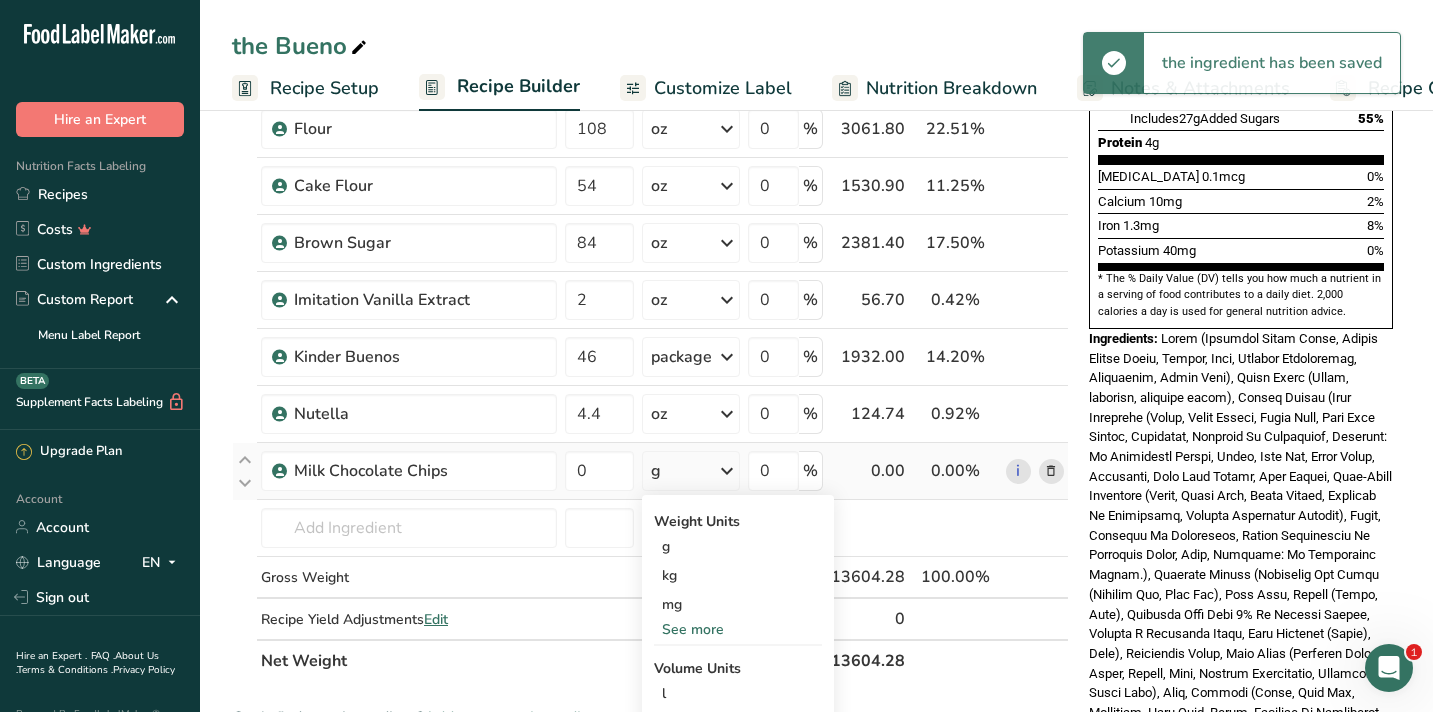 click on "See more" at bounding box center [738, 629] 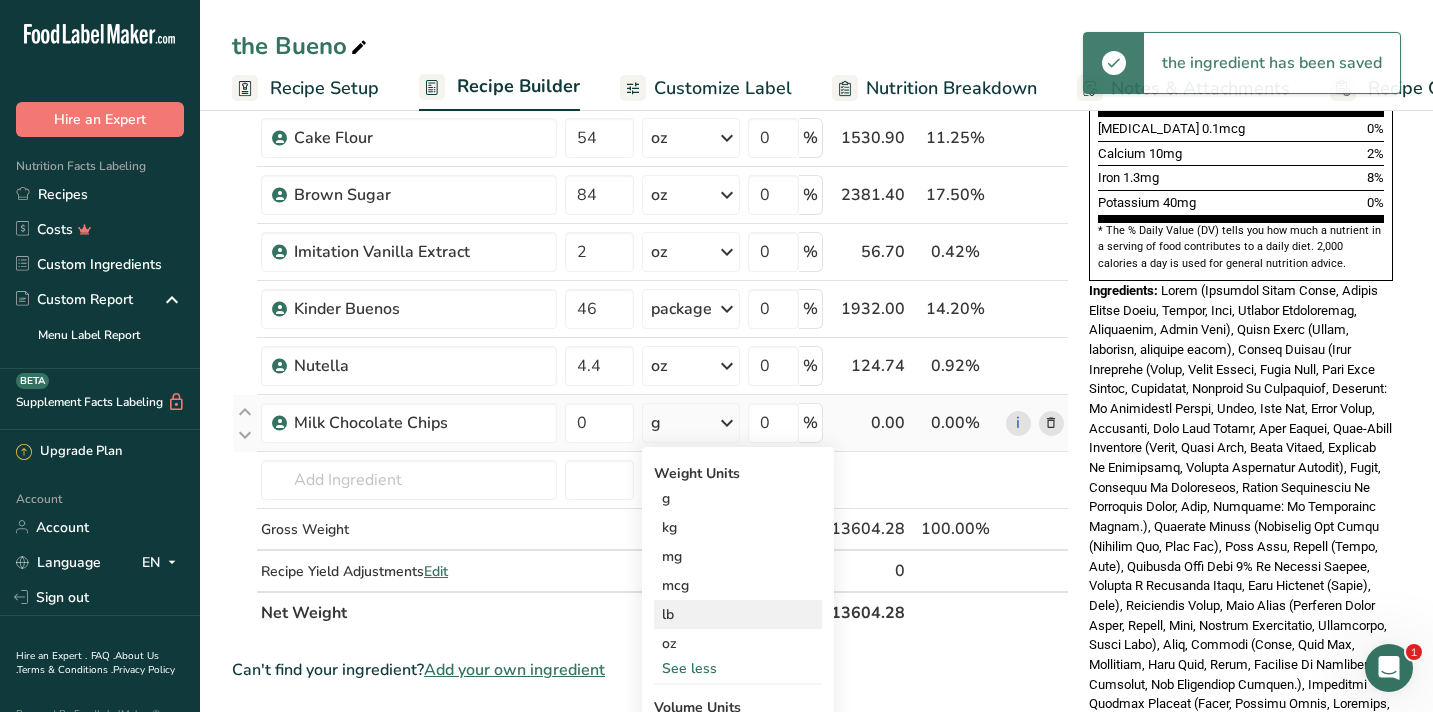 scroll, scrollTop: 556, scrollLeft: 0, axis: vertical 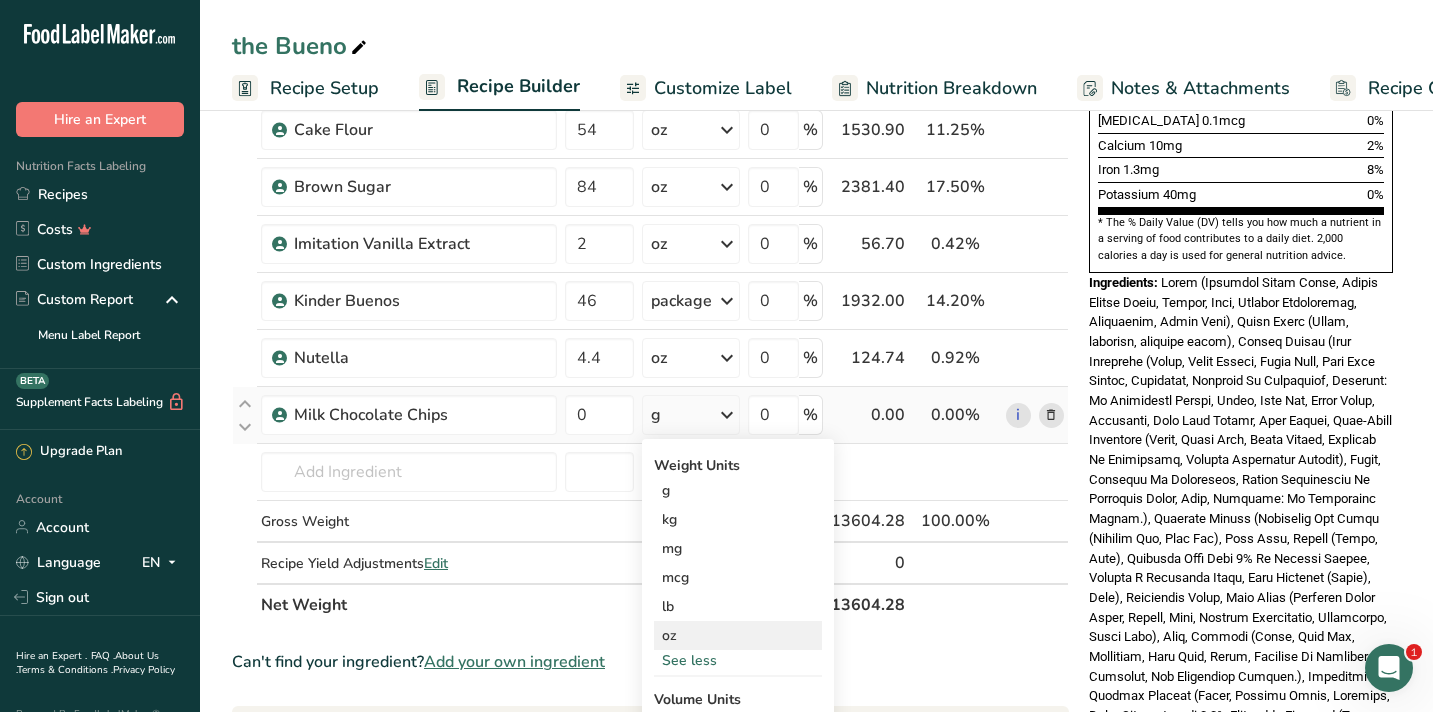 click on "oz" at bounding box center (738, 635) 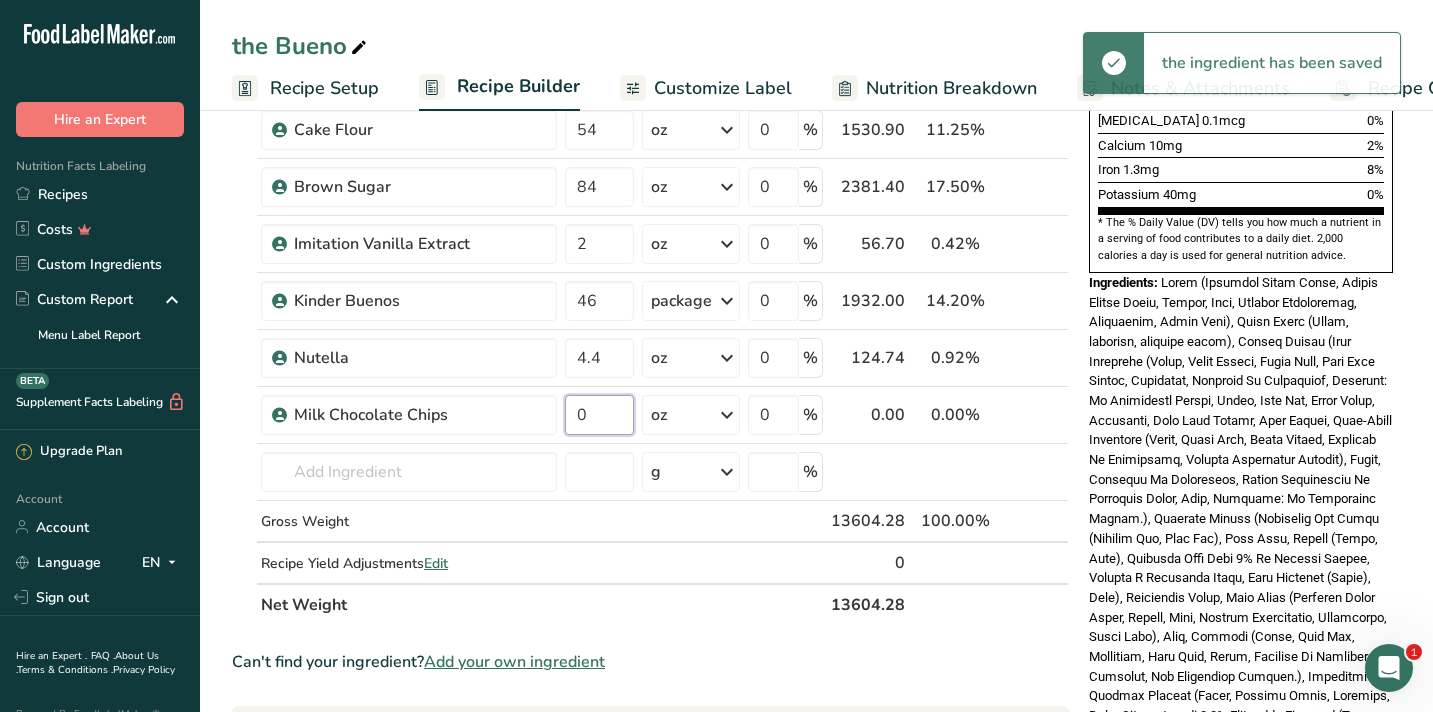 click on "0" at bounding box center (599, 415) 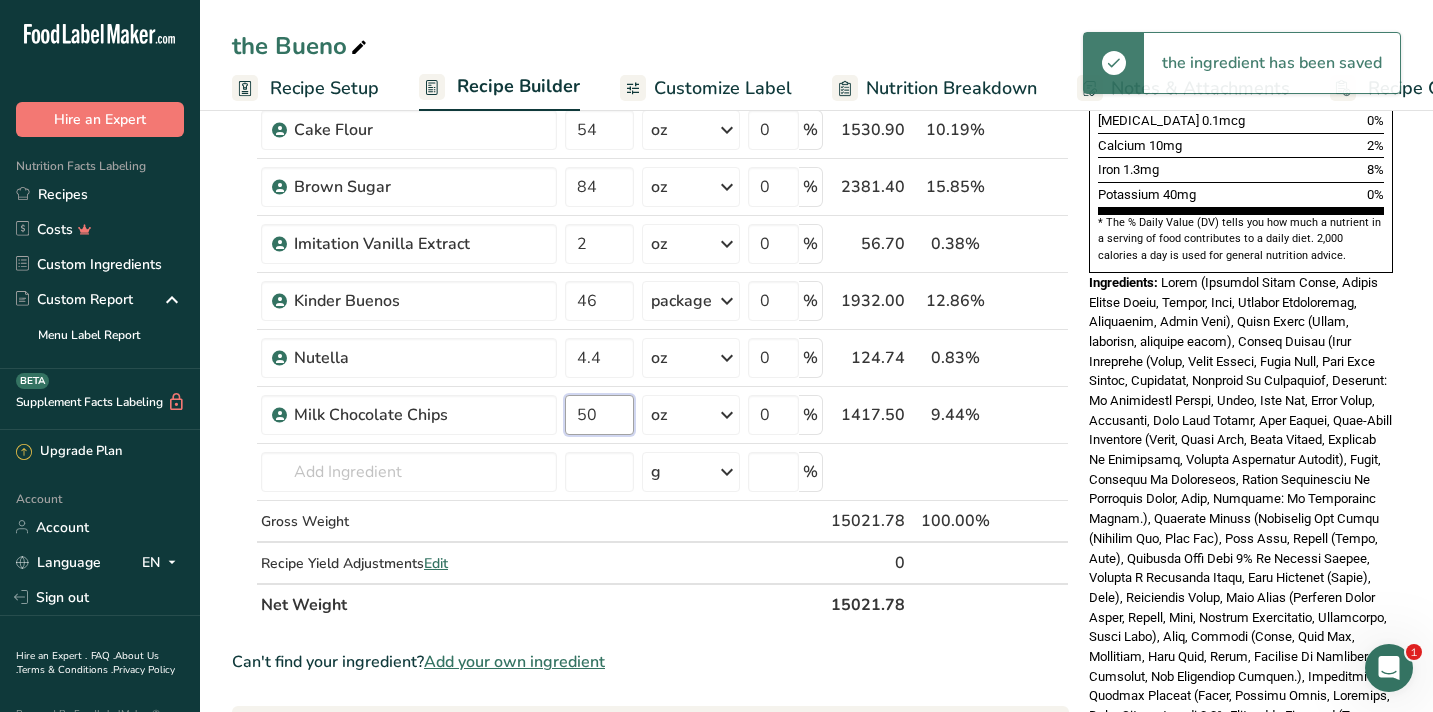type on "50" 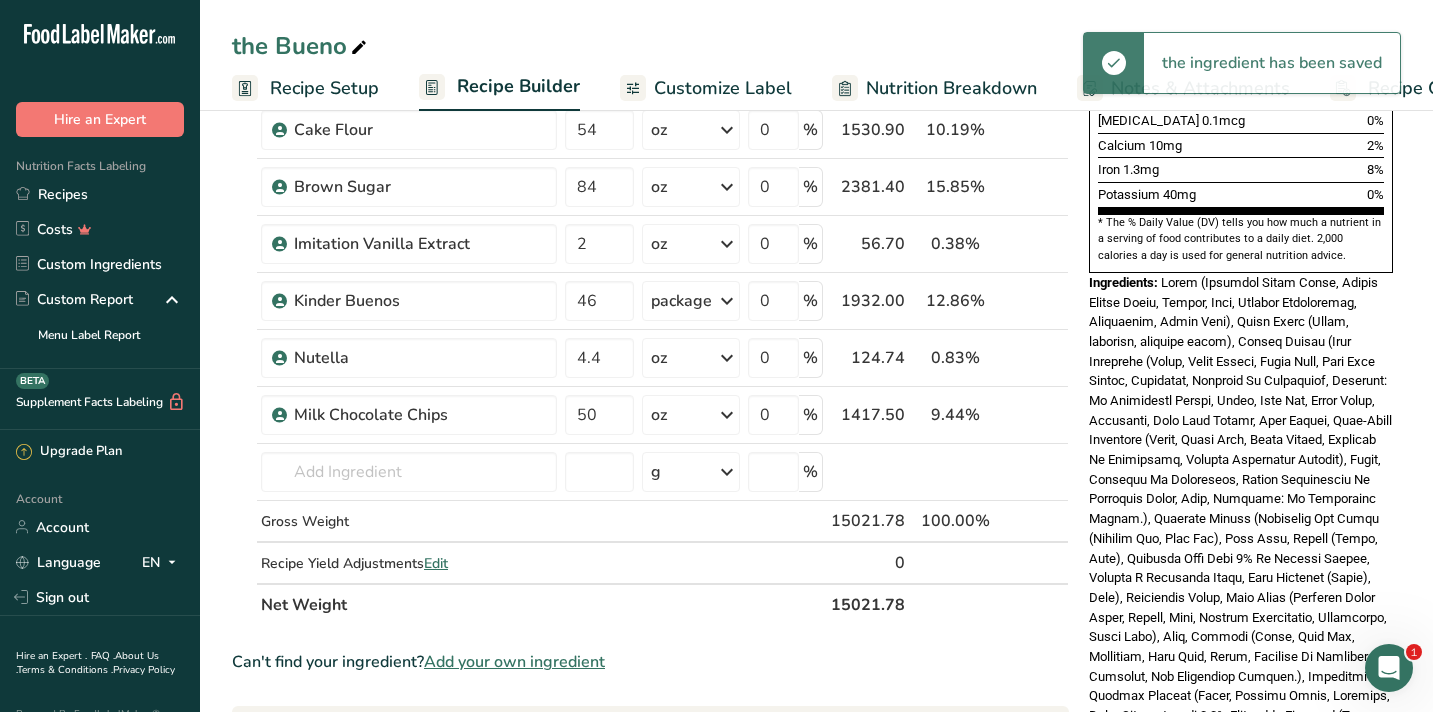 click at bounding box center (1240, 538) 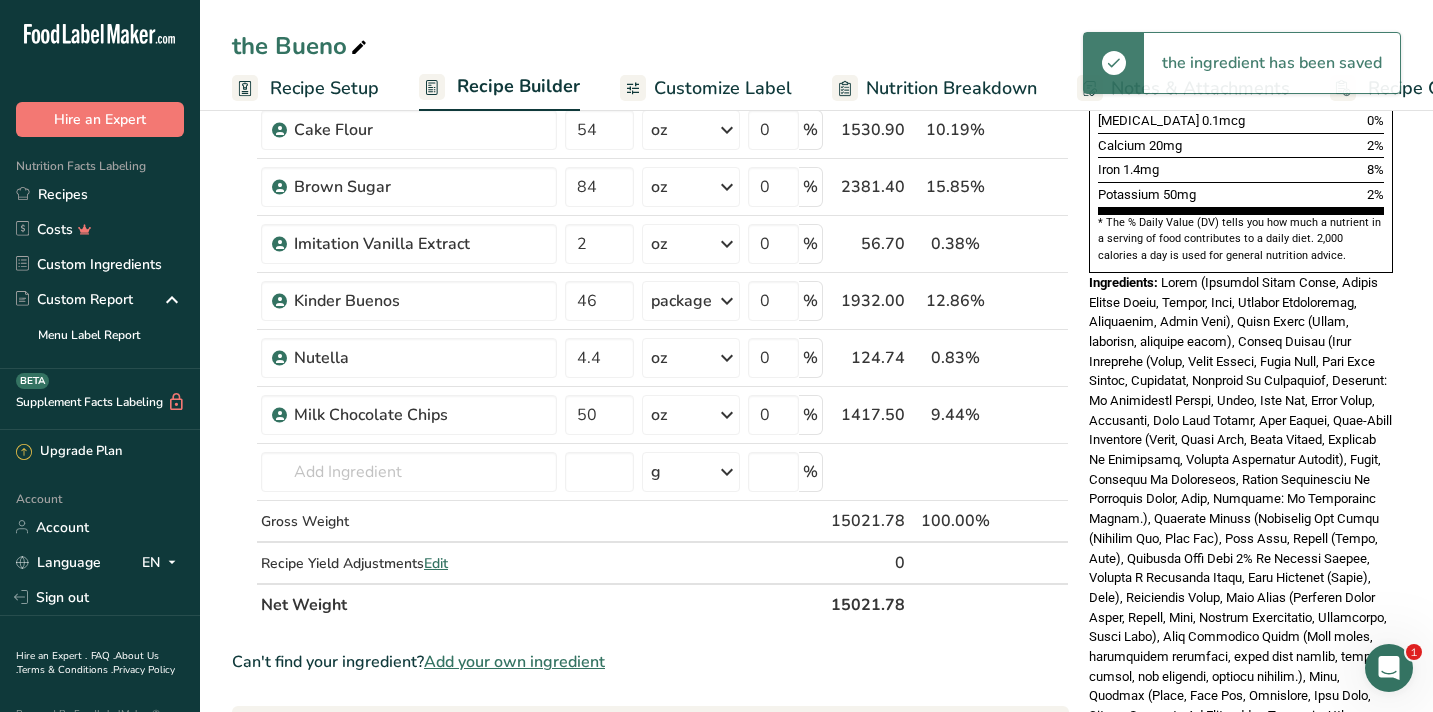 scroll, scrollTop: 0, scrollLeft: 0, axis: both 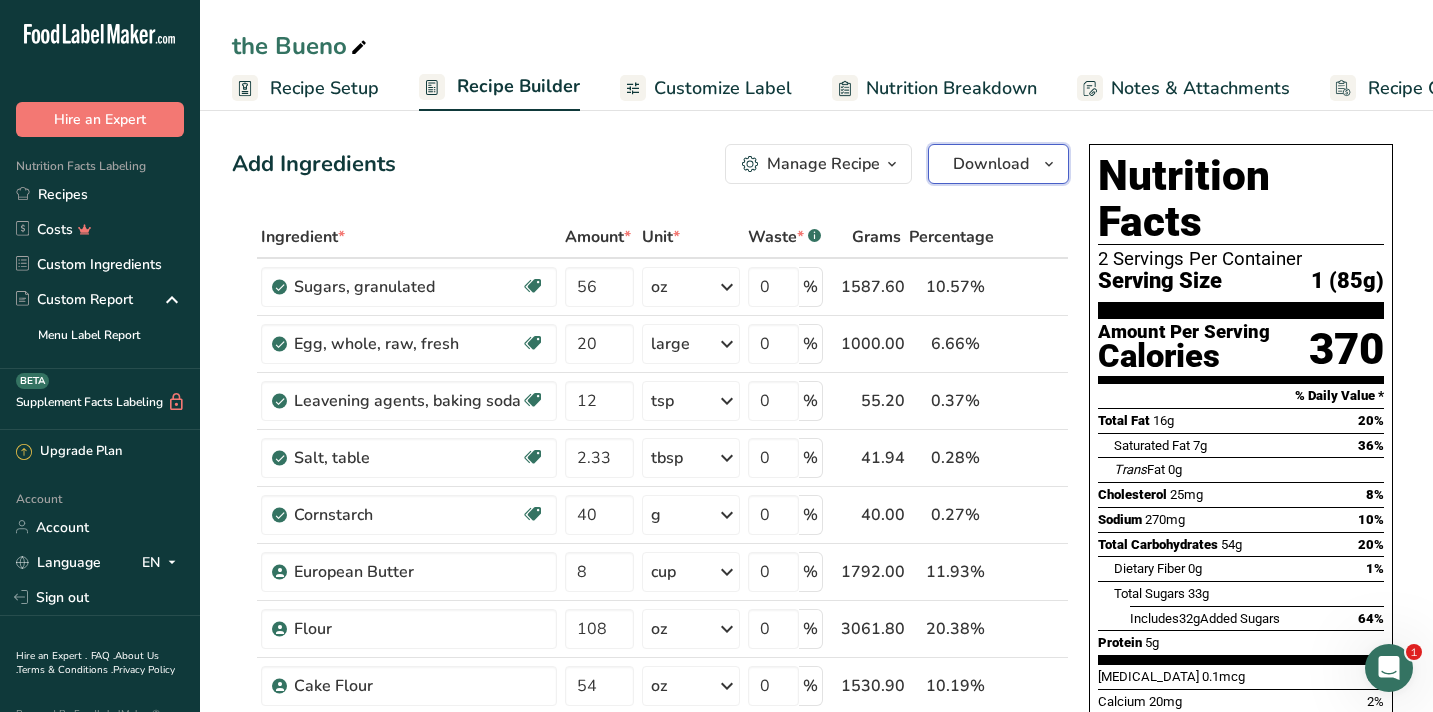 click on "Download" at bounding box center [998, 164] 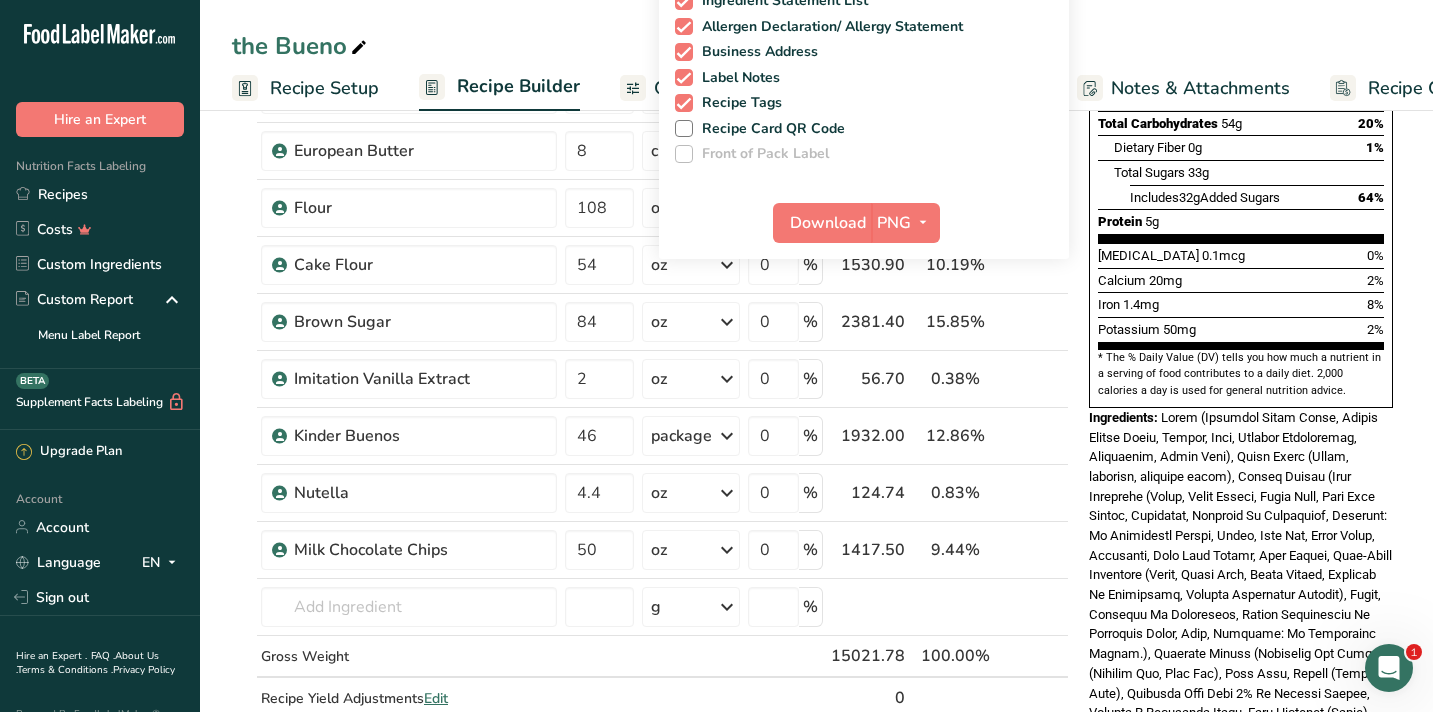 scroll, scrollTop: 0, scrollLeft: 0, axis: both 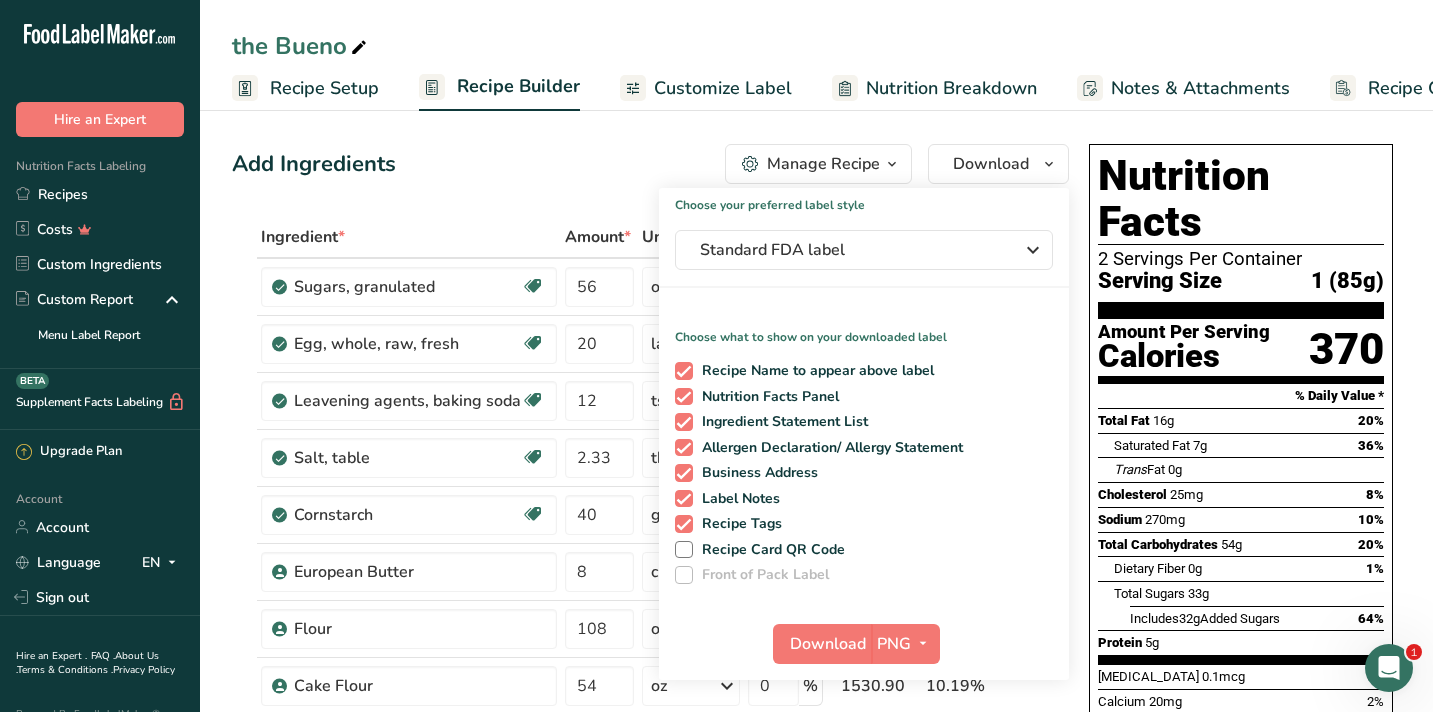 click on "Customize Label" at bounding box center (723, 88) 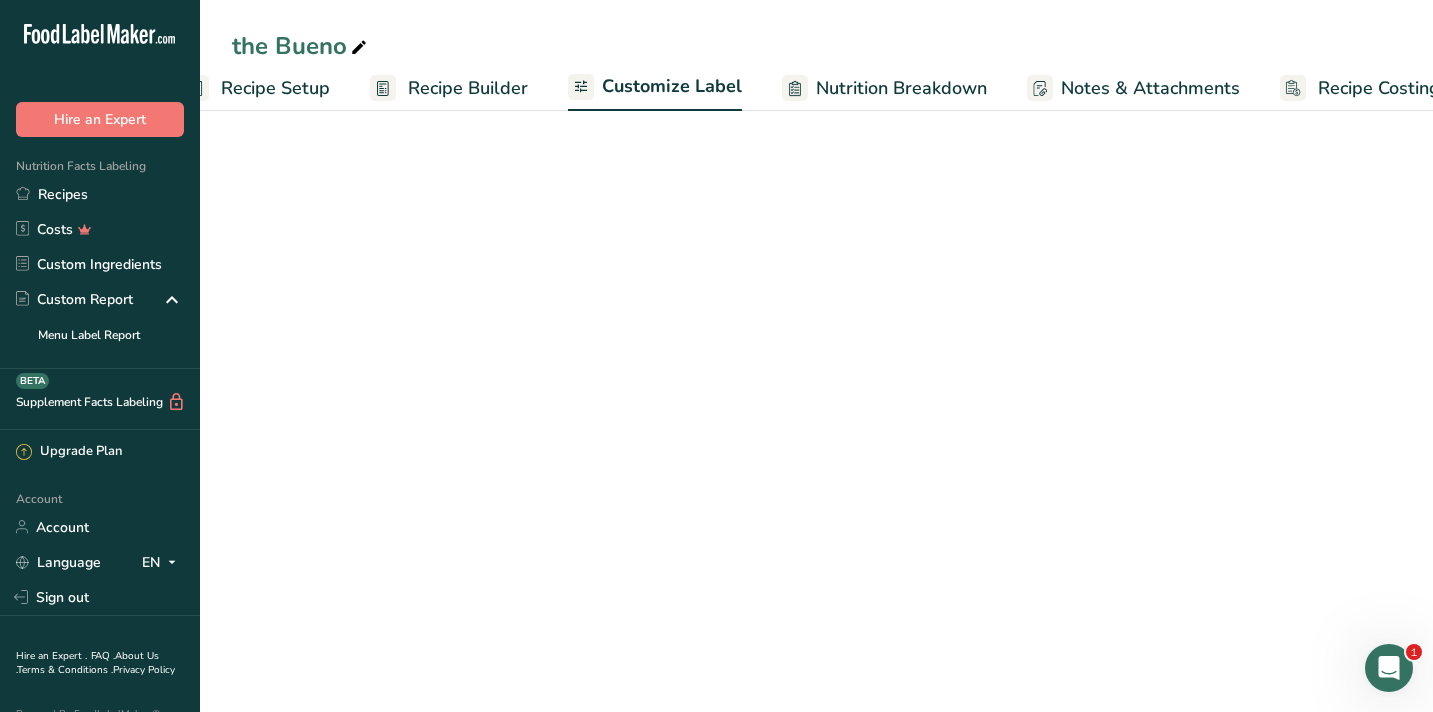 scroll, scrollTop: 0, scrollLeft: 107, axis: horizontal 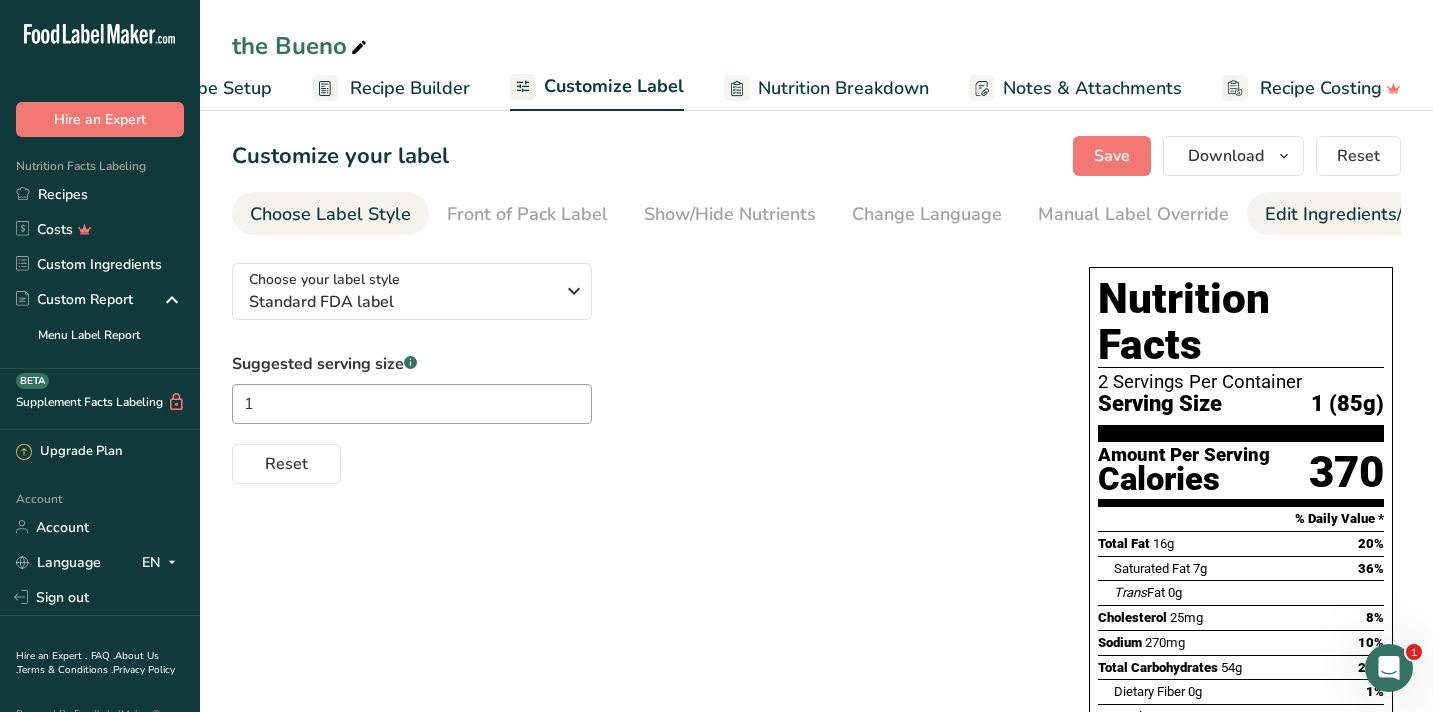 click on "Edit Ingredients/Allergens List" at bounding box center [1392, 214] 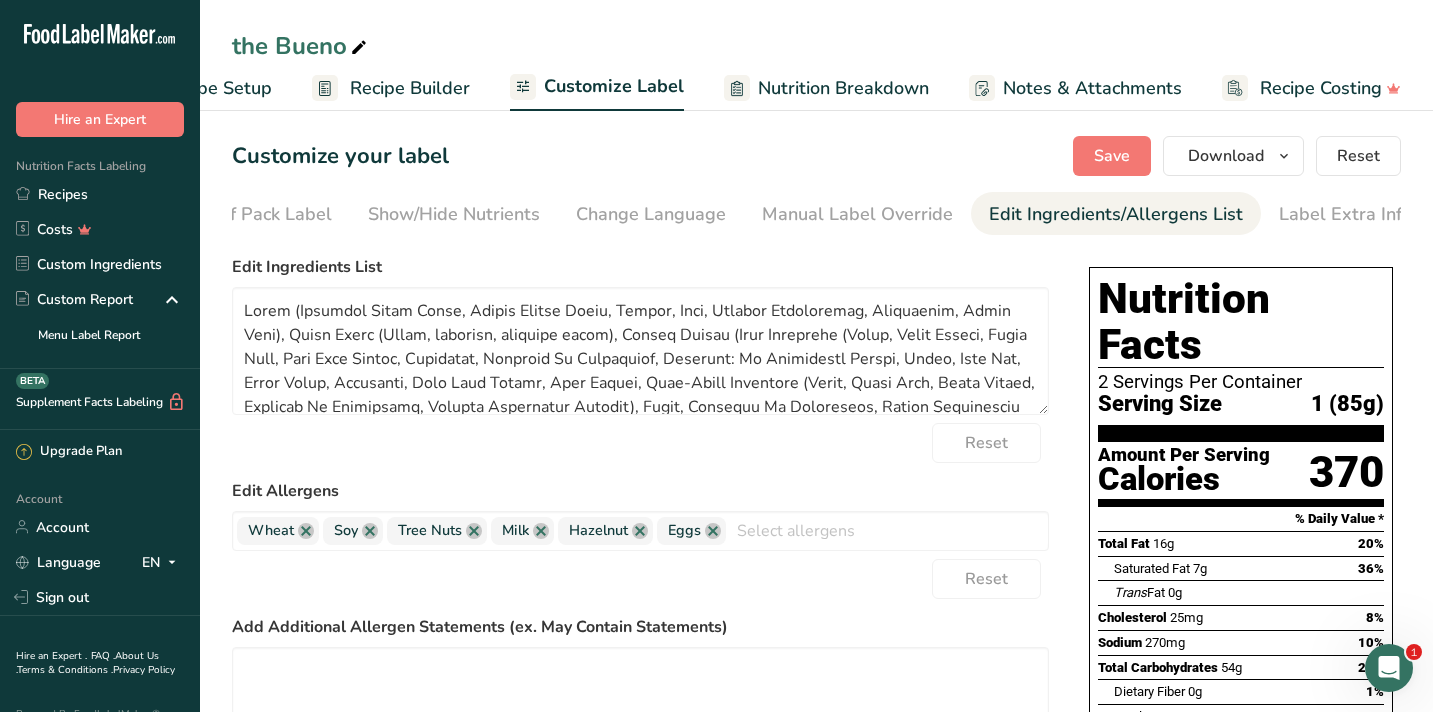 scroll, scrollTop: 0, scrollLeft: 284, axis: horizontal 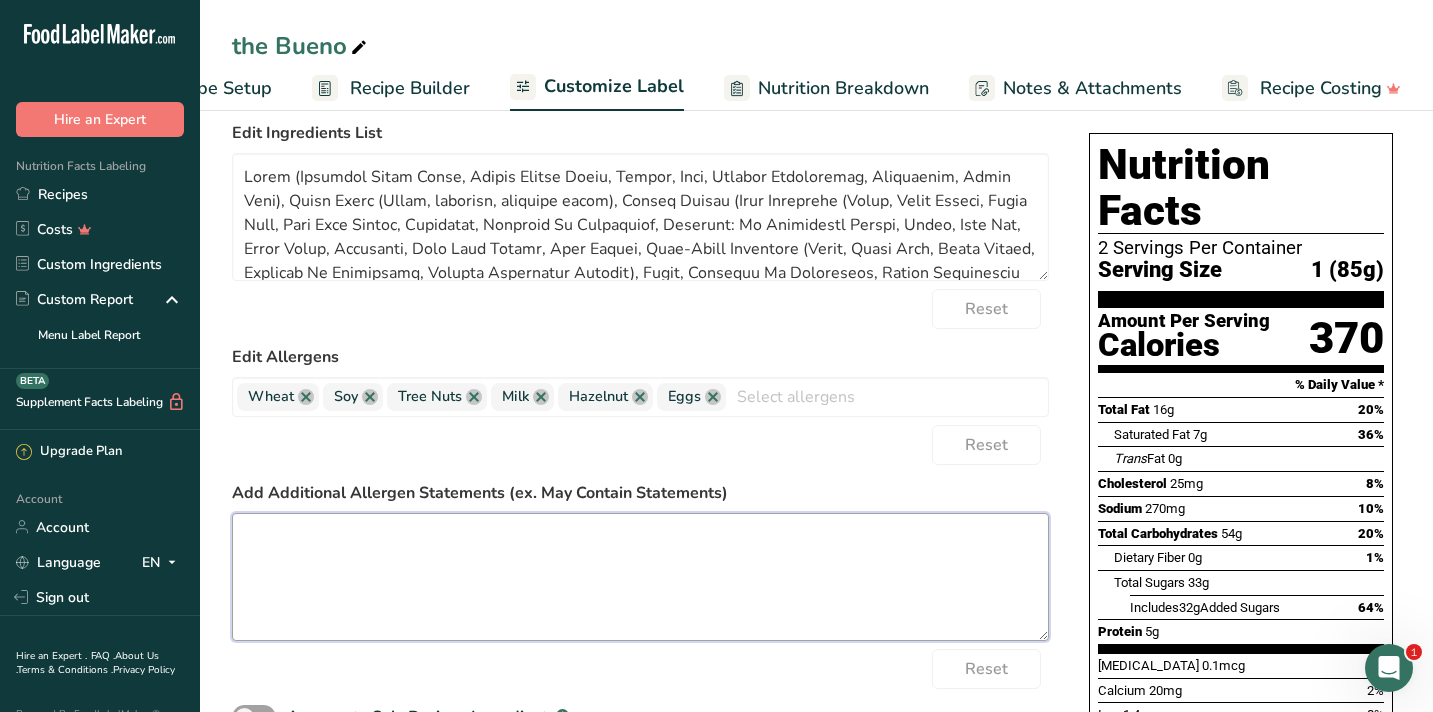 click at bounding box center (640, 577) 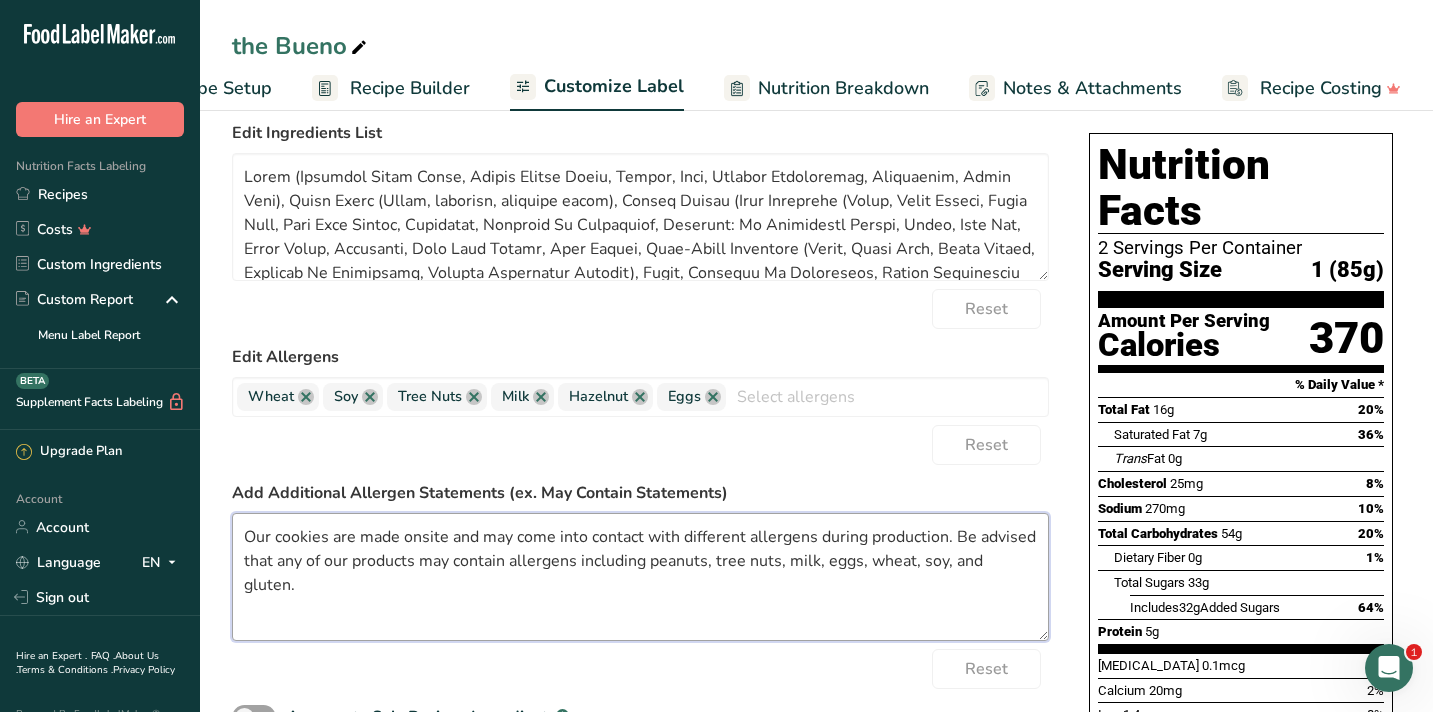 scroll, scrollTop: 0, scrollLeft: 0, axis: both 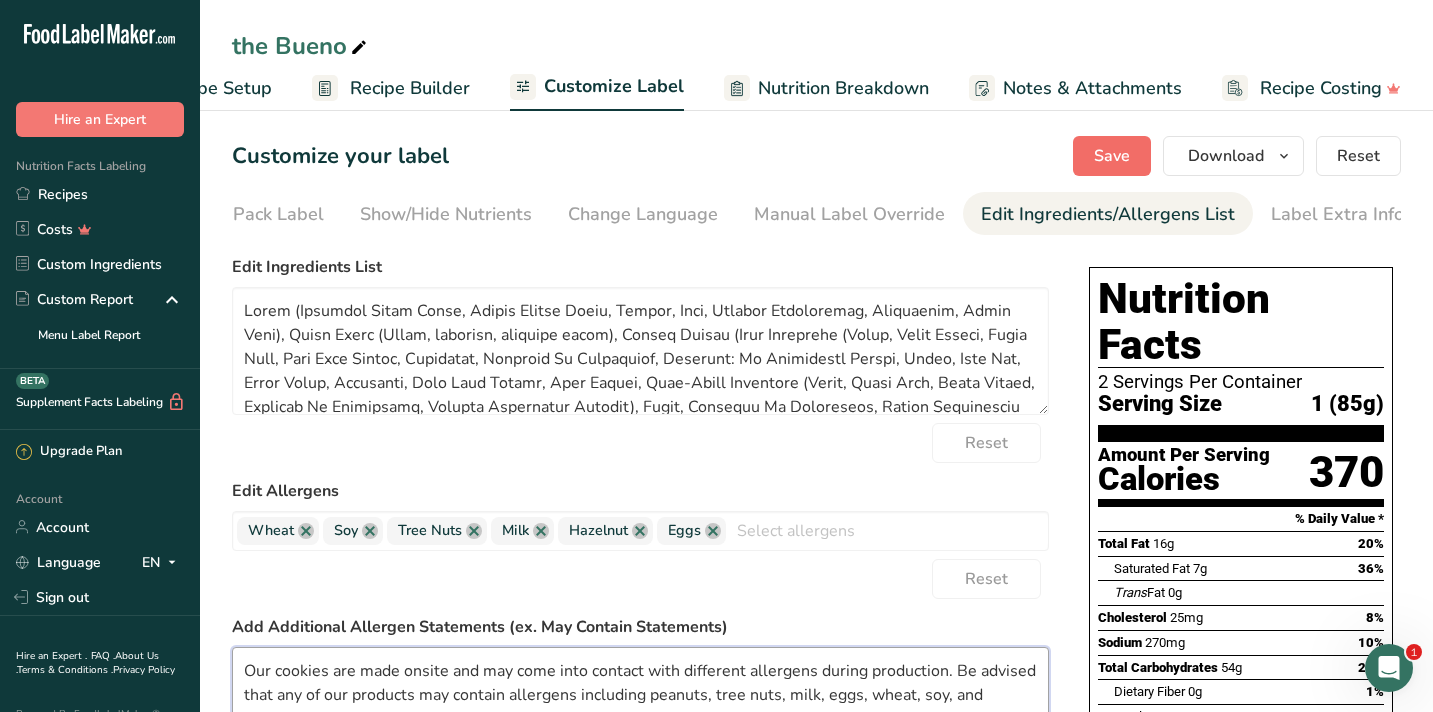type on "Our cookies are made onsite and may come into contact with different allergens during production. Be advised that any of our products may contain allergens including peanuts, tree nuts, milk, eggs, wheat, soy, and gluten." 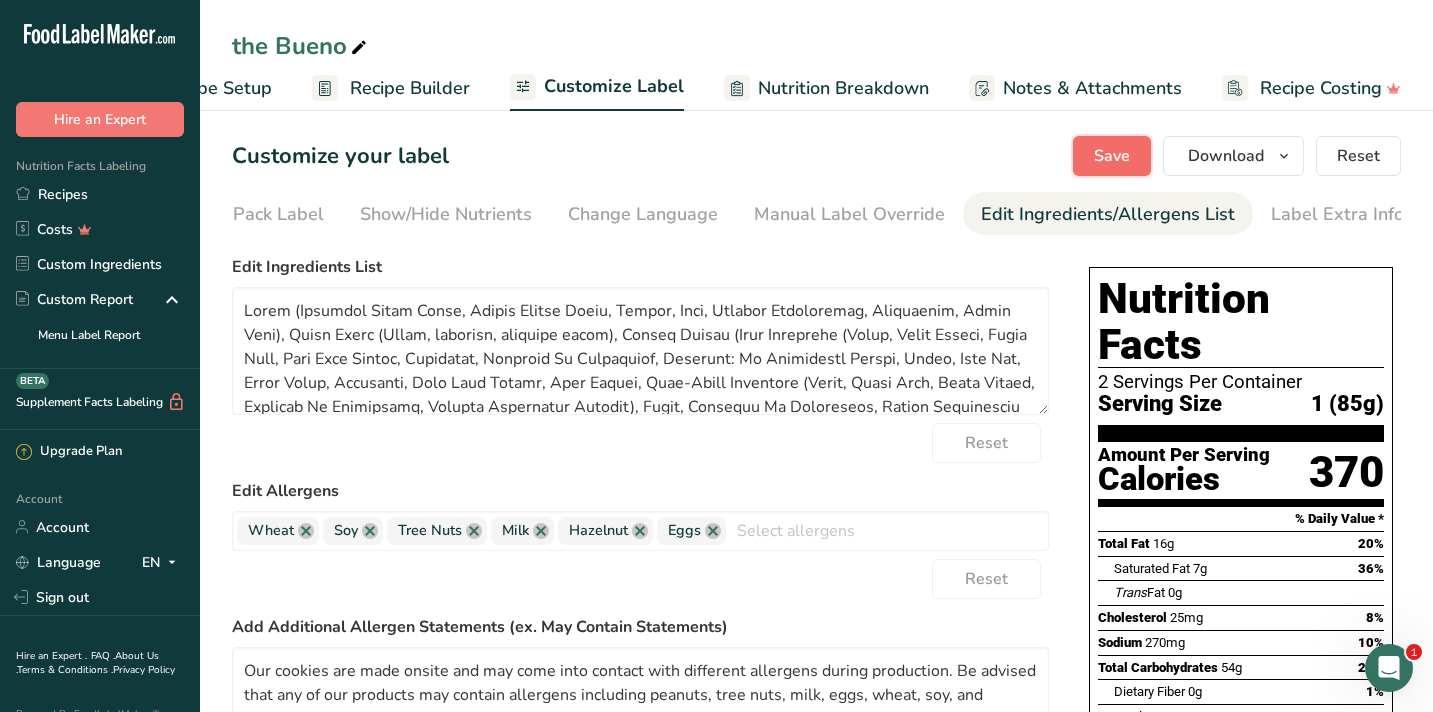 click on "Save" at bounding box center [1112, 156] 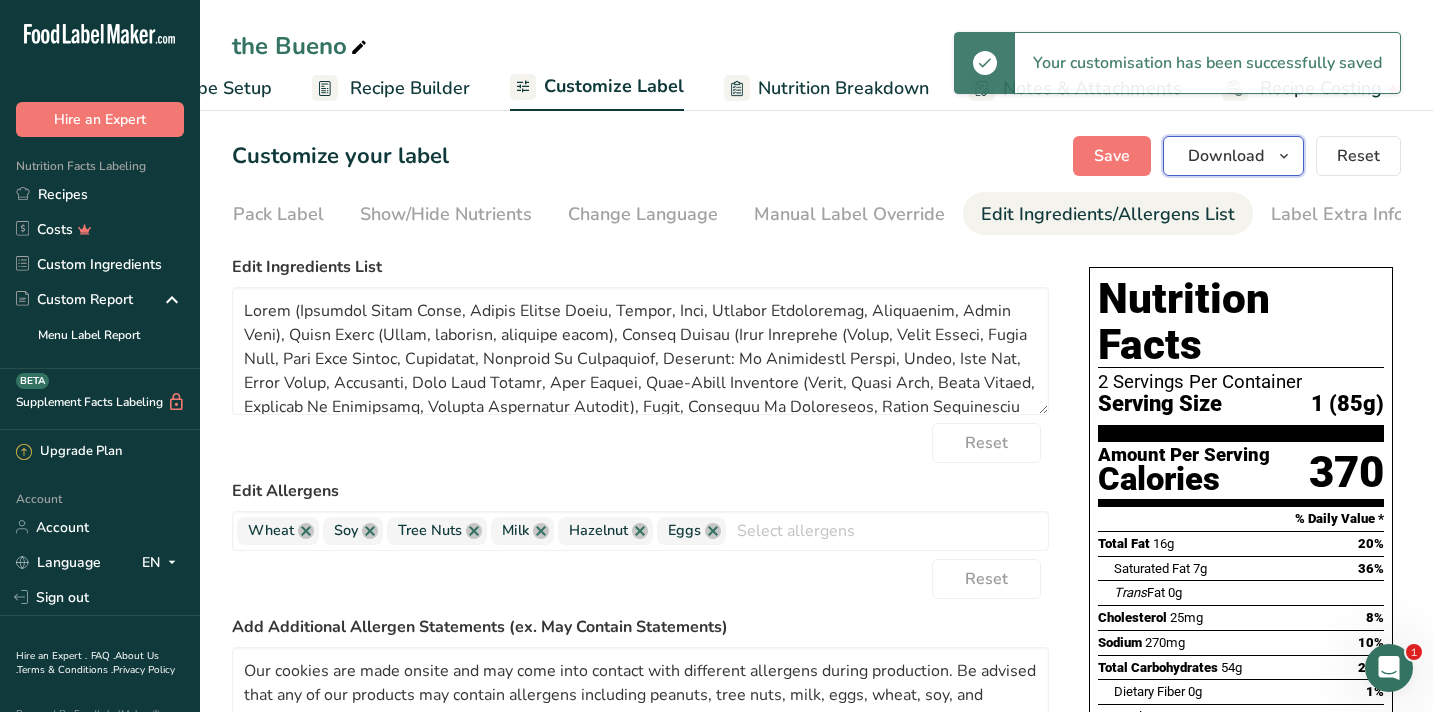 click on "Download" at bounding box center [1233, 156] 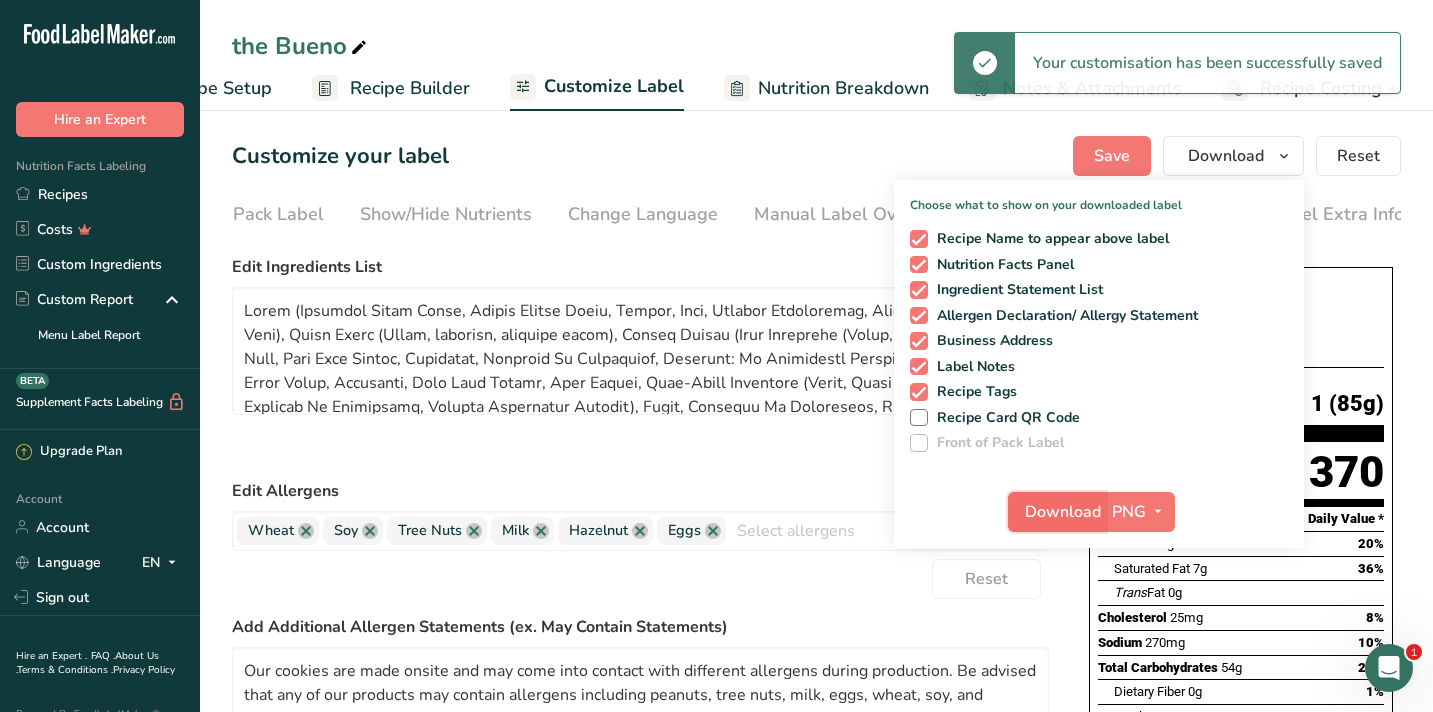 click on "Download" at bounding box center (1063, 512) 